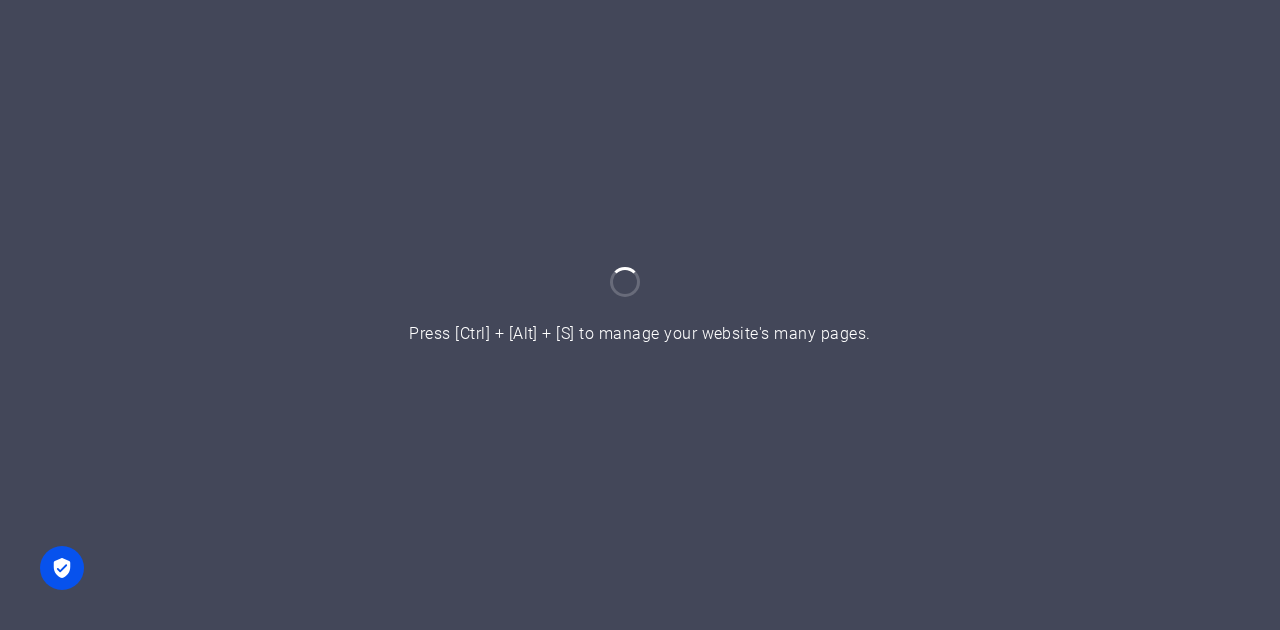 scroll, scrollTop: 0, scrollLeft: 0, axis: both 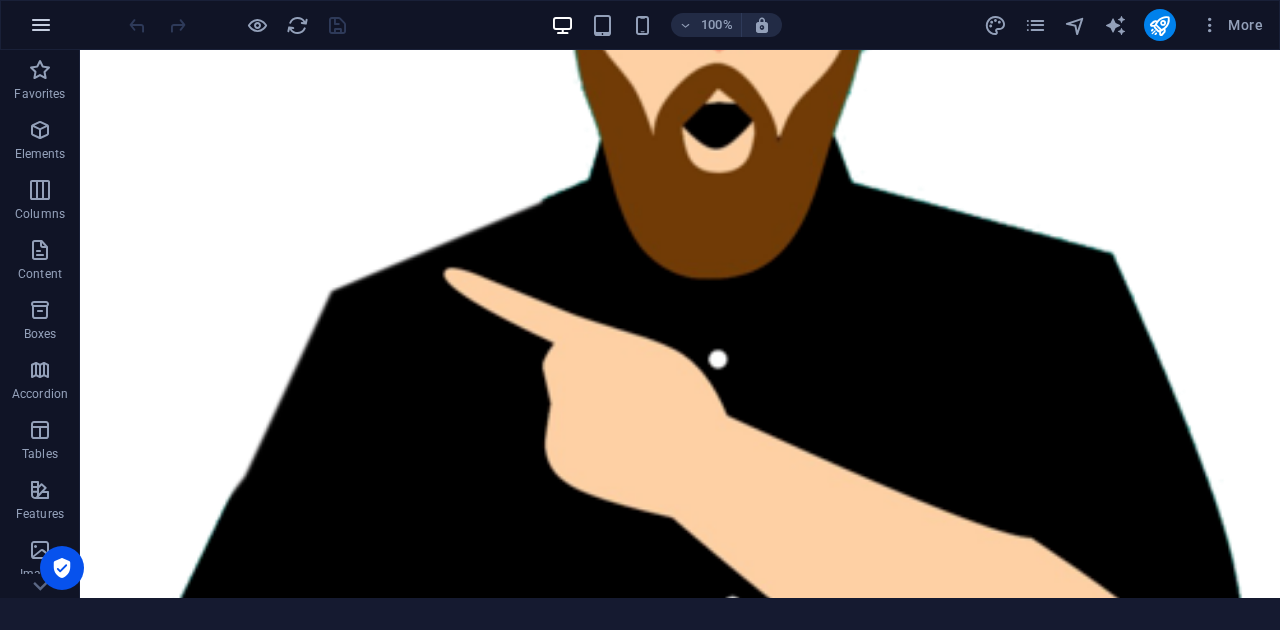 click at bounding box center [41, 25] 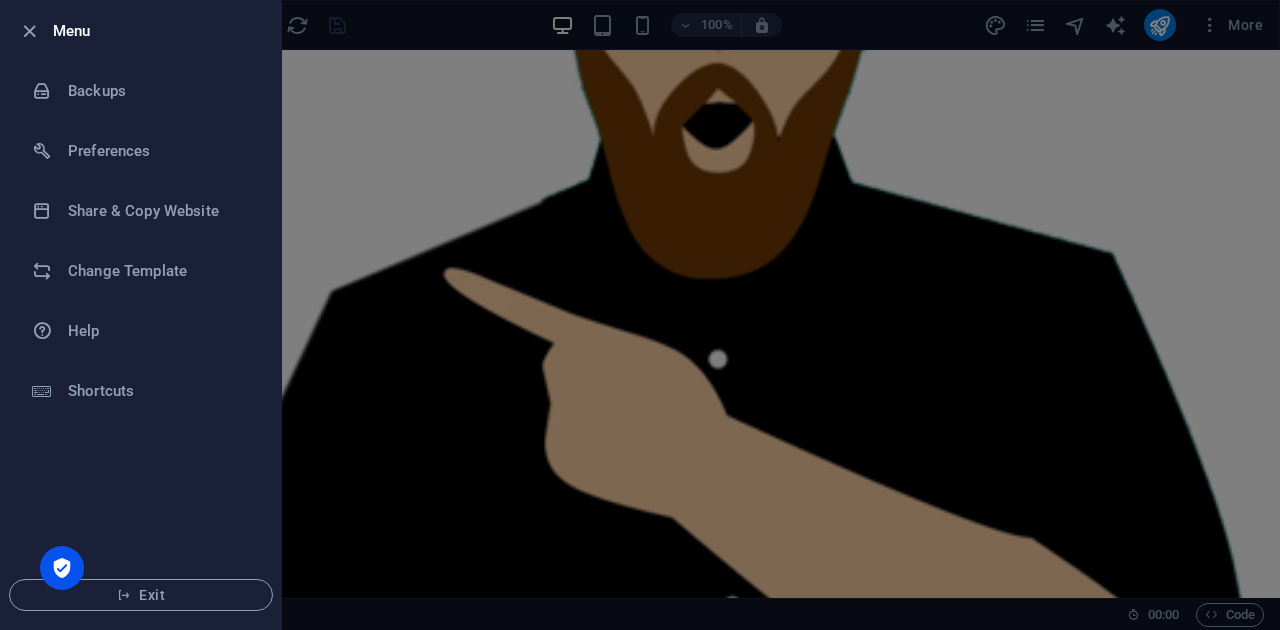 click at bounding box center [640, 315] 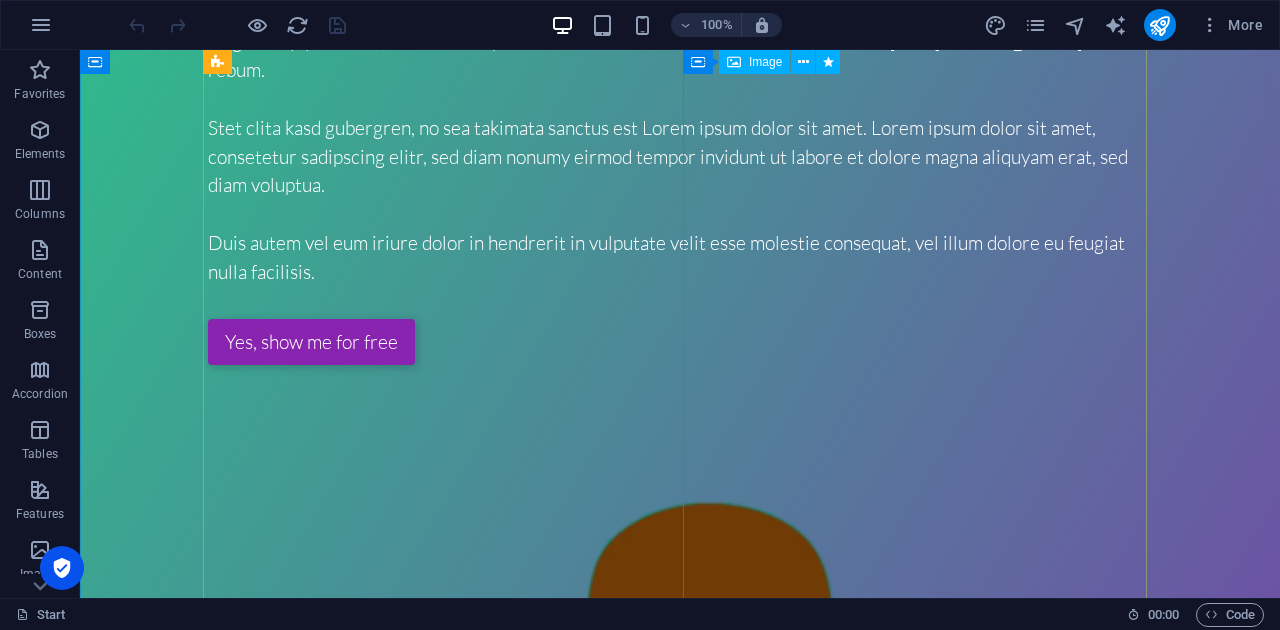 scroll, scrollTop: 0, scrollLeft: 0, axis: both 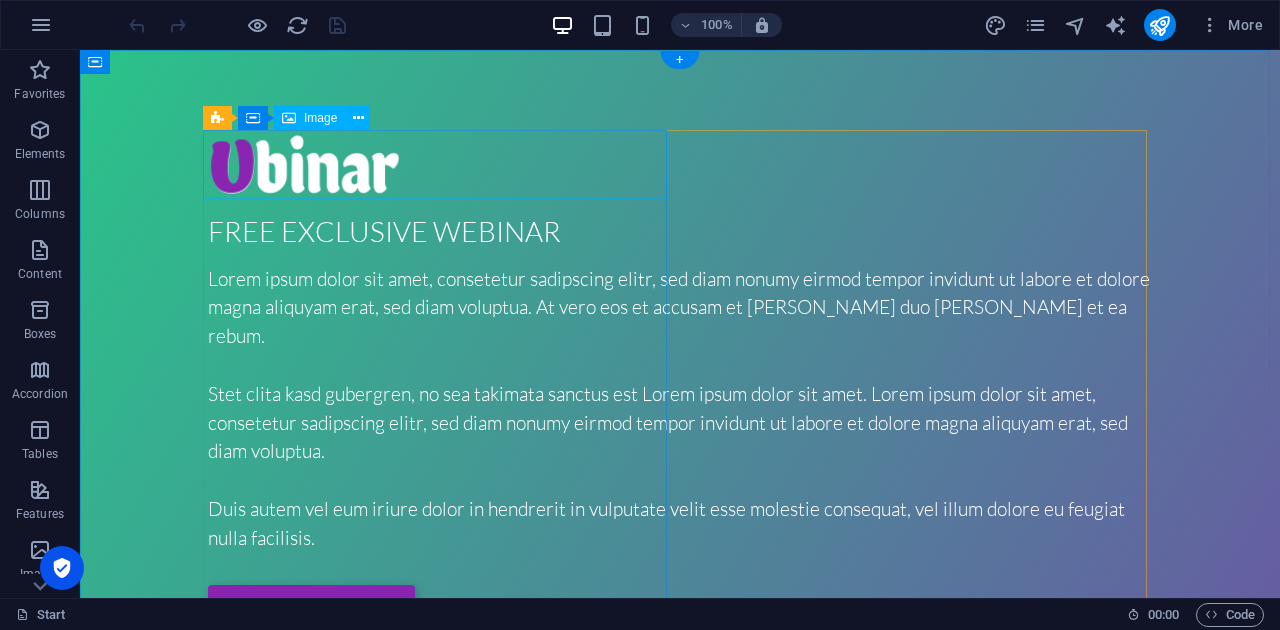click at bounding box center [680, 164] 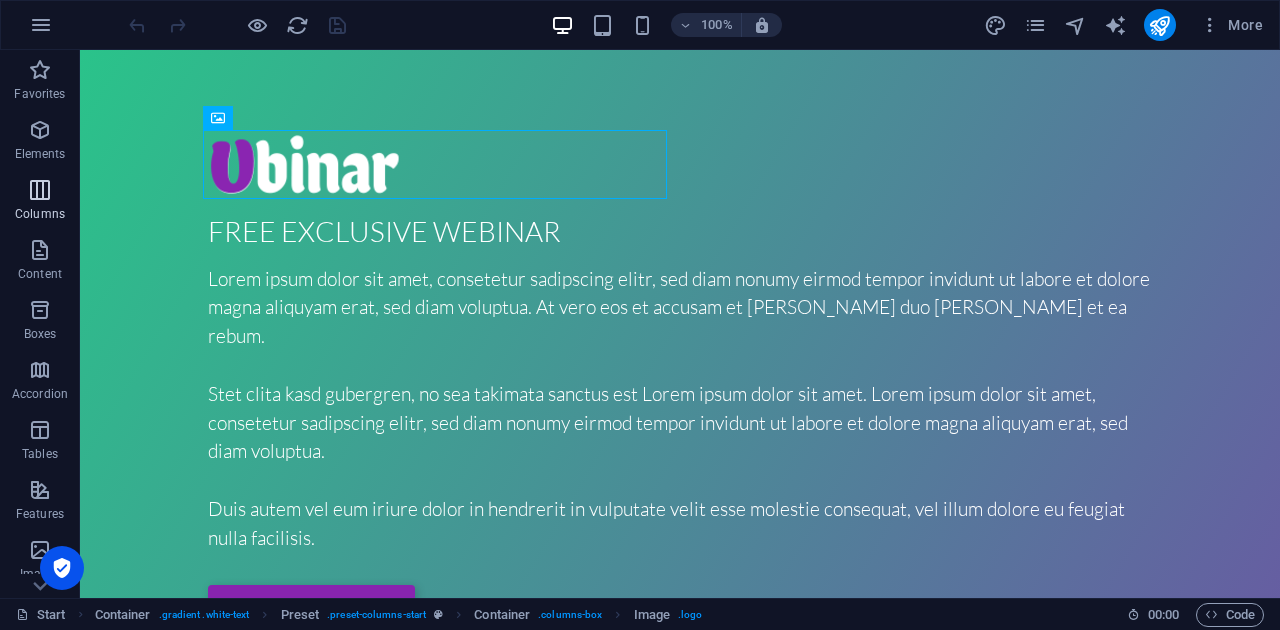 click at bounding box center (40, 190) 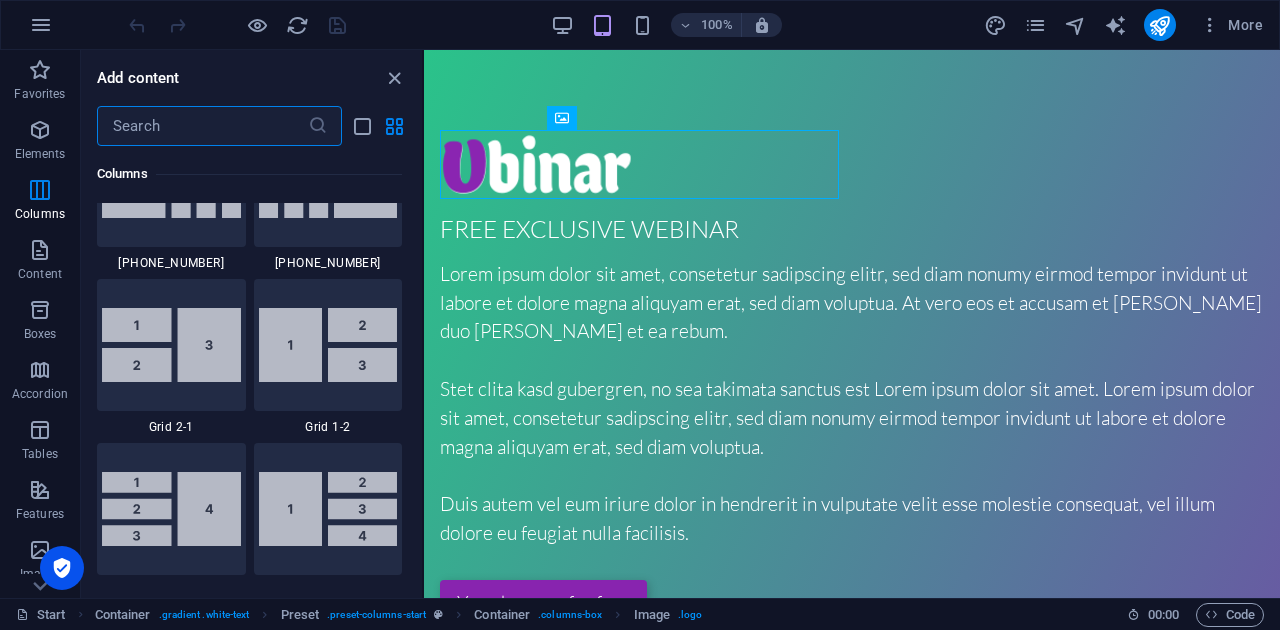 scroll, scrollTop: 2590, scrollLeft: 0, axis: vertical 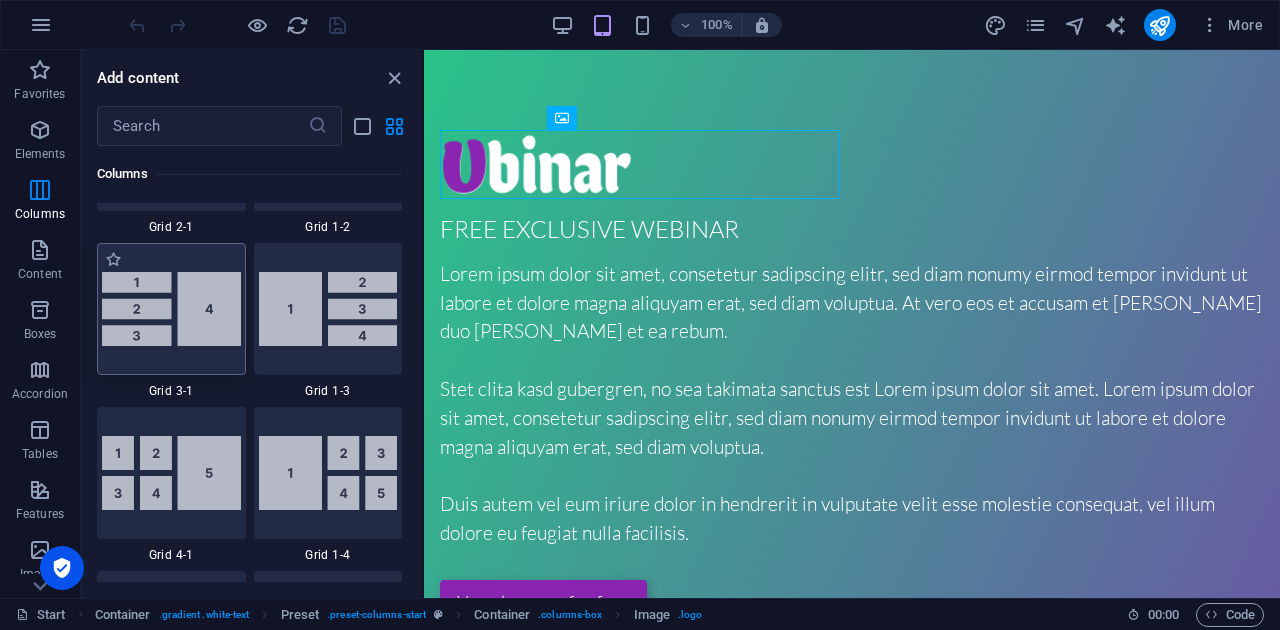 click at bounding box center [171, 309] 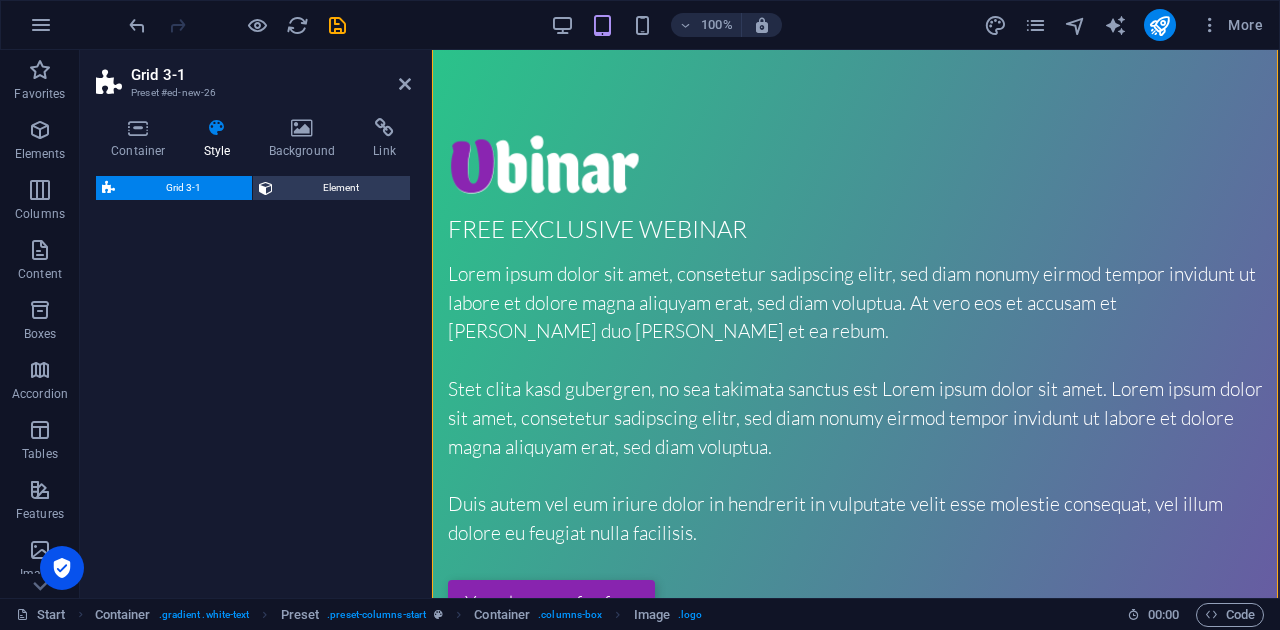 select on "rem" 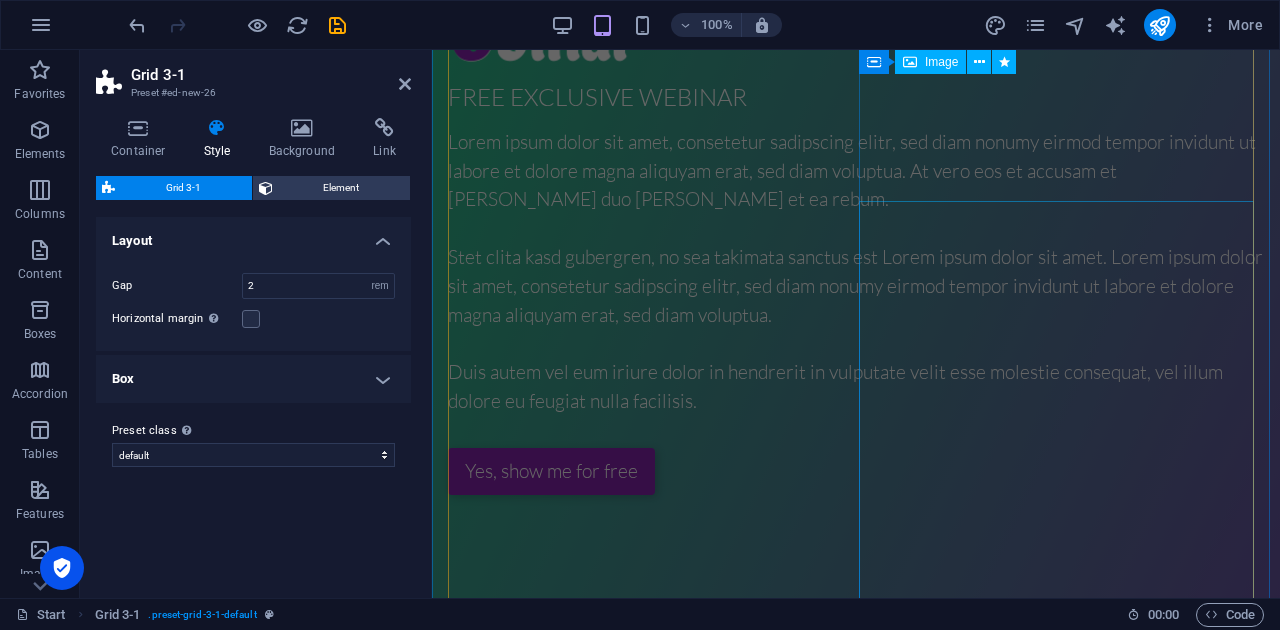 scroll, scrollTop: 0, scrollLeft: 0, axis: both 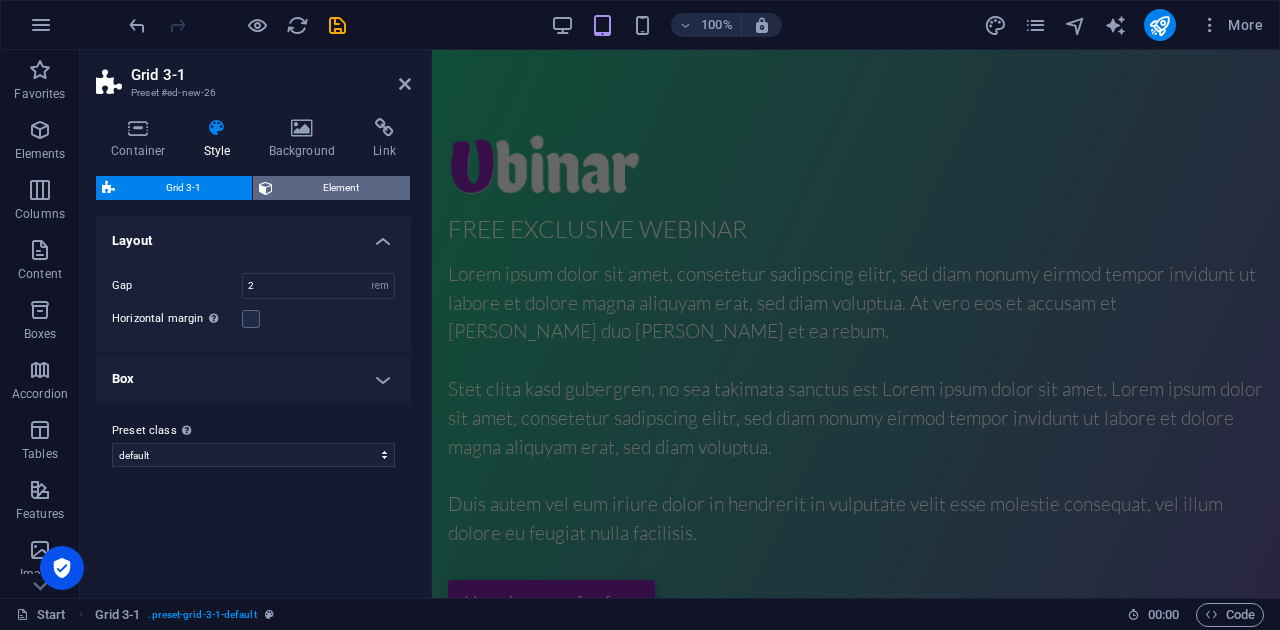 click on "Element" at bounding box center [342, 188] 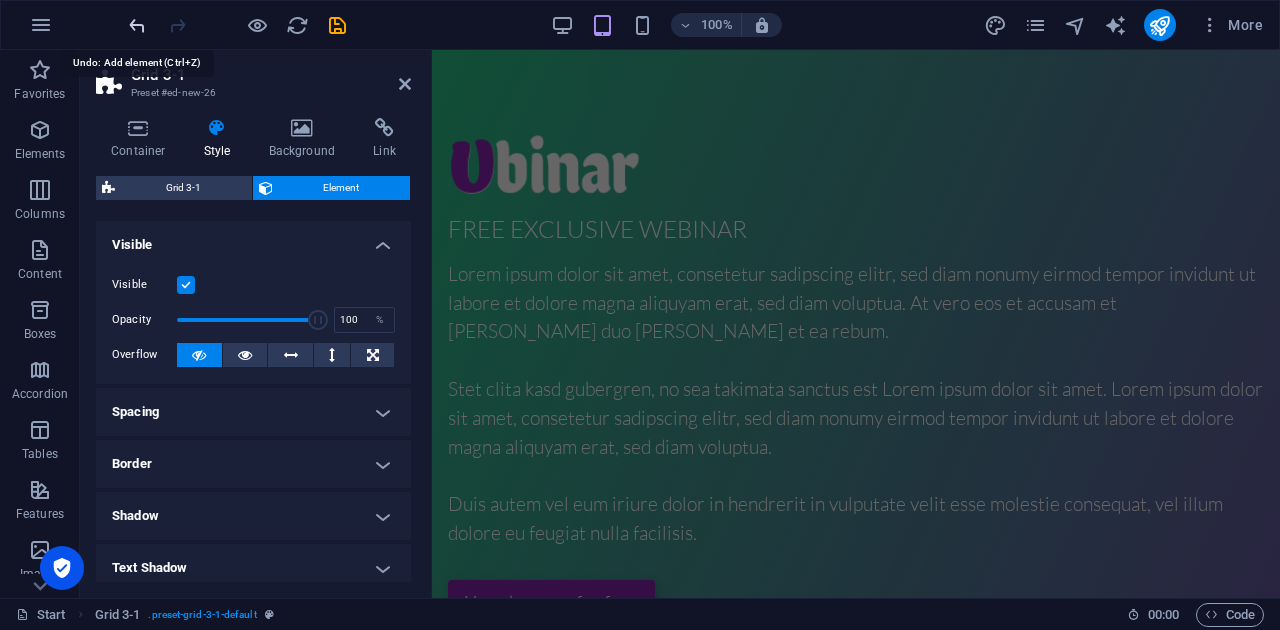 click at bounding box center [137, 25] 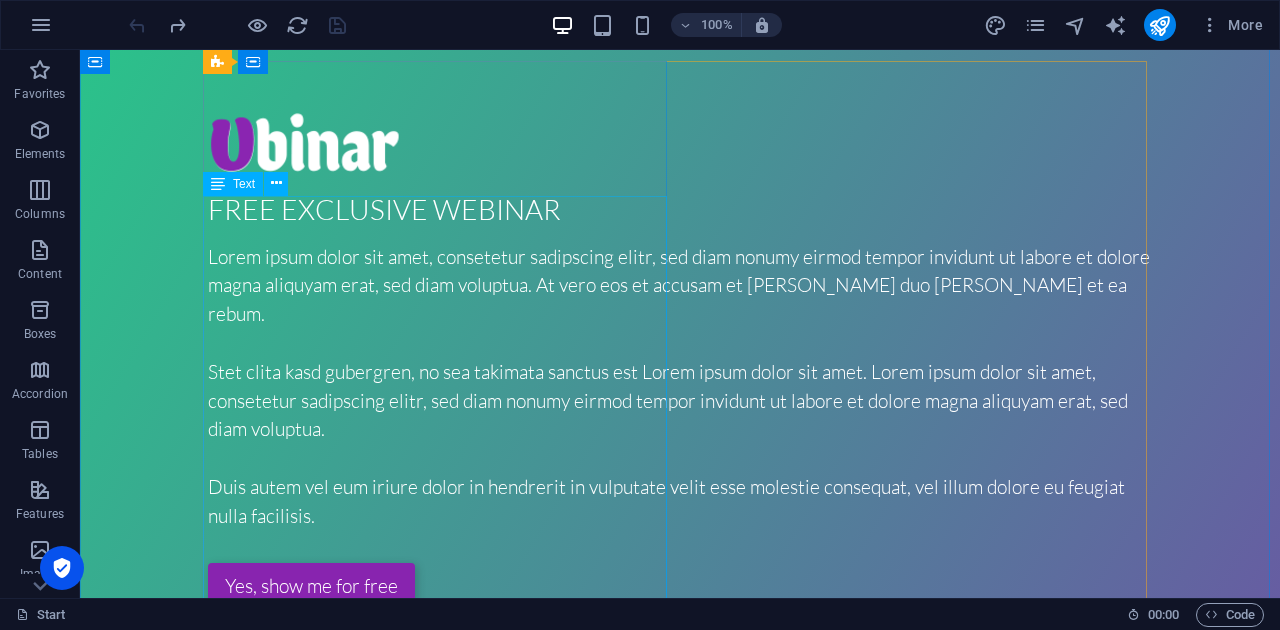 scroll, scrollTop: 0, scrollLeft: 0, axis: both 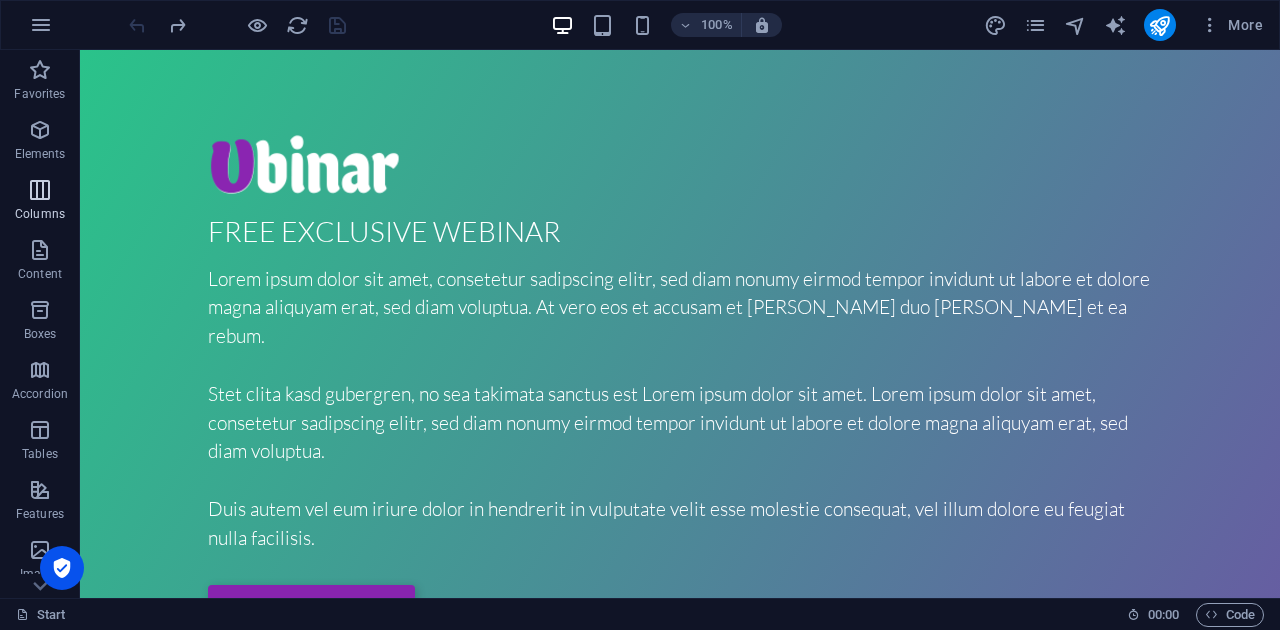 click at bounding box center [40, 190] 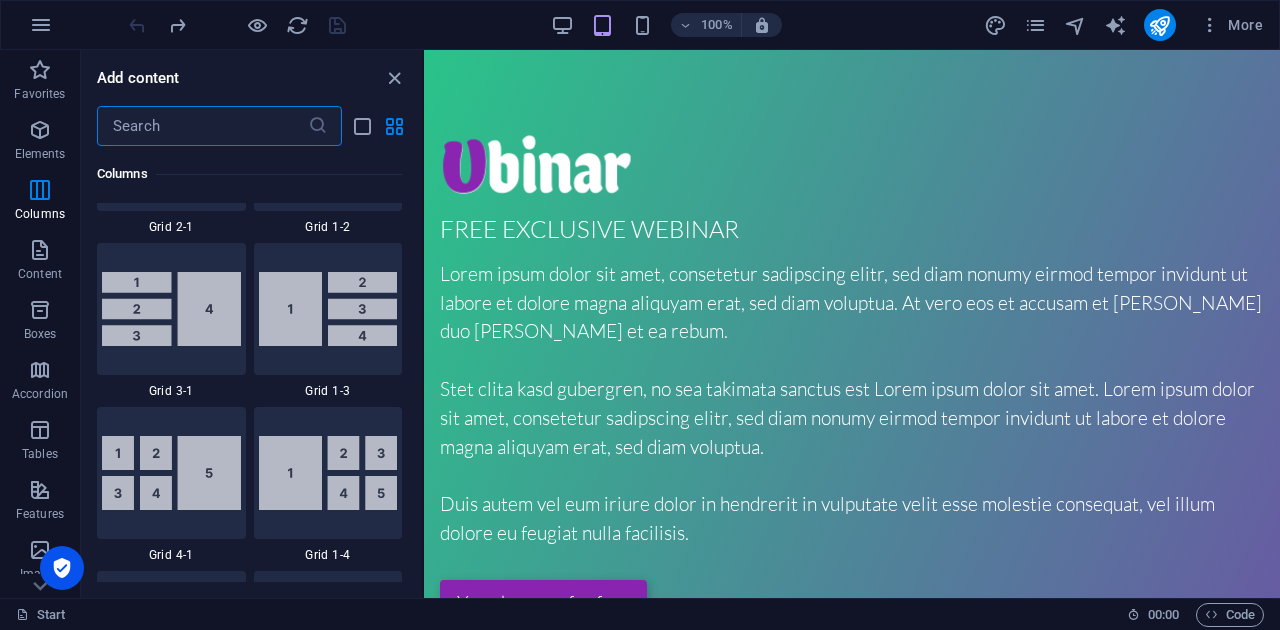 scroll, scrollTop: 2923, scrollLeft: 0, axis: vertical 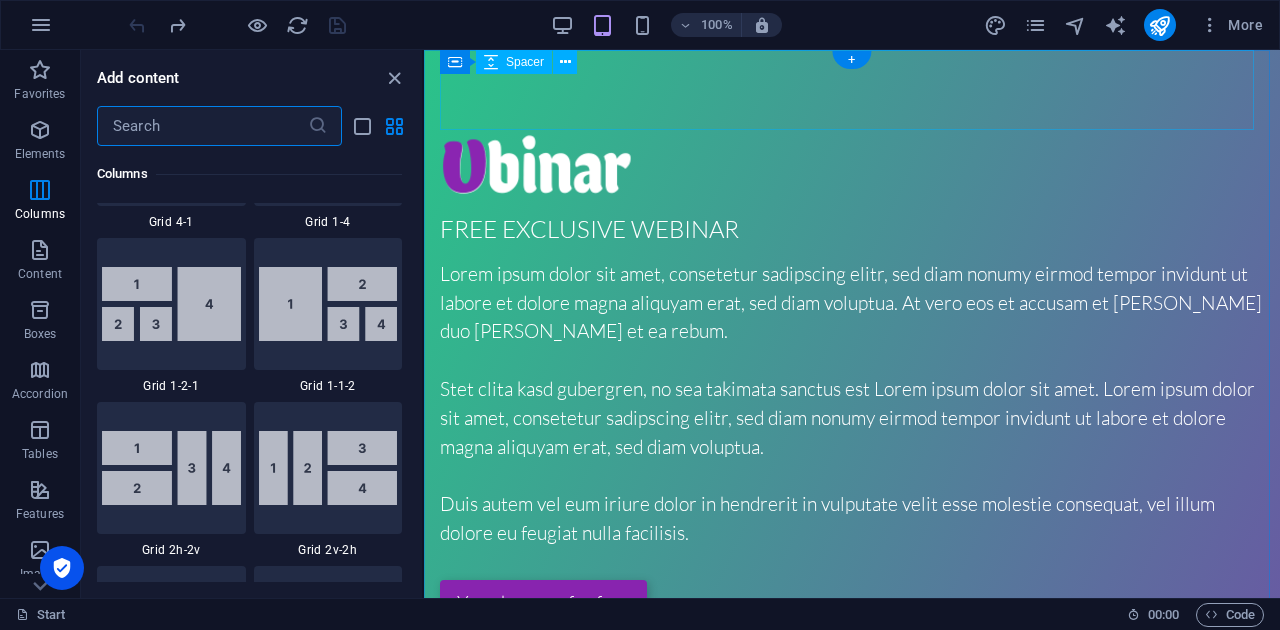 click at bounding box center (852, 90) 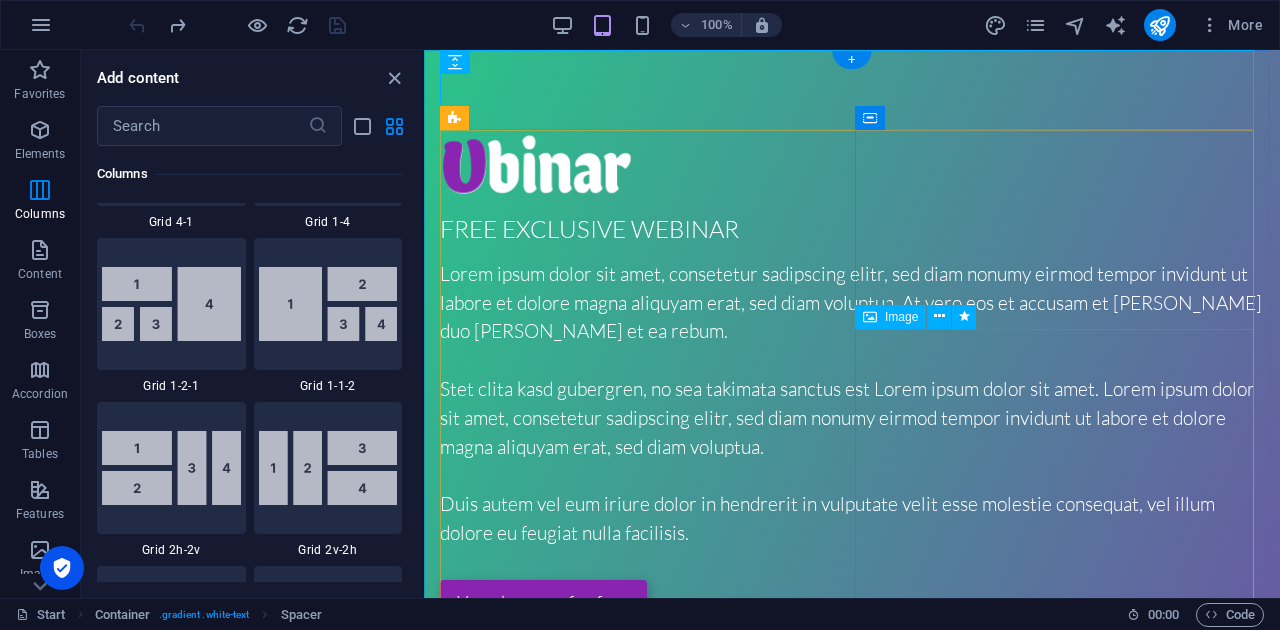 click at bounding box center (852, 1315) 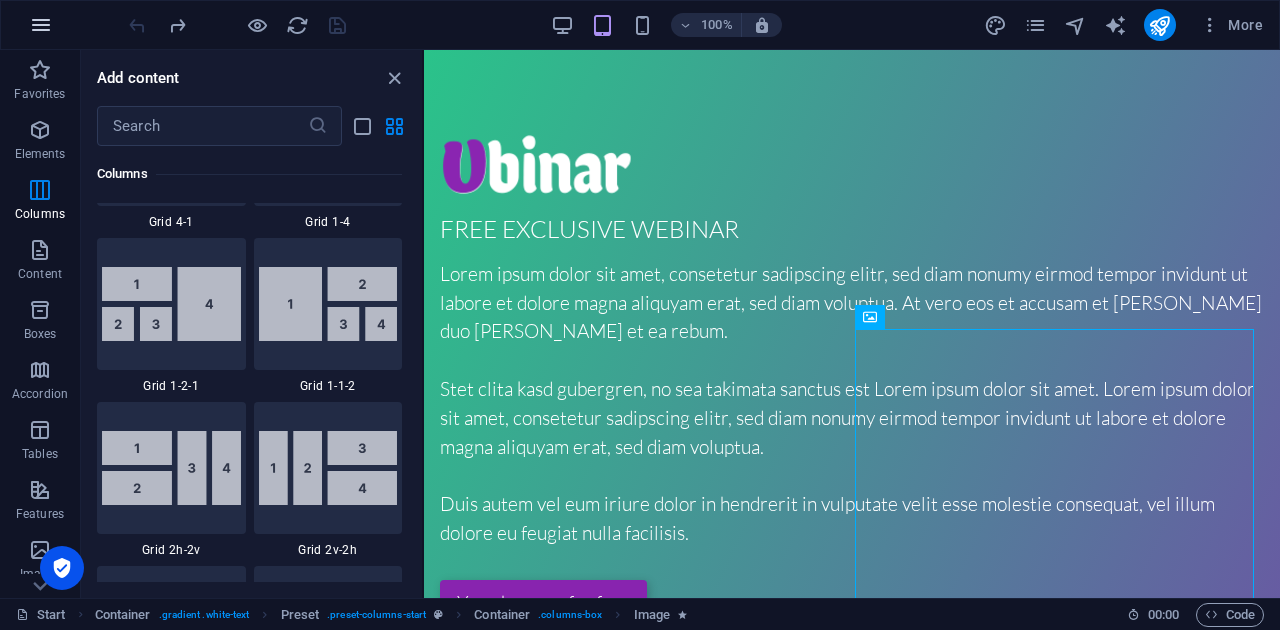 click at bounding box center [41, 25] 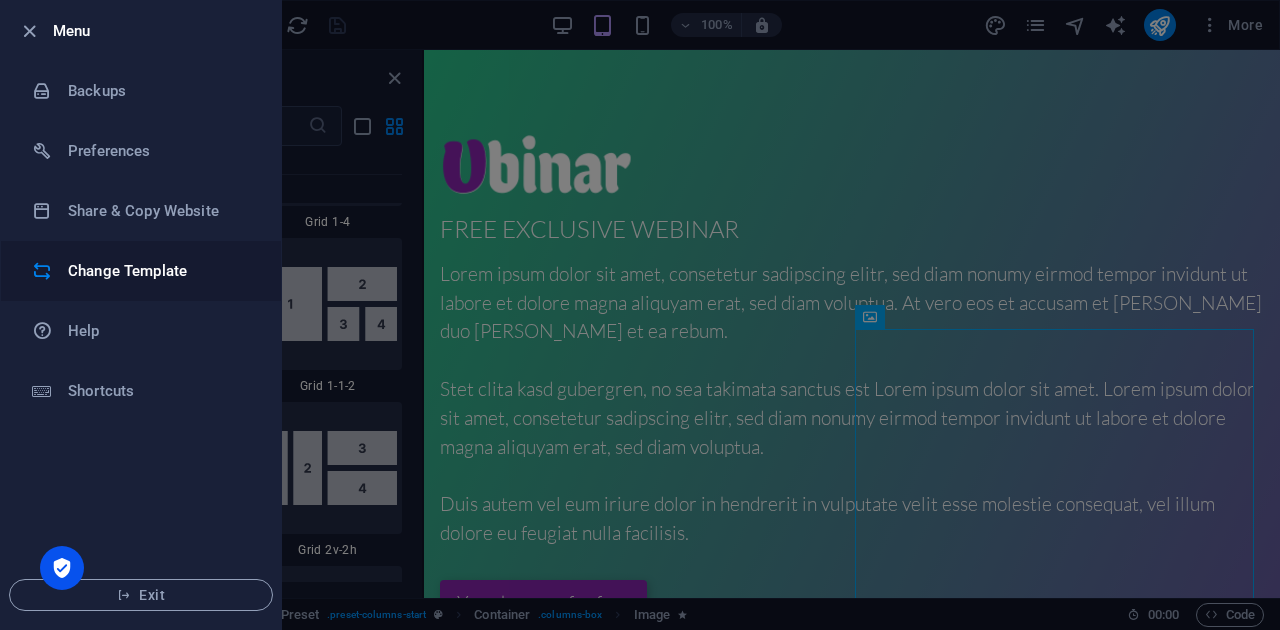 click on "Change Template" at bounding box center (160, 271) 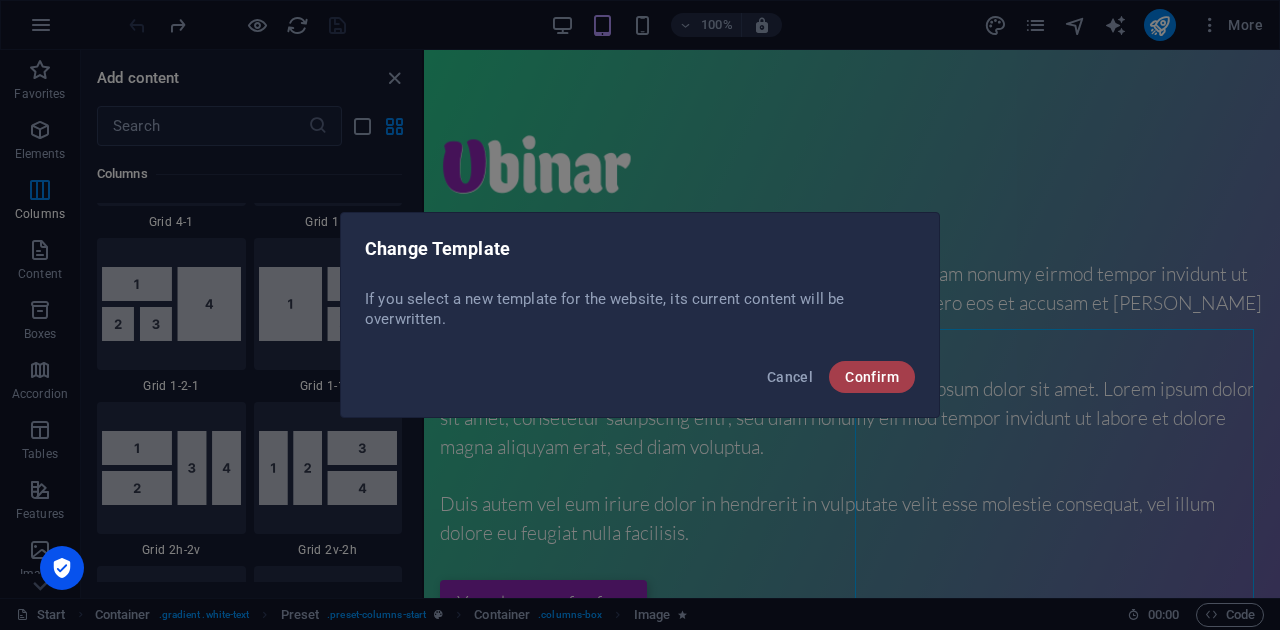 click on "Confirm" at bounding box center (872, 377) 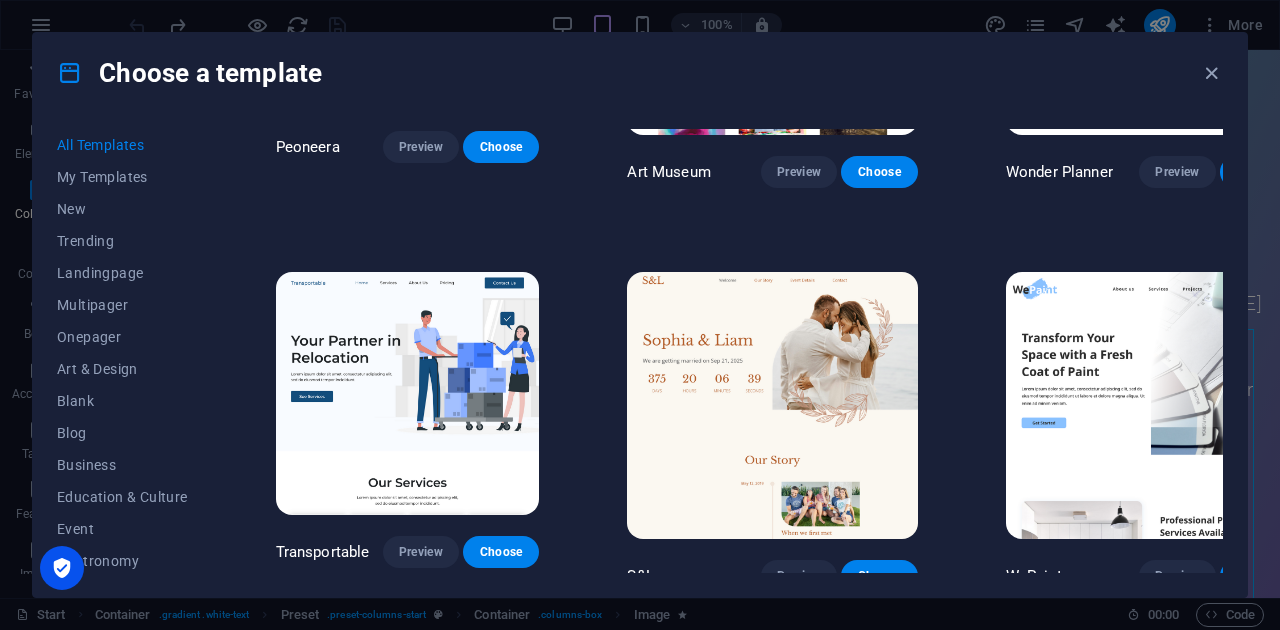 scroll, scrollTop: 333, scrollLeft: 0, axis: vertical 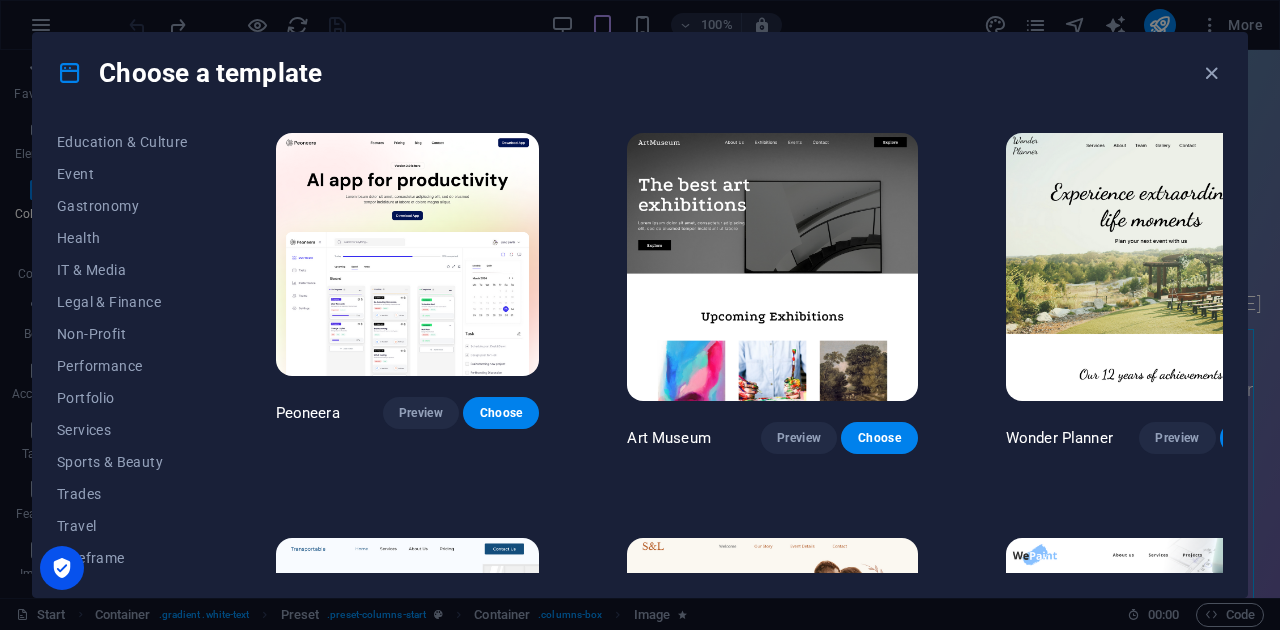 click on "IT & Media" at bounding box center [122, 270] 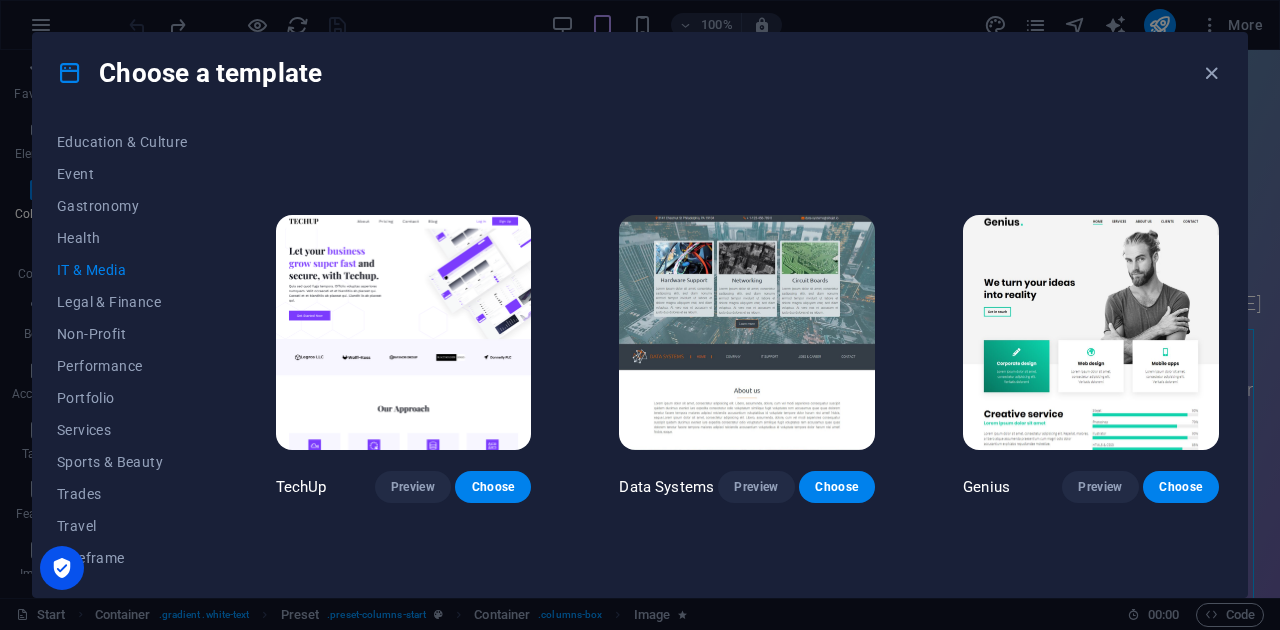 scroll, scrollTop: 0, scrollLeft: 0, axis: both 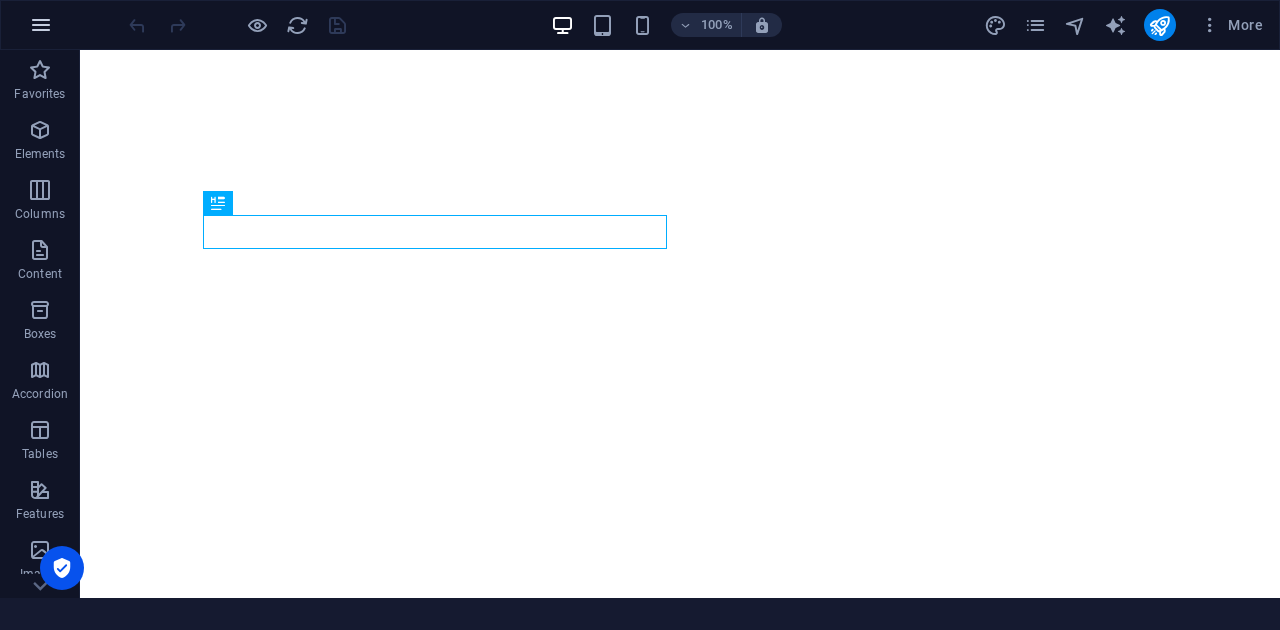 click at bounding box center (41, 25) 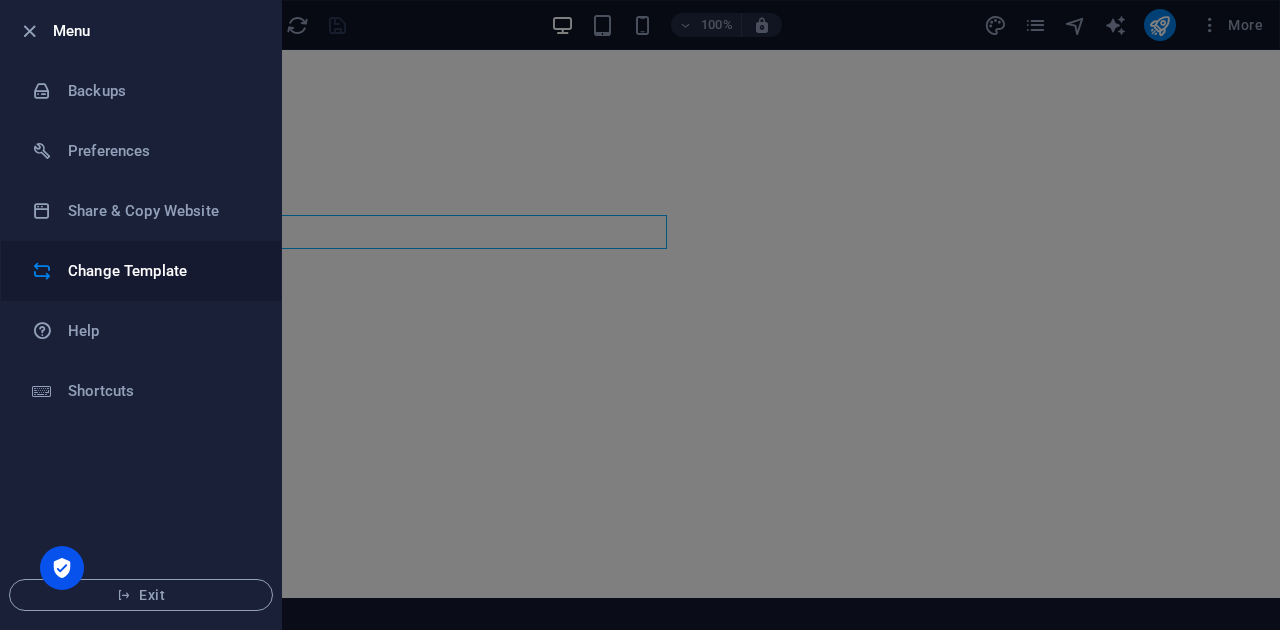 click on "Change Template" at bounding box center [141, 271] 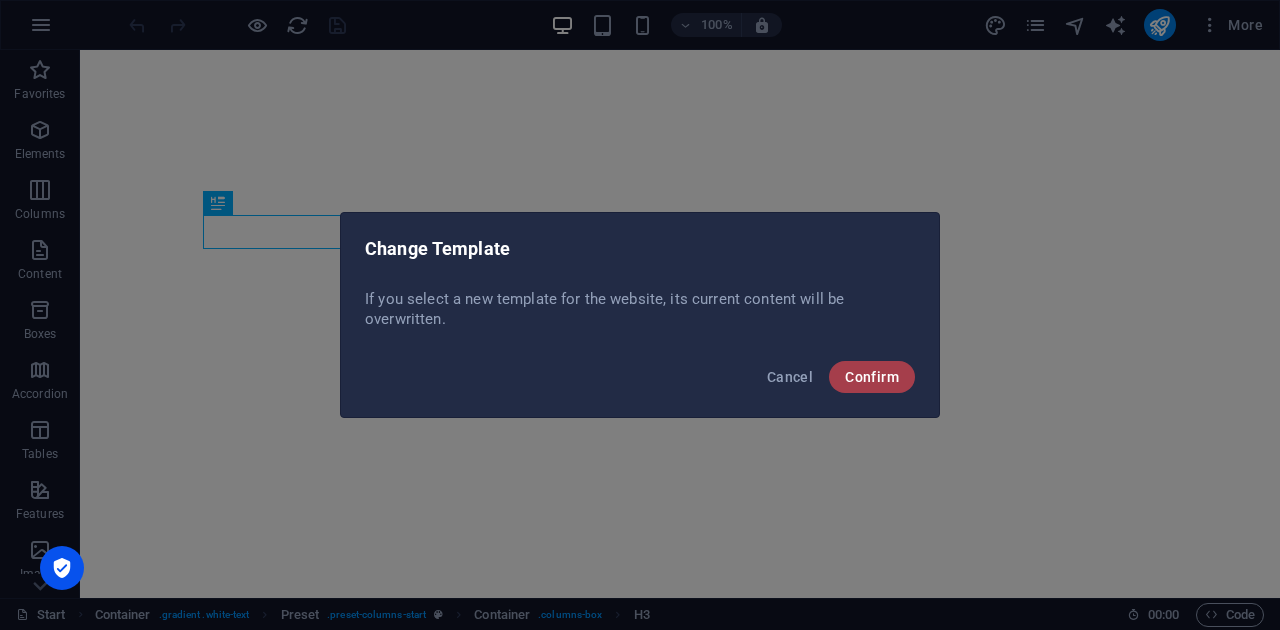 click on "Confirm" at bounding box center (872, 377) 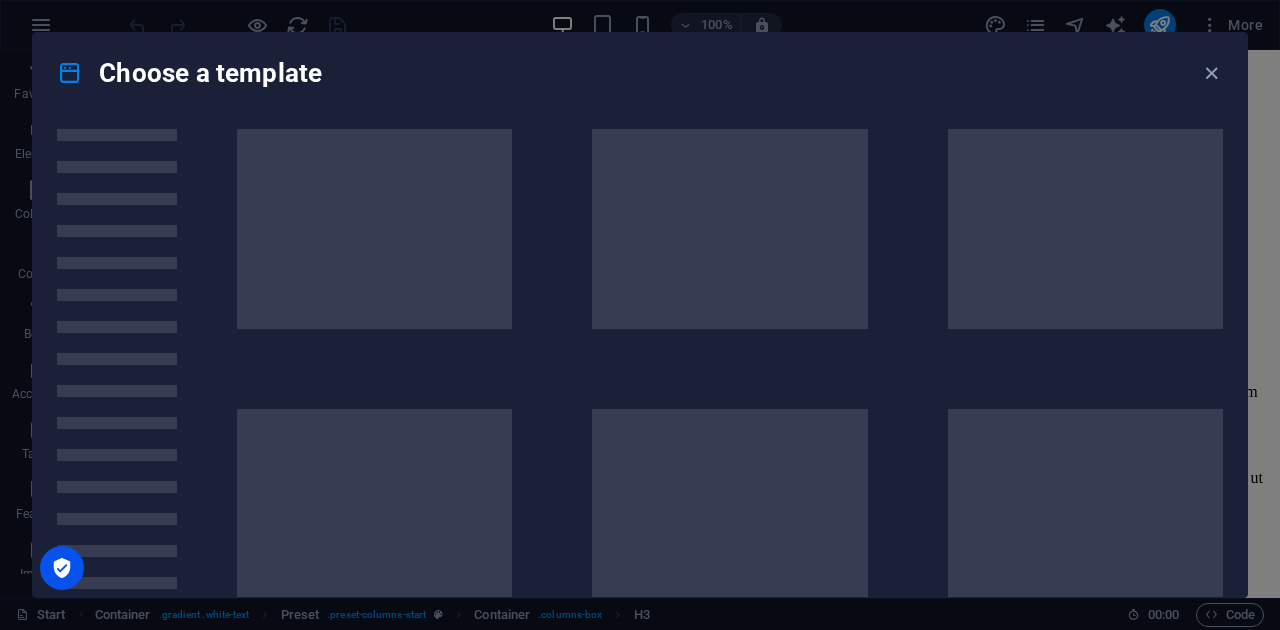 scroll, scrollTop: 0, scrollLeft: 0, axis: both 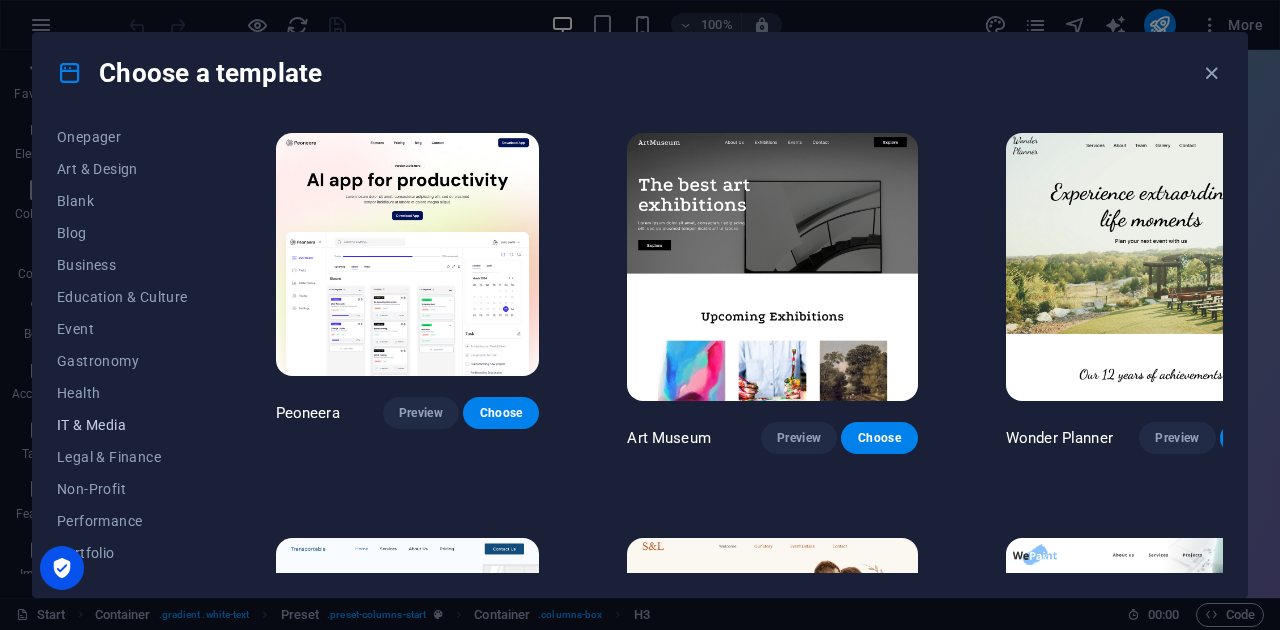 click on "IT & Media" at bounding box center (122, 425) 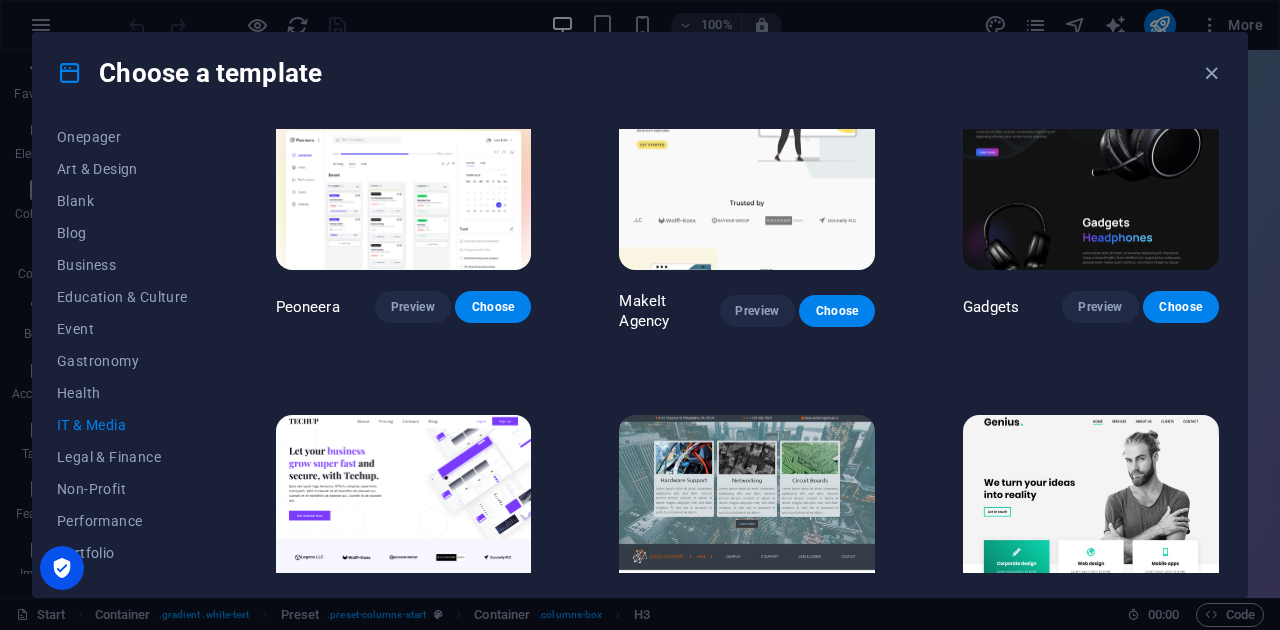 scroll, scrollTop: 0, scrollLeft: 0, axis: both 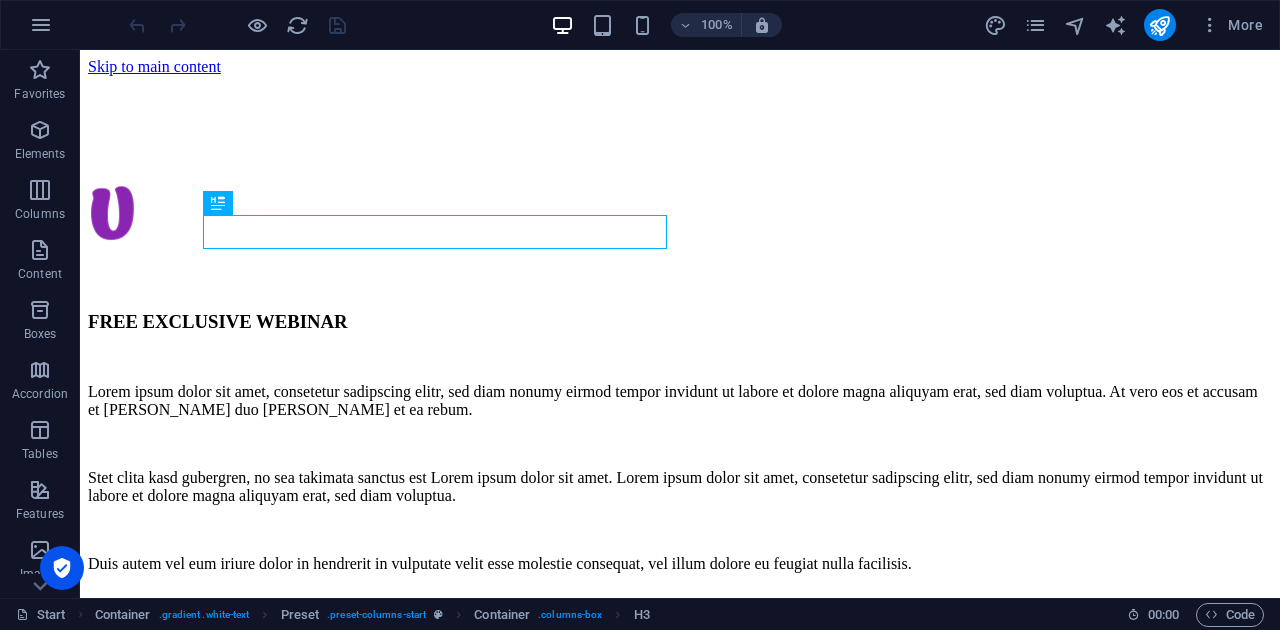 click at bounding box center [41, 25] 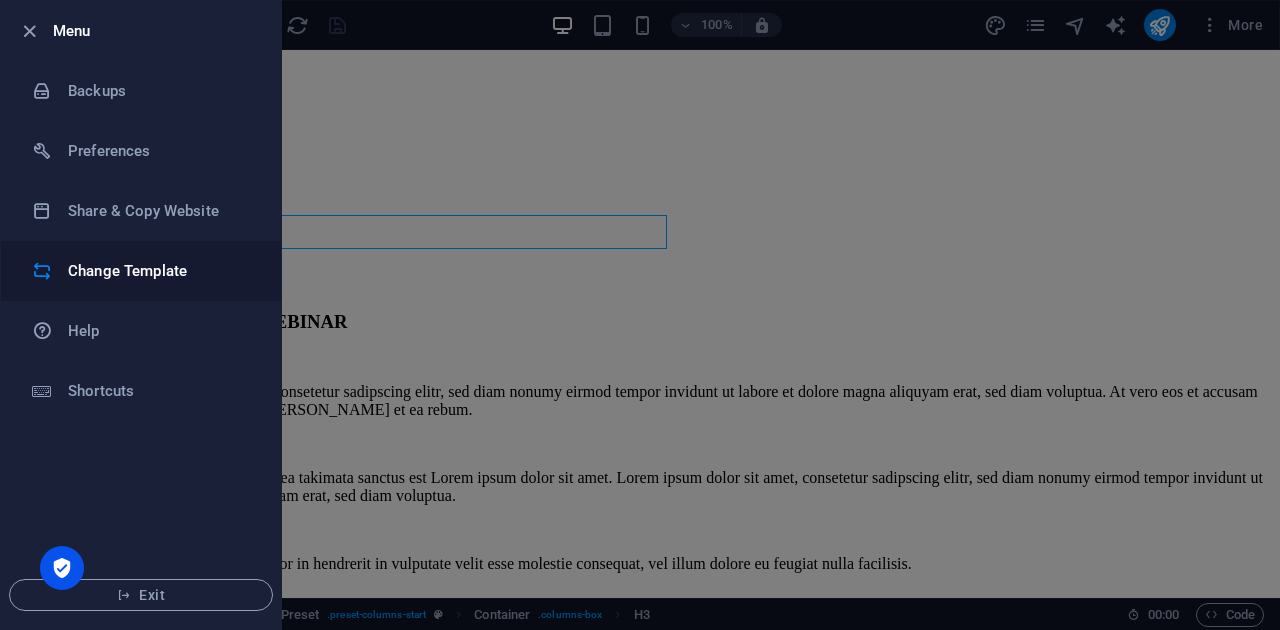 click on "Change Template" at bounding box center [160, 271] 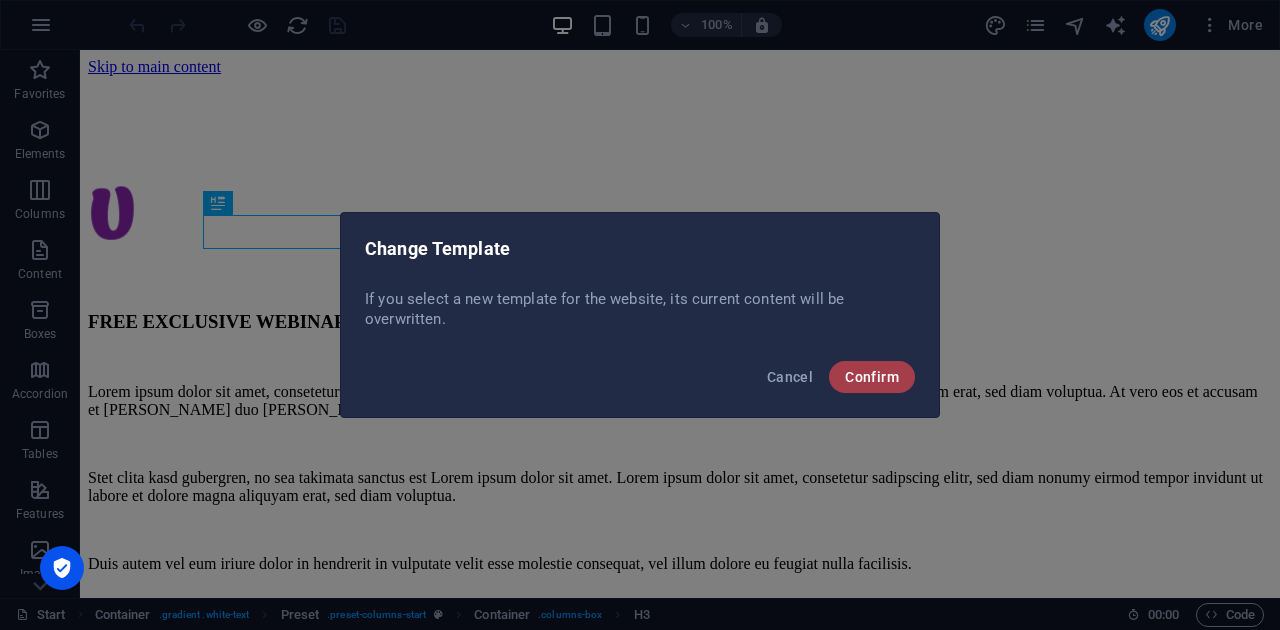 click on "Confirm" at bounding box center [872, 377] 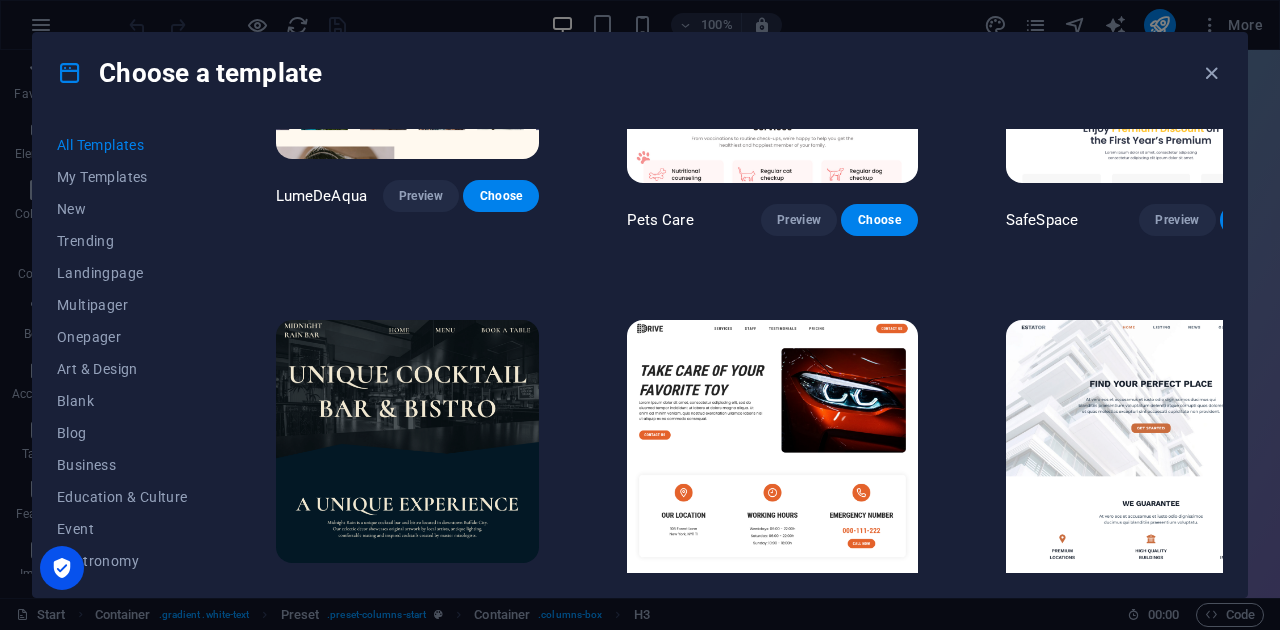 scroll, scrollTop: 3133, scrollLeft: 0, axis: vertical 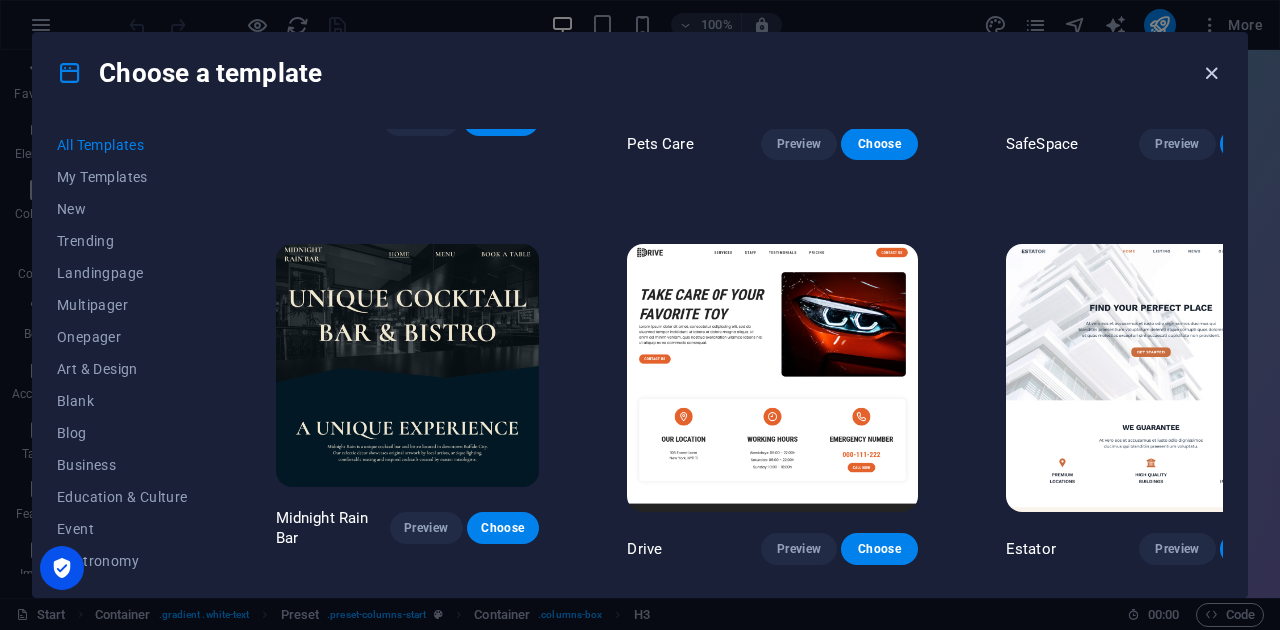click at bounding box center (1211, 73) 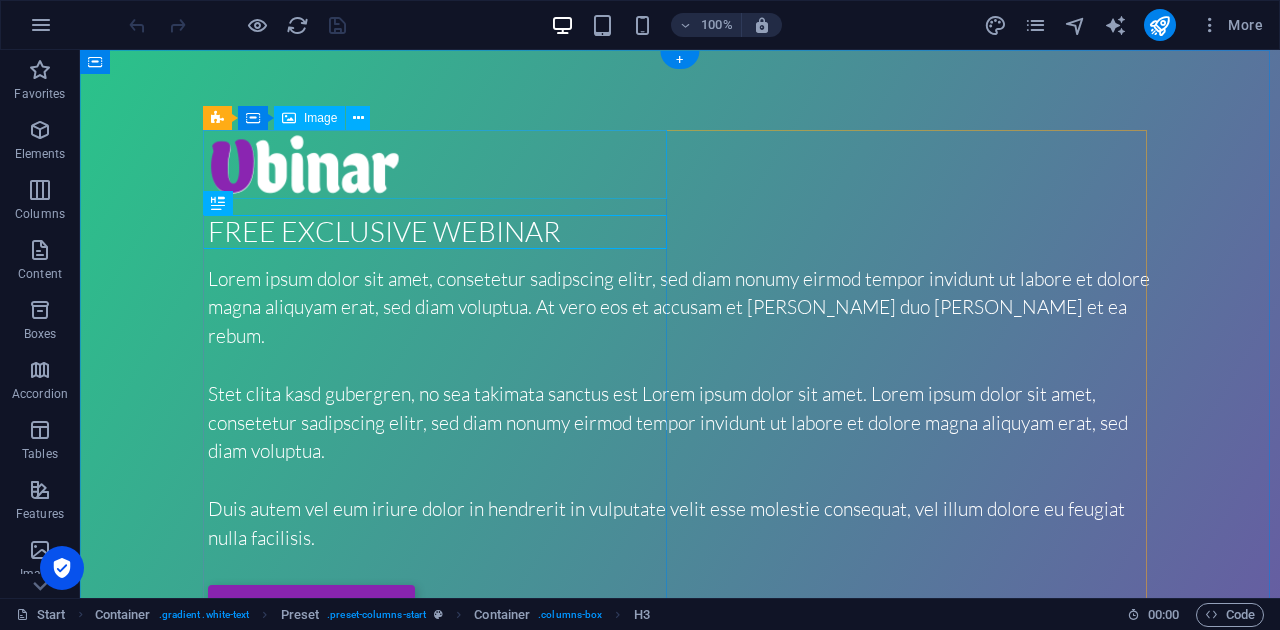 click at bounding box center [680, 164] 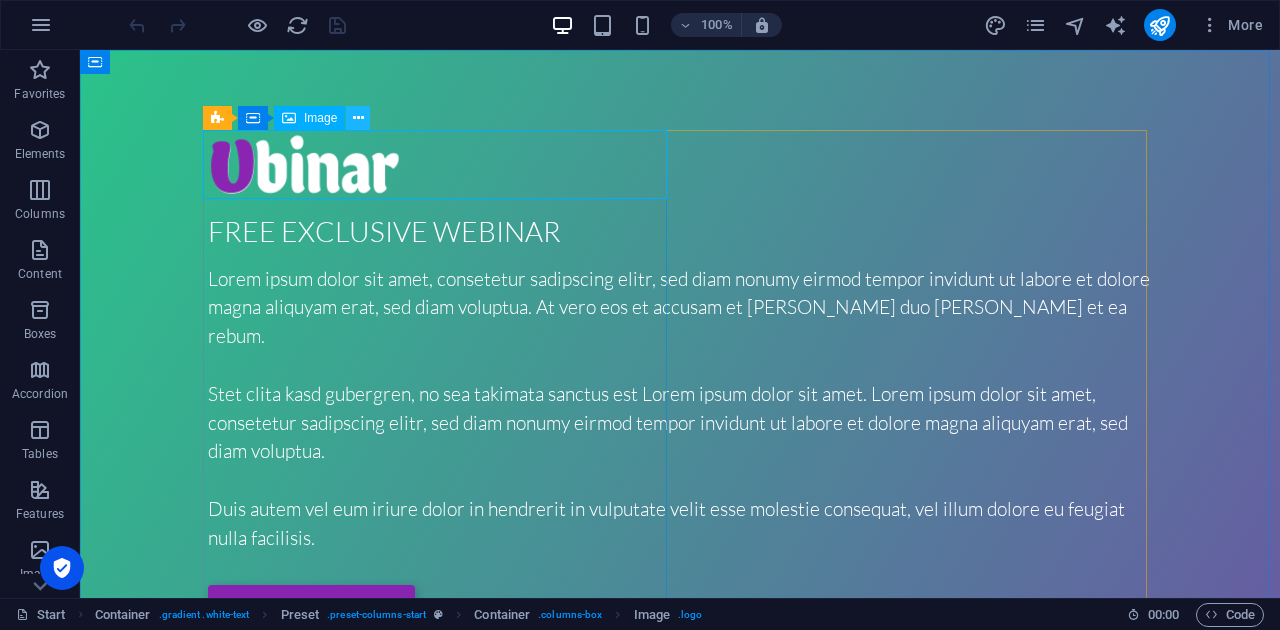 click at bounding box center [358, 118] 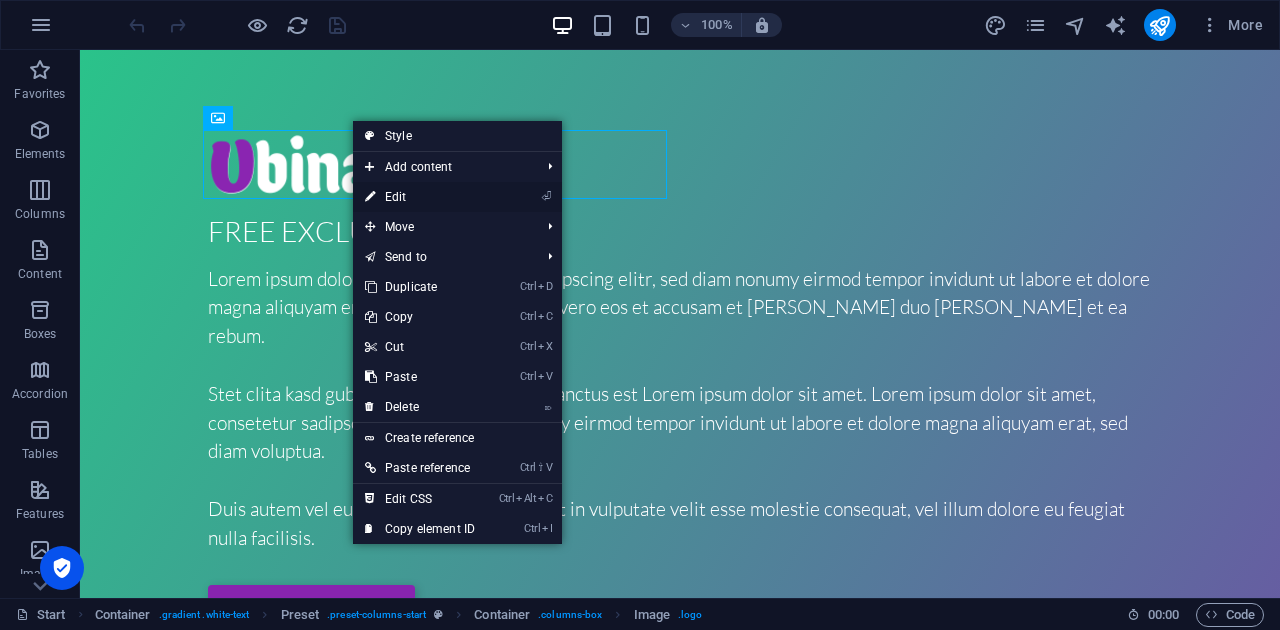 click on "⏎  Edit" at bounding box center [420, 197] 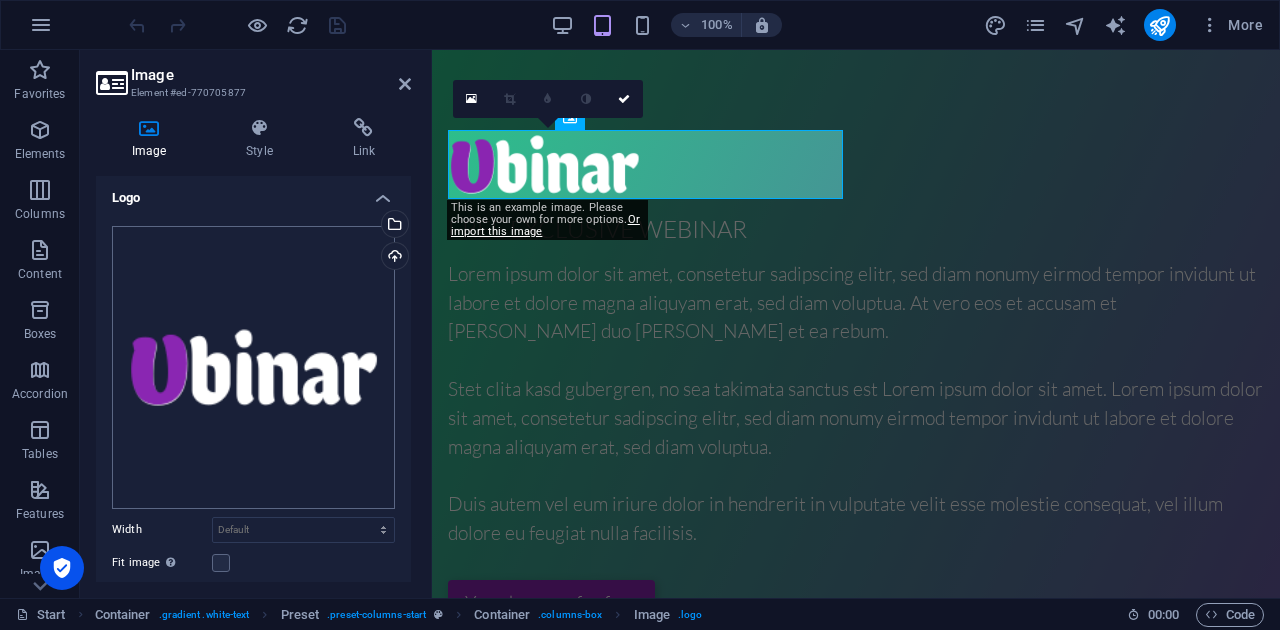 scroll, scrollTop: 0, scrollLeft: 0, axis: both 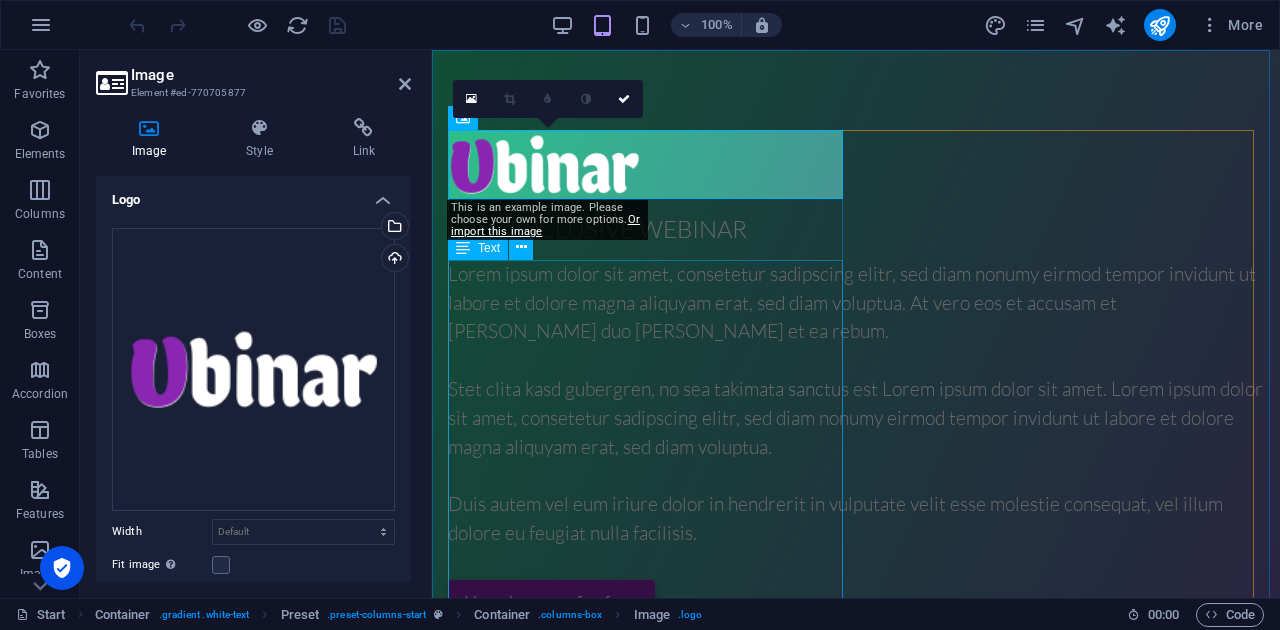 click on "Lorem ipsum dolor sit amet, consetetur sadipscing elitr, sed diam nonumy eirmod tempor invidunt ut labore et dolore magna aliquyam erat, sed diam voluptua. At vero eos et accusam et [PERSON_NAME] duo [PERSON_NAME] et ea rebum. Stet clita kasd gubergren, no sea takimata sanctus est Lorem ipsum dolor sit amet. Lorem ipsum dolor sit amet, consetetur sadipscing elitr, sed diam nonumy eirmod tempor invidunt ut labore et dolore magna aliquyam erat, sed diam voluptua. Duis autem vel eum iriure dolor in hendrerit in vulputate velit esse molestie consequat, vel illum dolore eu feugiat nulla facilisis." at bounding box center [856, 404] 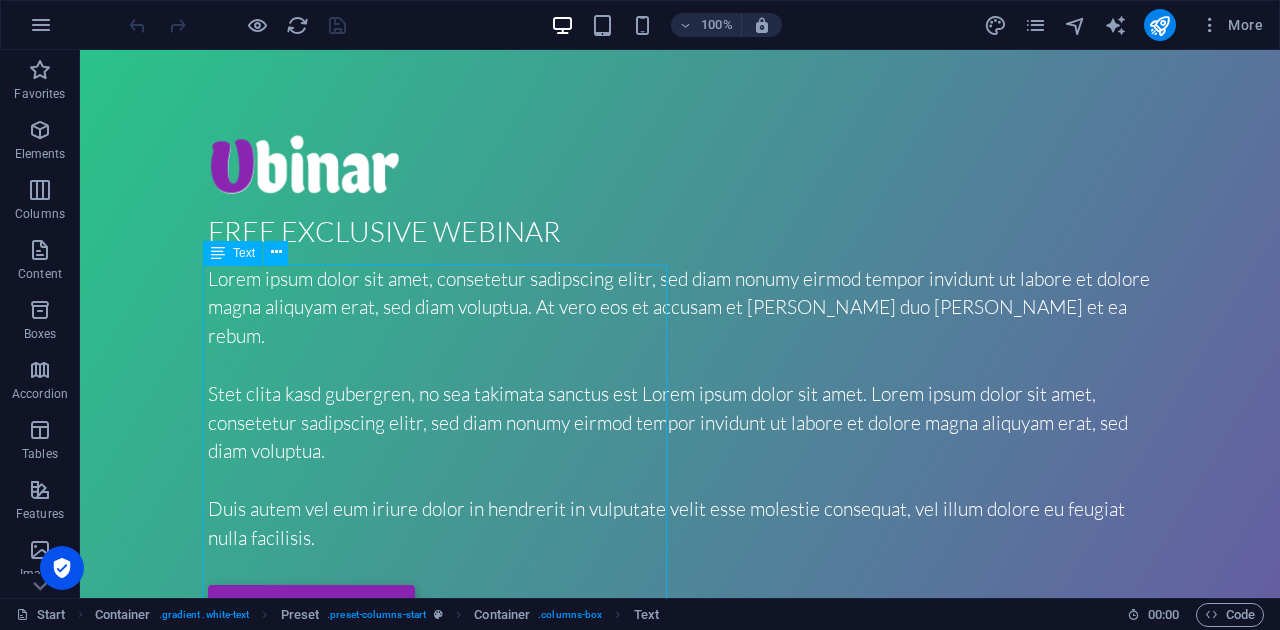click on "Lorem ipsum dolor sit amet, consetetur sadipscing elitr, sed diam nonumy eirmod tempor invidunt ut labore et dolore magna aliquyam erat, sed diam voluptua. At vero eos et accusam et [PERSON_NAME] duo [PERSON_NAME] et ea rebum. Stet clita kasd gubergren, no sea takimata sanctus est Lorem ipsum dolor sit amet. Lorem ipsum dolor sit amet, consetetur sadipscing elitr, sed diam nonumy eirmod tempor invidunt ut labore et dolore magna aliquyam erat, sed diam voluptua. Duis autem vel eum iriure dolor in hendrerit in vulputate velit esse molestie consequat, vel illum dolore eu feugiat nulla facilisis." at bounding box center [680, 409] 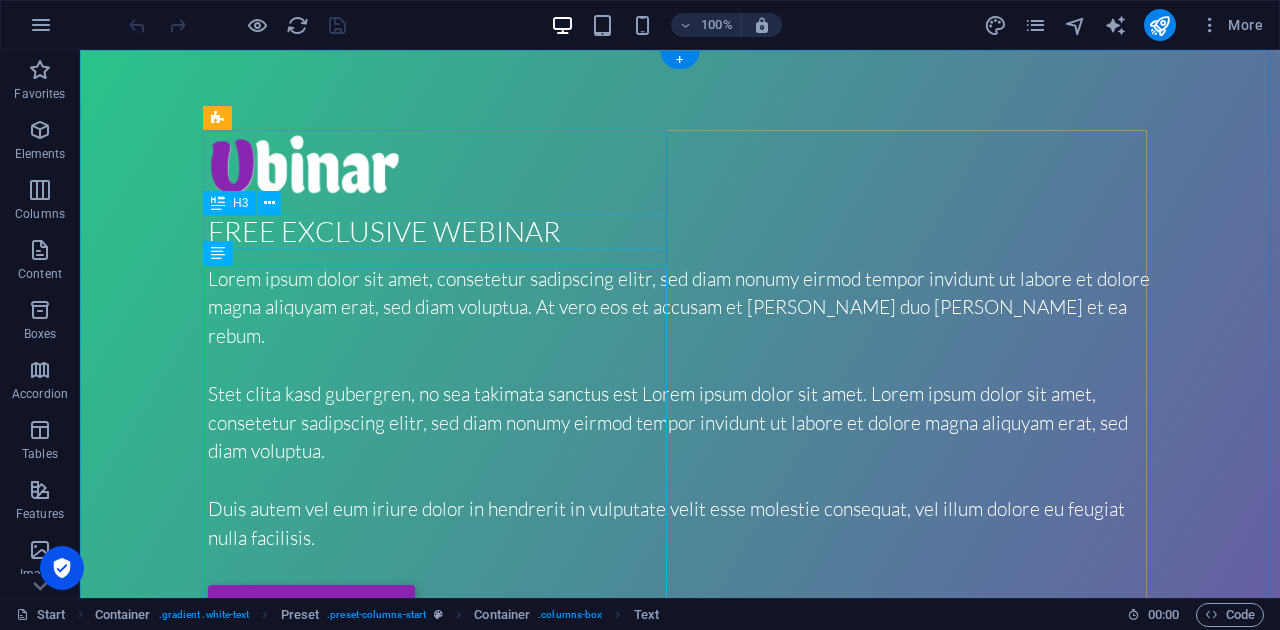 click on "FREE EXCLUSIVE WEBINAR" at bounding box center (680, 232) 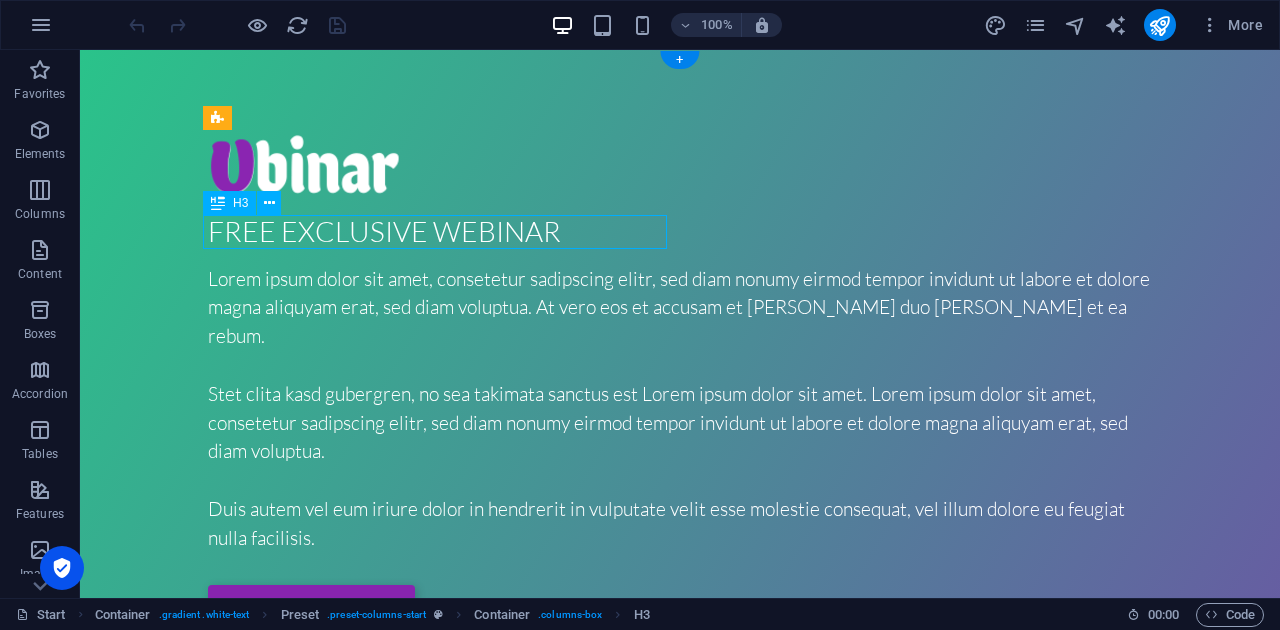 click on "FREE EXCLUSIVE WEBINAR" at bounding box center (680, 232) 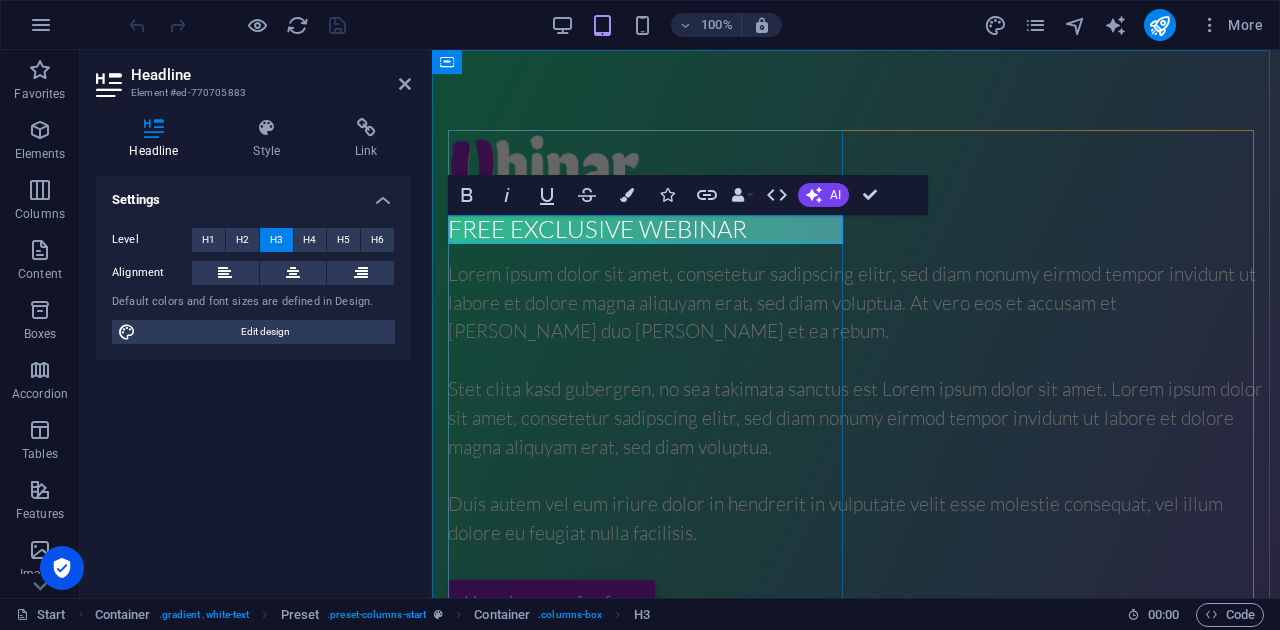 type 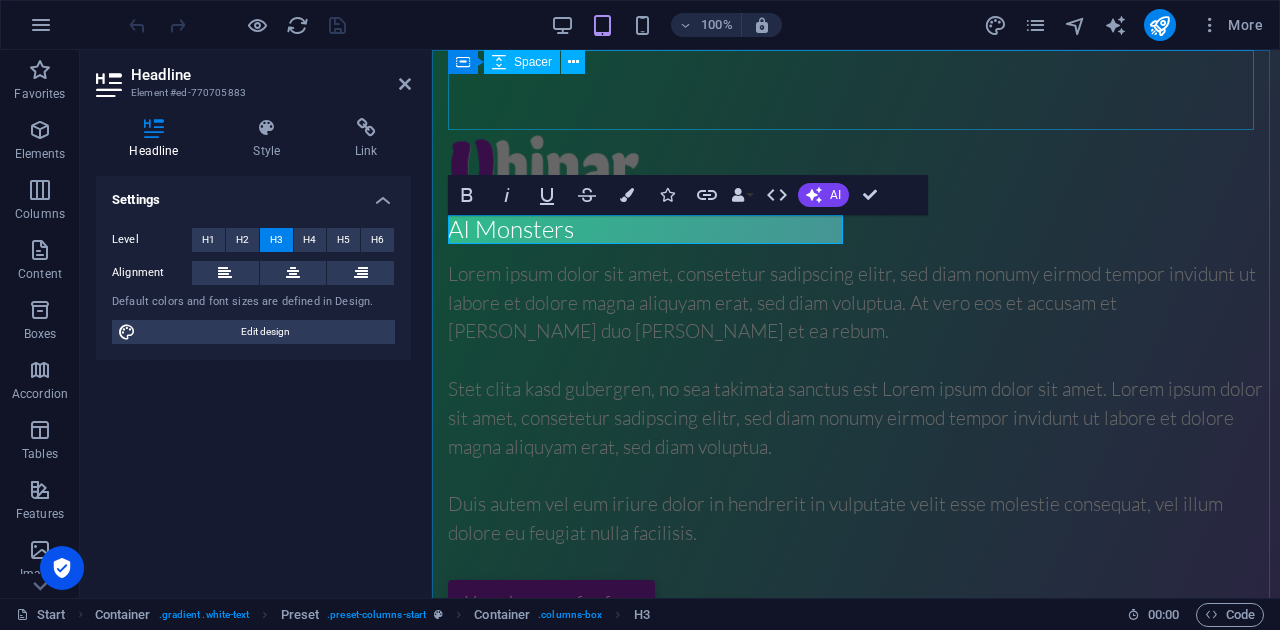 click at bounding box center (856, 90) 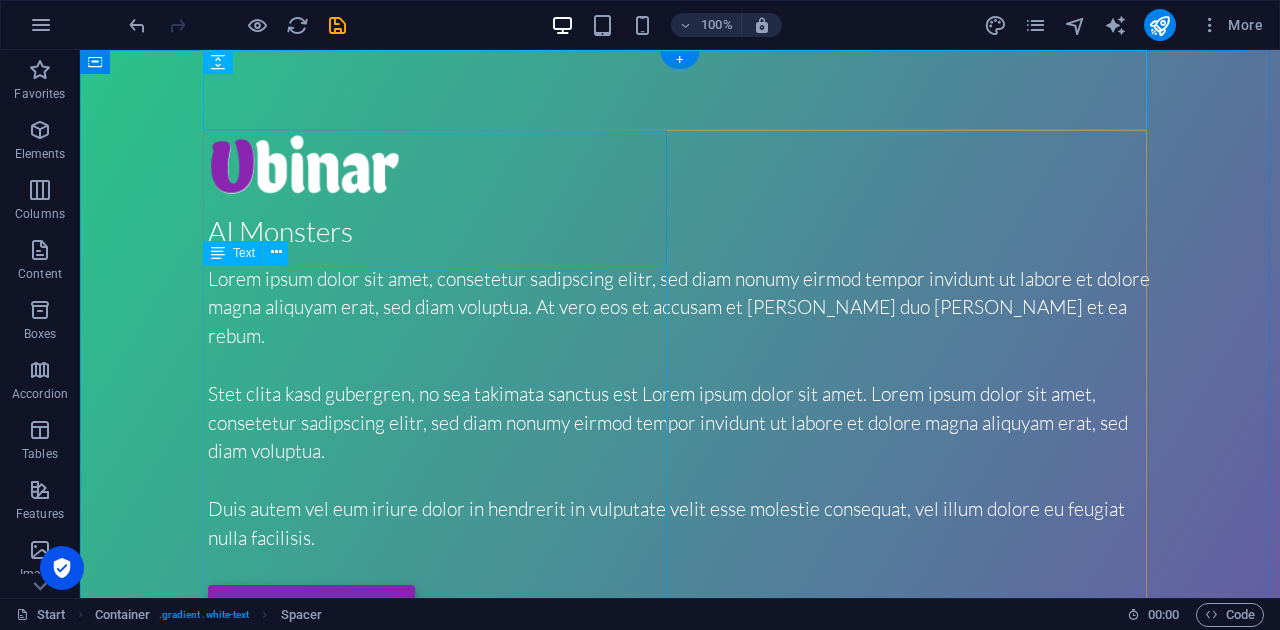 click on "Lorem ipsum dolor sit amet, consetetur sadipscing elitr, sed diam nonumy eirmod tempor invidunt ut labore et dolore magna aliquyam erat, sed diam voluptua. At vero eos et accusam et [PERSON_NAME] duo [PERSON_NAME] et ea rebum. Stet clita kasd gubergren, no sea takimata sanctus est Lorem ipsum dolor sit amet. Lorem ipsum dolor sit amet, consetetur sadipscing elitr, sed diam nonumy eirmod tempor invidunt ut labore et dolore magna aliquyam erat, sed diam voluptua. Duis autem vel eum iriure dolor in hendrerit in vulputate velit esse molestie consequat, vel illum dolore eu feugiat nulla facilisis." at bounding box center (680, 409) 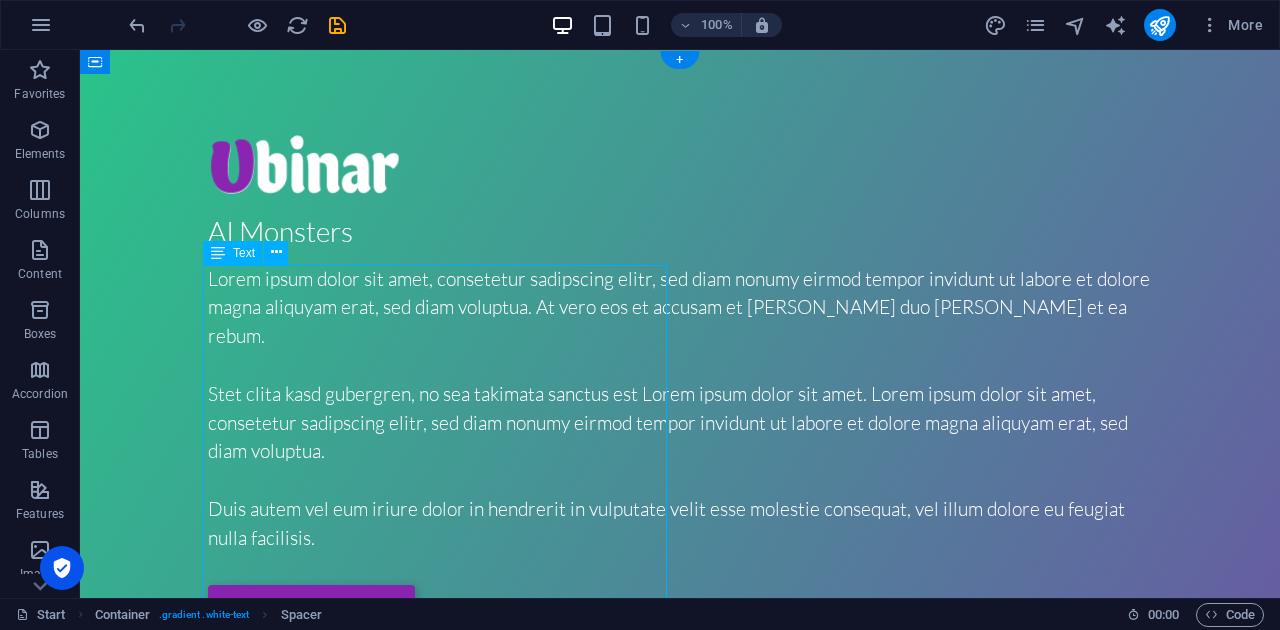 click on "Lorem ipsum dolor sit amet, consetetur sadipscing elitr, sed diam nonumy eirmod tempor invidunt ut labore et dolore magna aliquyam erat, sed diam voluptua. At vero eos et accusam et [PERSON_NAME] duo [PERSON_NAME] et ea rebum. Stet clita kasd gubergren, no sea takimata sanctus est Lorem ipsum dolor sit amet. Lorem ipsum dolor sit amet, consetetur sadipscing elitr, sed diam nonumy eirmod tempor invidunt ut labore et dolore magna aliquyam erat, sed diam voluptua. Duis autem vel eum iriure dolor in hendrerit in vulputate velit esse molestie consequat, vel illum dolore eu feugiat nulla facilisis." at bounding box center [680, 409] 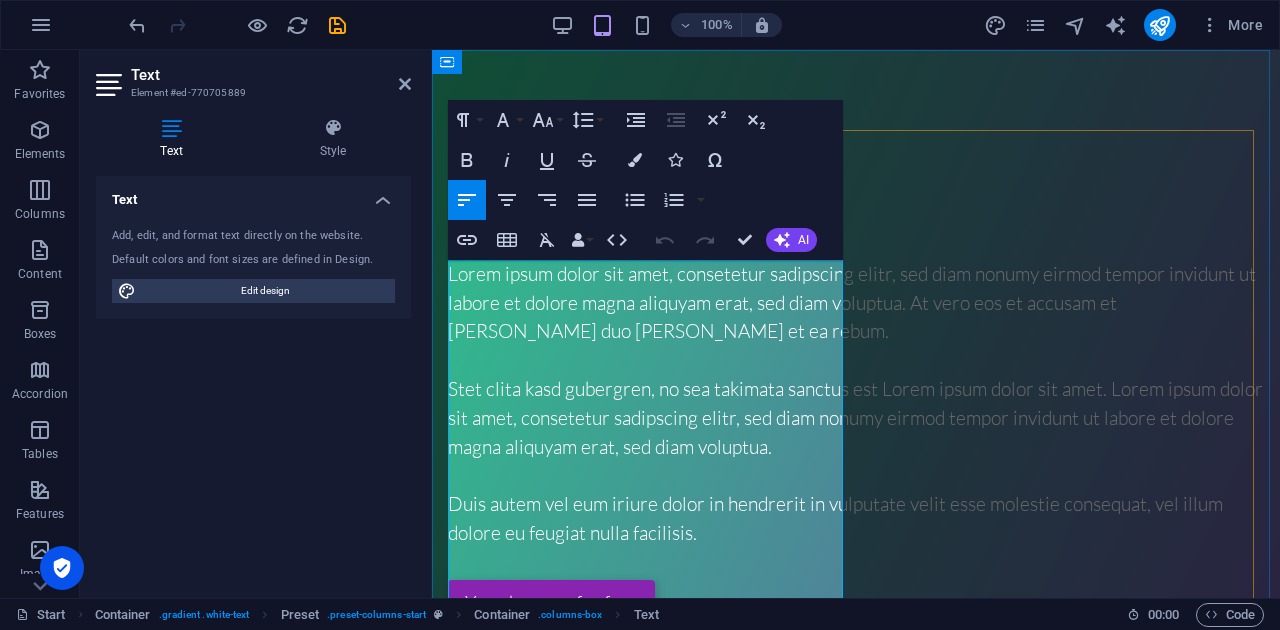 click on "Lorem ipsum dolor sit amet, consetetur sadipscing elitr, sed diam nonumy eirmod tempor invidunt ut labore et dolore magna aliquyam erat, sed diam voluptua. At vero eos et accusam et [PERSON_NAME] duo [PERSON_NAME] et ea rebum." at bounding box center (856, 303) 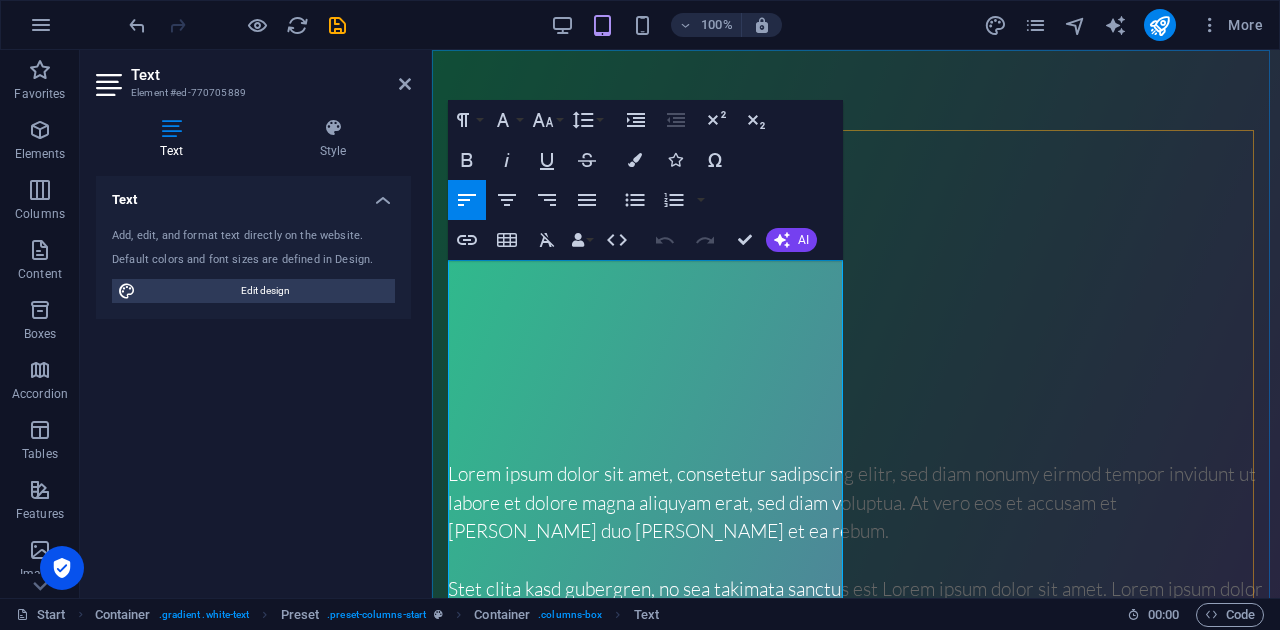 scroll, scrollTop: 200, scrollLeft: 0, axis: vertical 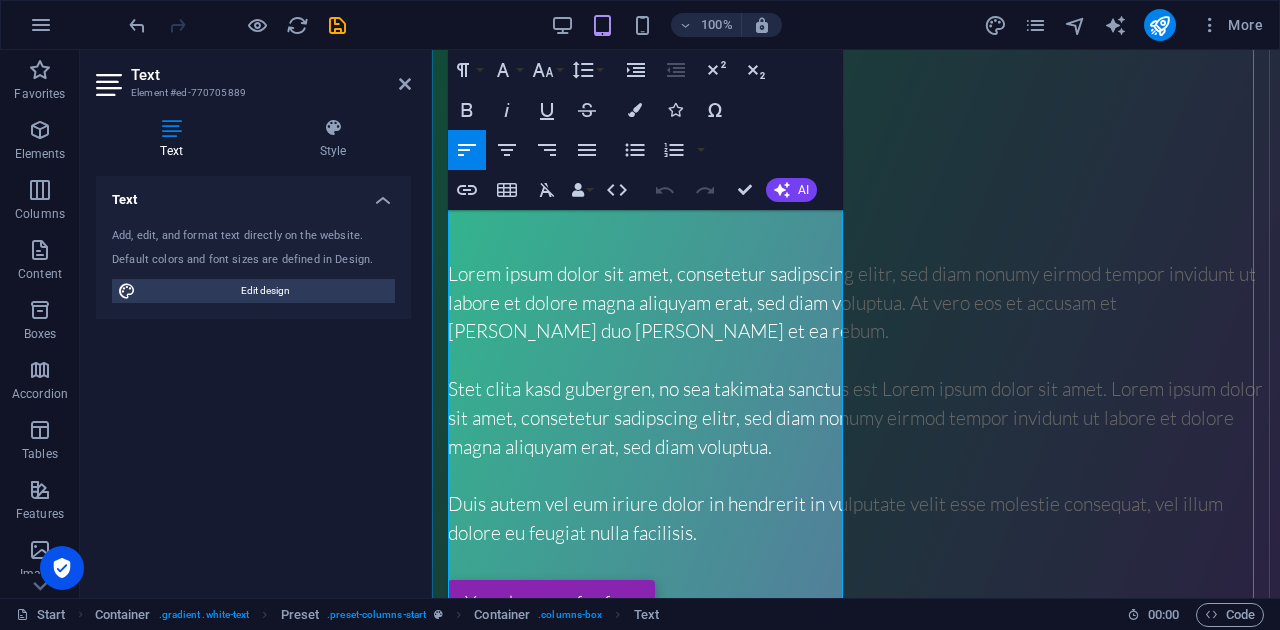 click on "Lorem ipsum dolor sit amet, consetetur sadipscing elitr, sed diam nonumy eirmod tempor invidunt ut labore et dolore magna aliquyam erat, sed diam voluptua. At vero eos et accusam et [PERSON_NAME] duo [PERSON_NAME] et ea rebum." at bounding box center [856, 303] 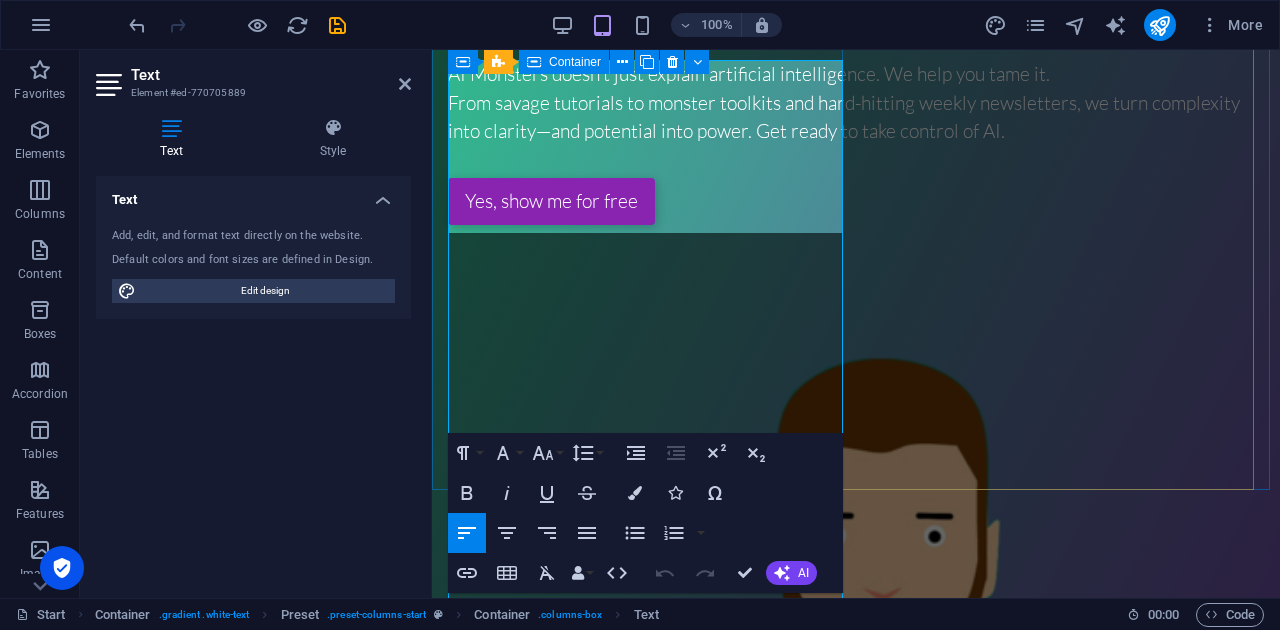 scroll, scrollTop: 5147, scrollLeft: 2, axis: both 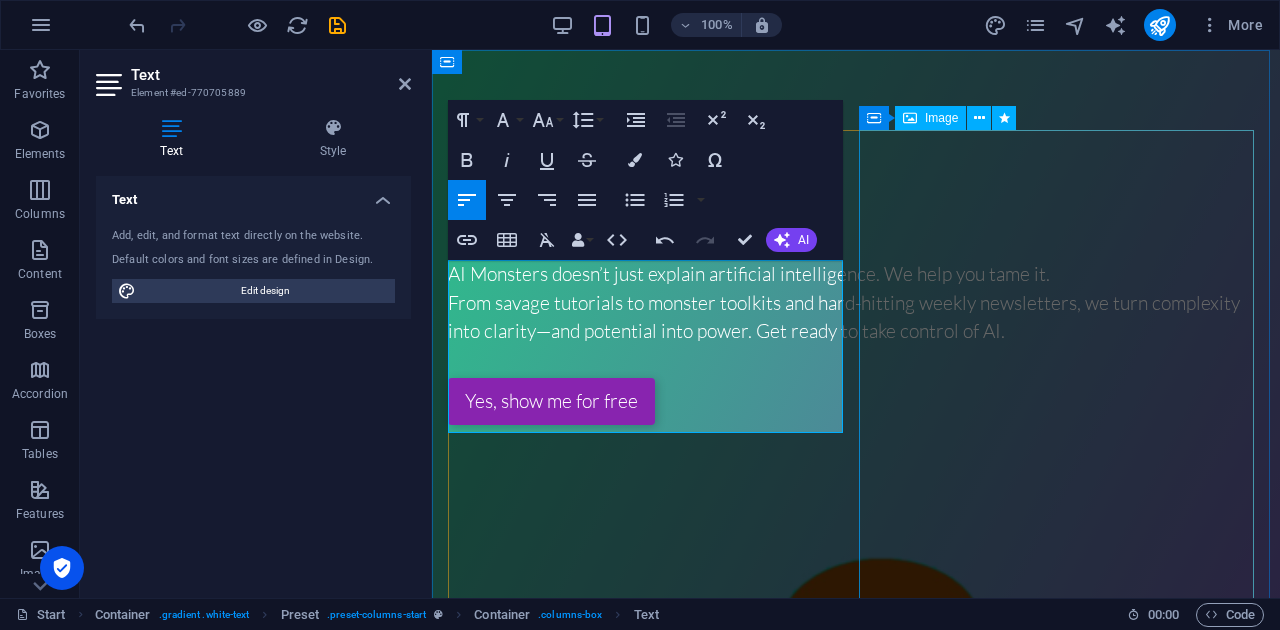 click at bounding box center (856, 1107) 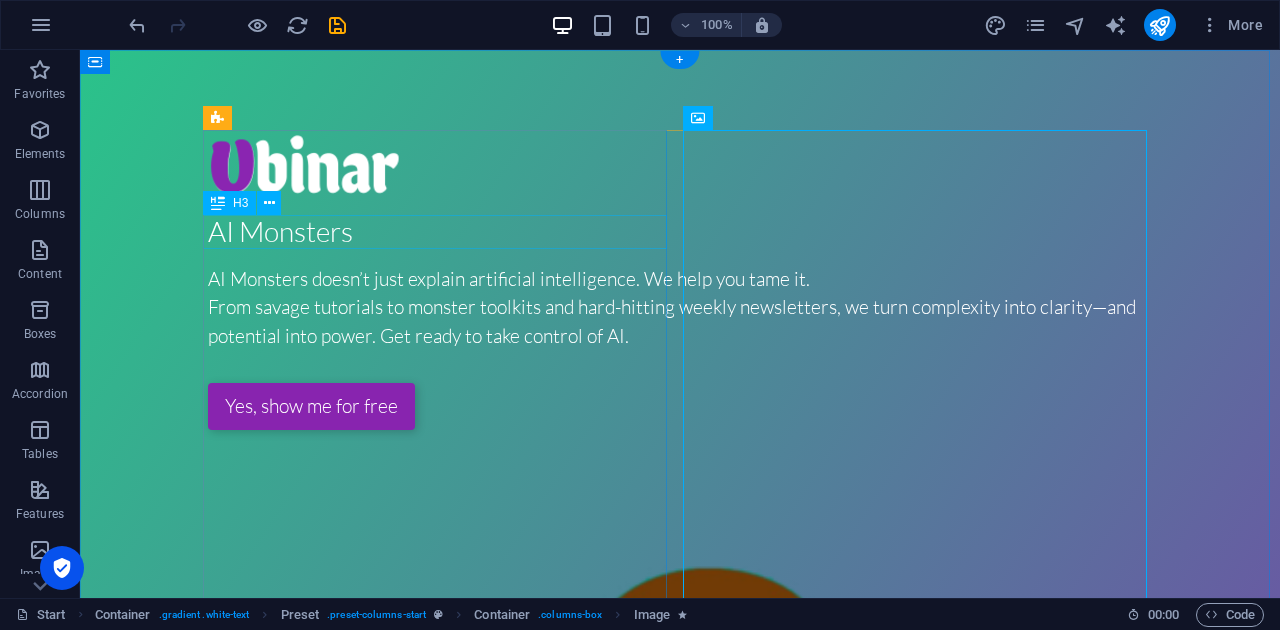 click on "AI Monsters" at bounding box center [680, 232] 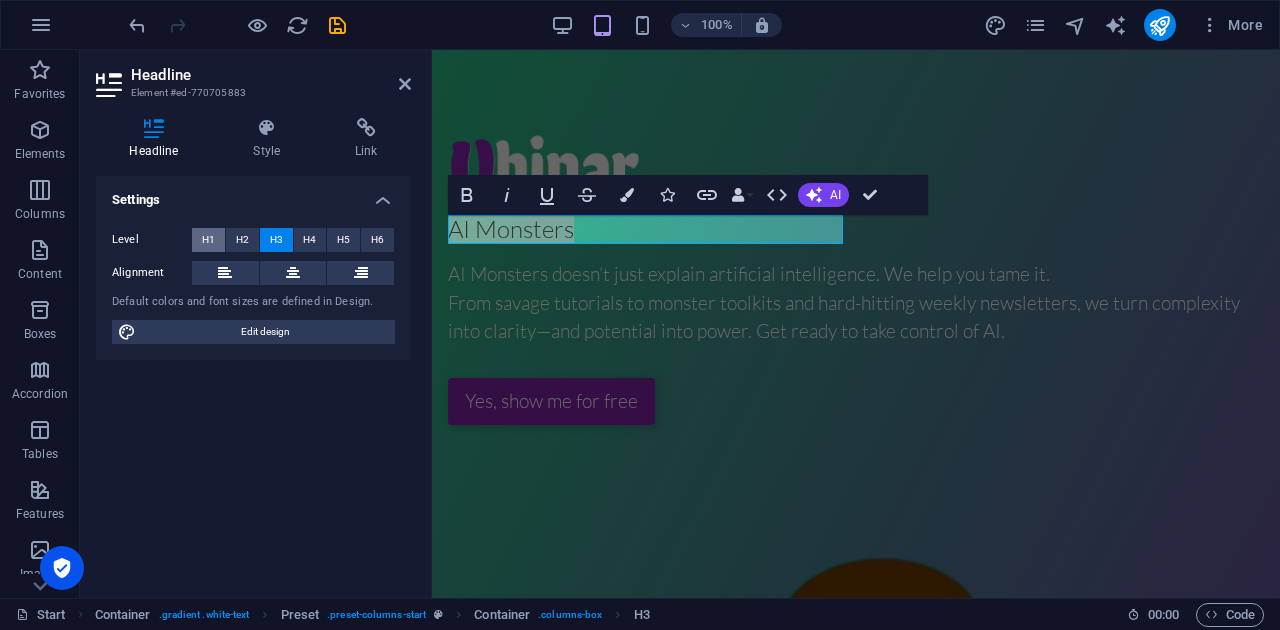 click on "H1" at bounding box center [208, 240] 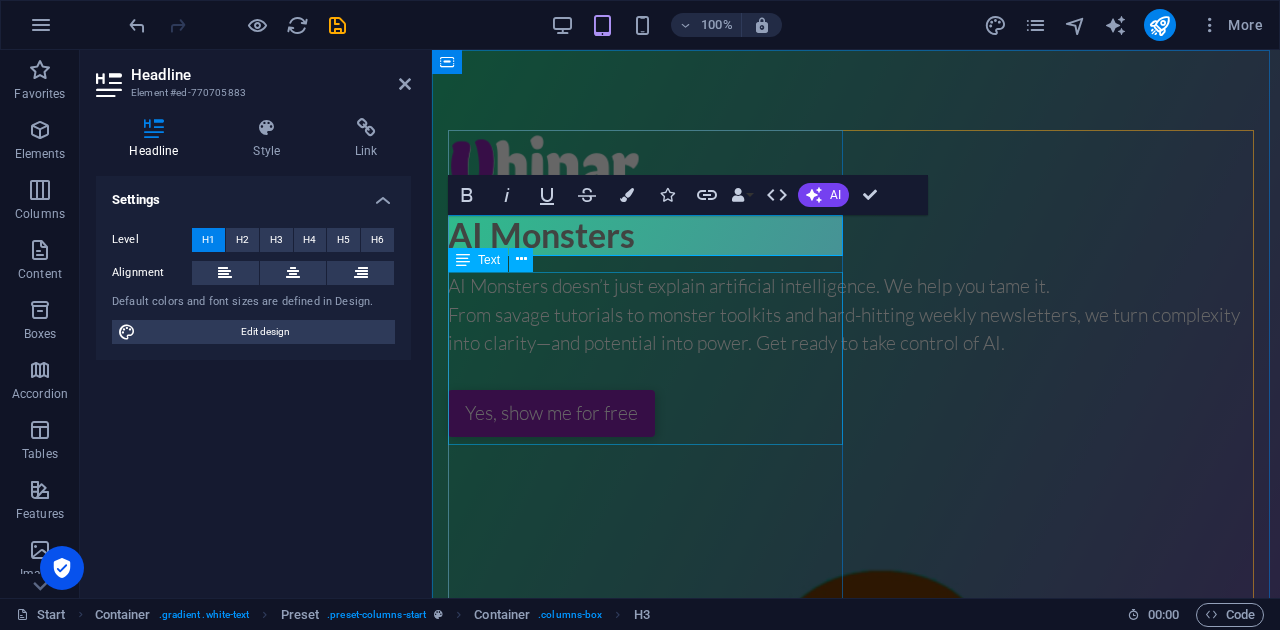 click on "AI Monsters doesn’t just explain artificial intelligence. We help you tame it. From savage tutorials to monster toolkits and hard-hitting weekly newsletters, we turn complexity into clarity—and potential into power. Get ready to take control of AI." at bounding box center [856, 315] 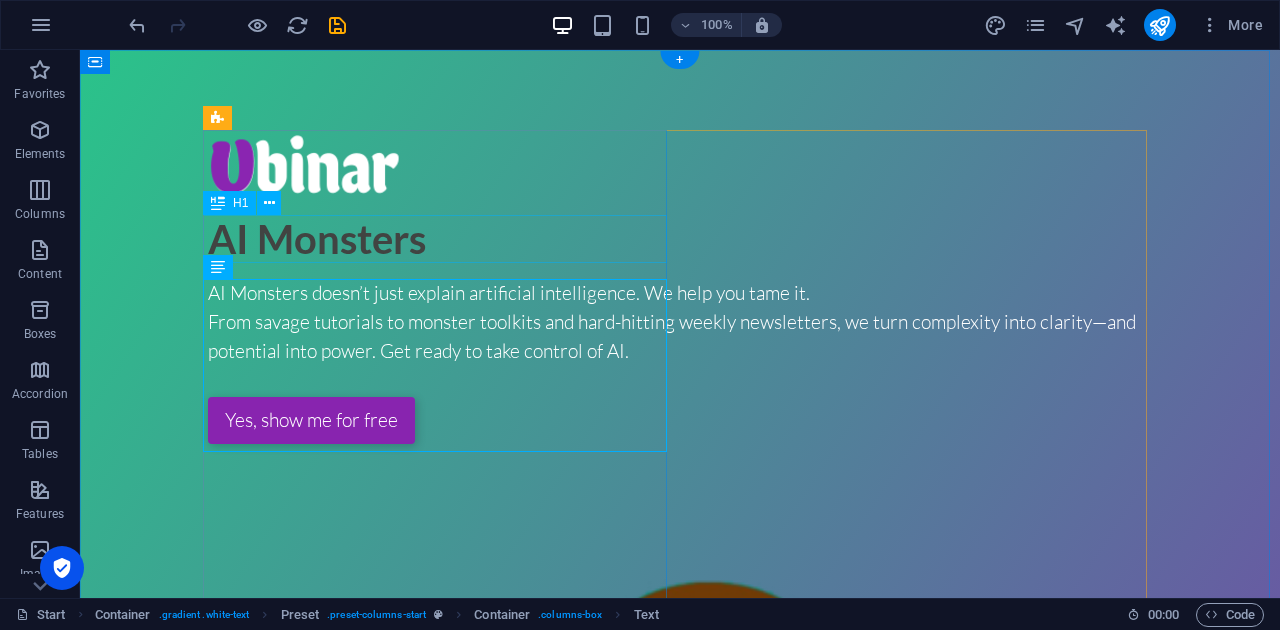 click on "AI Monsters" at bounding box center [680, 239] 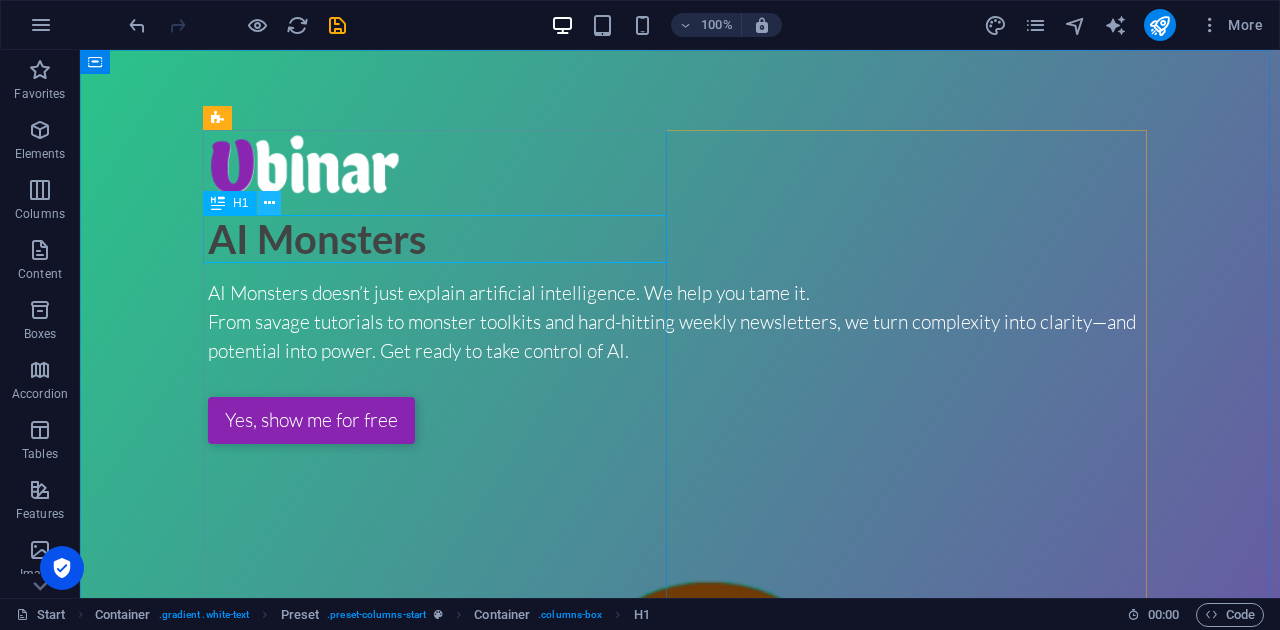 click at bounding box center (269, 203) 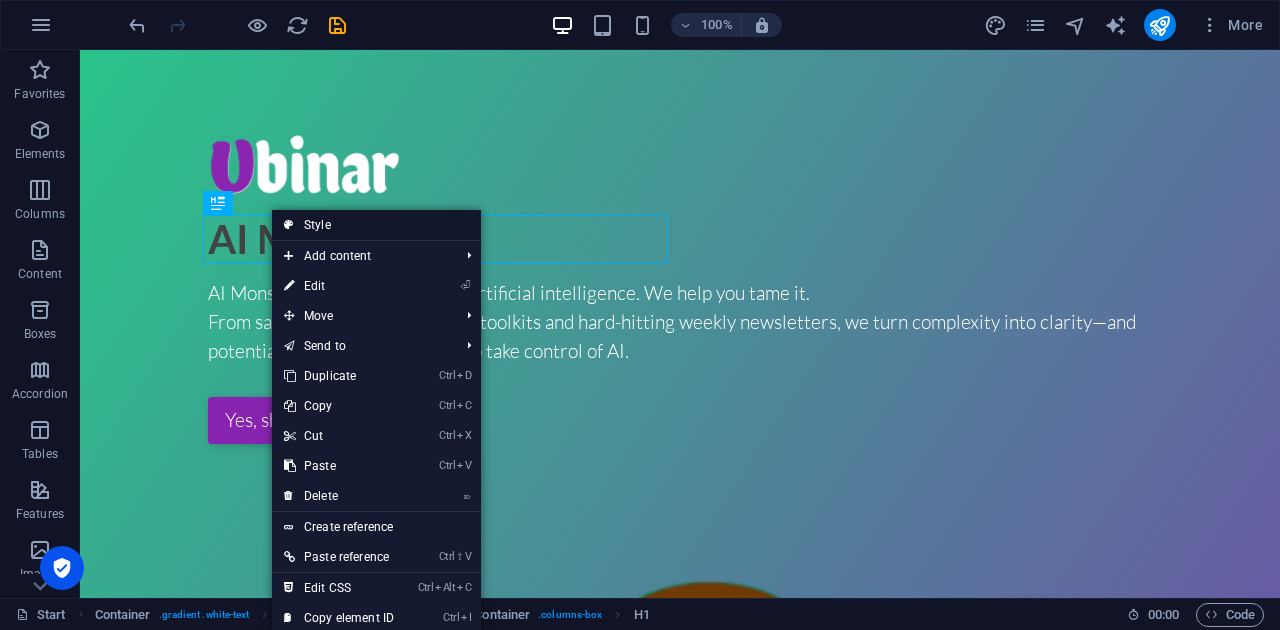 click on "Style" at bounding box center [376, 225] 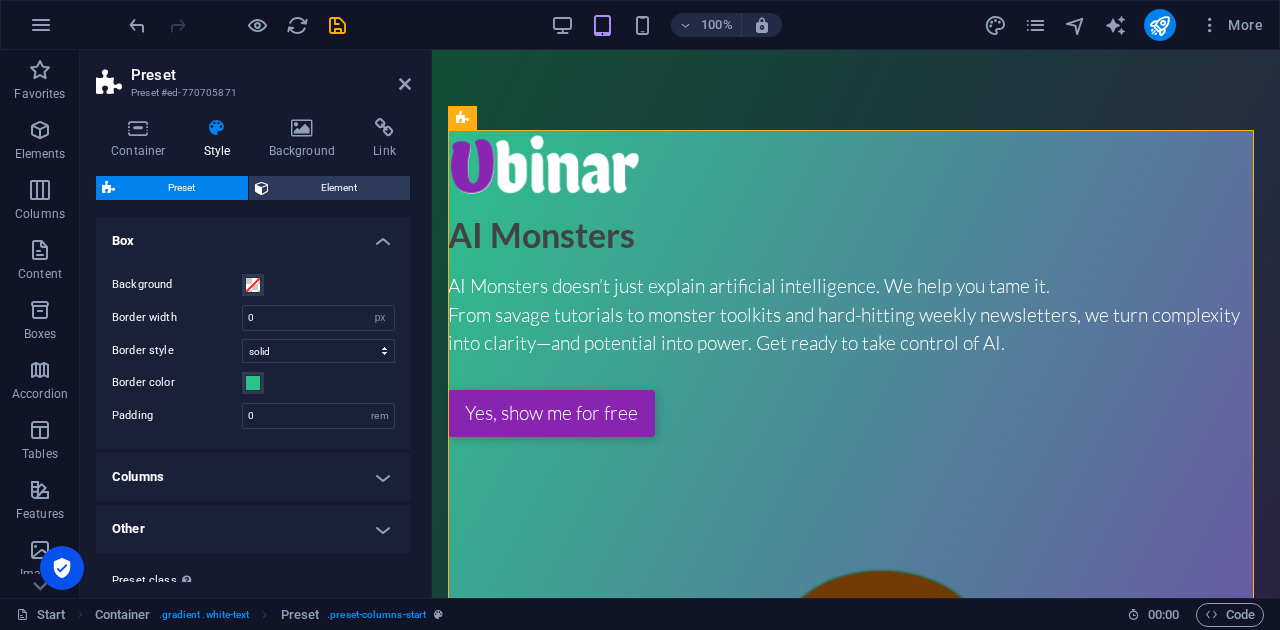 scroll, scrollTop: 49, scrollLeft: 0, axis: vertical 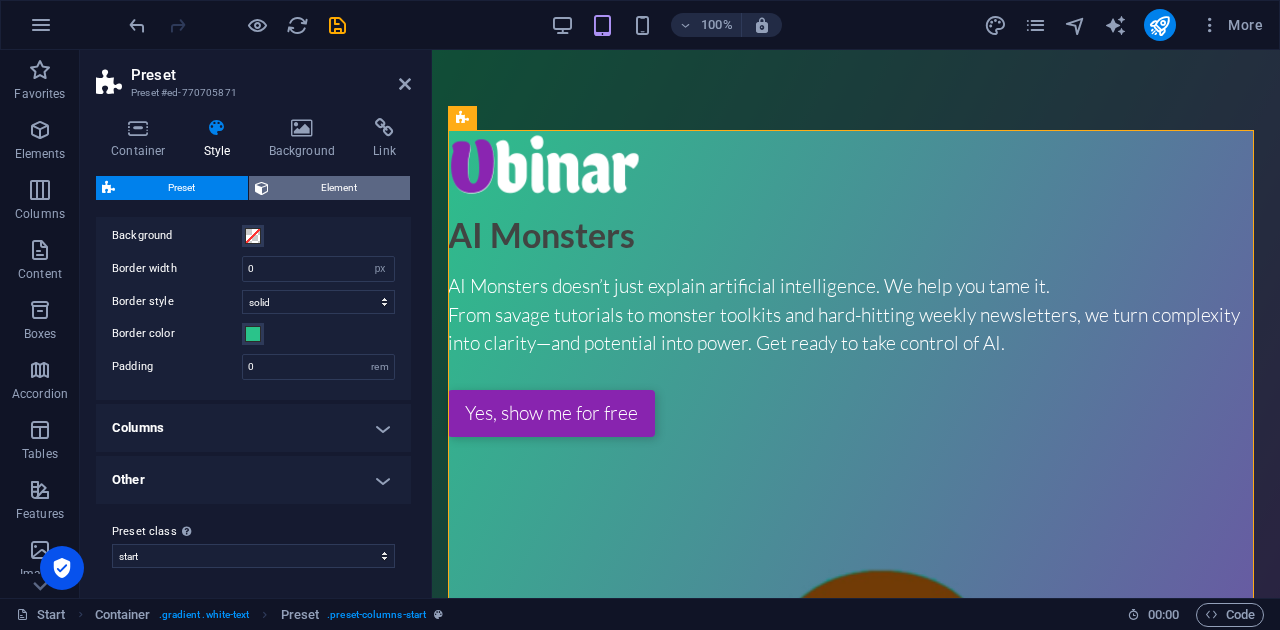 click on "Element" at bounding box center (340, 188) 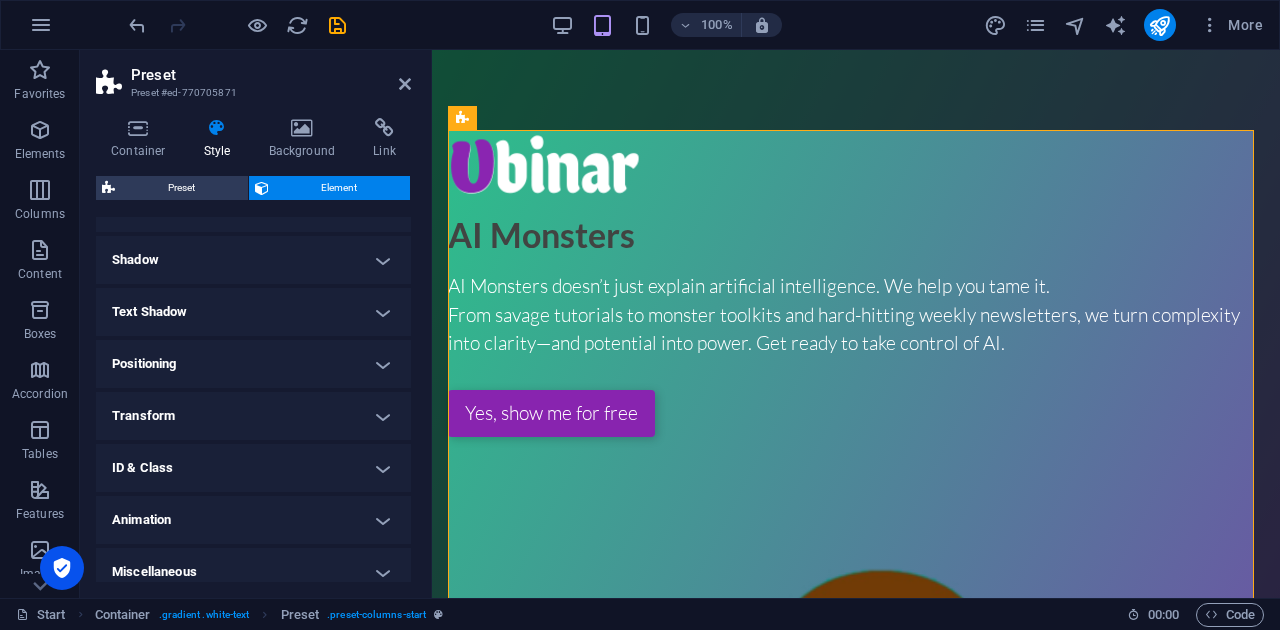 scroll, scrollTop: 479, scrollLeft: 0, axis: vertical 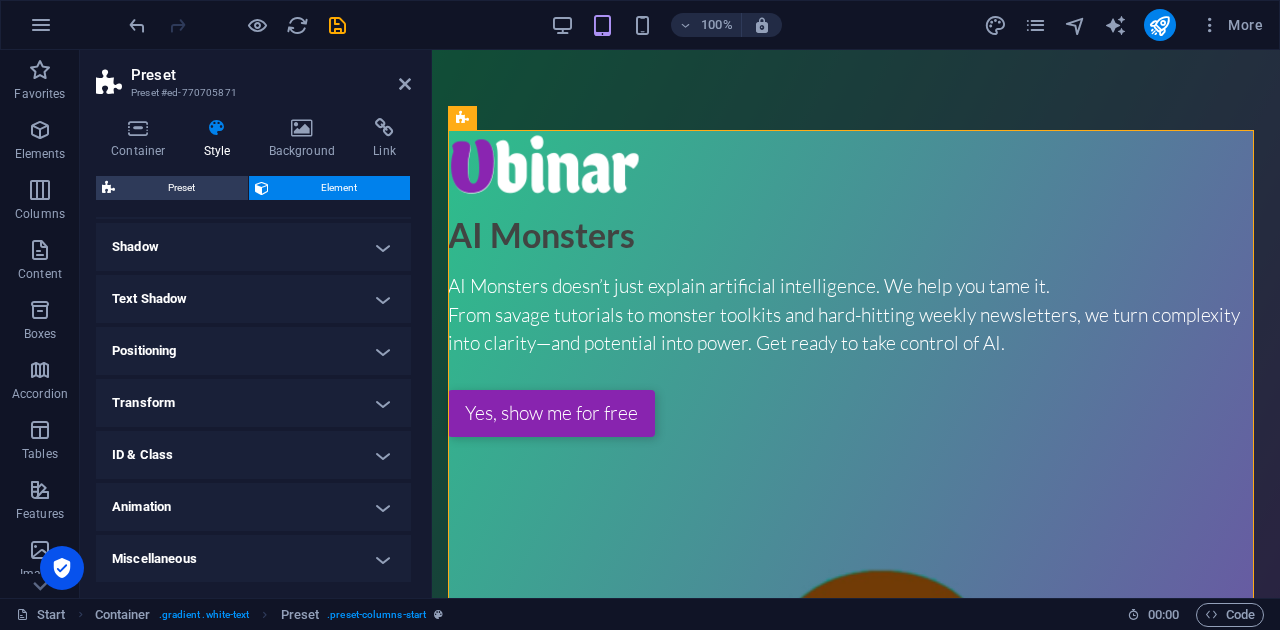 click on "Text Shadow" at bounding box center (253, 299) 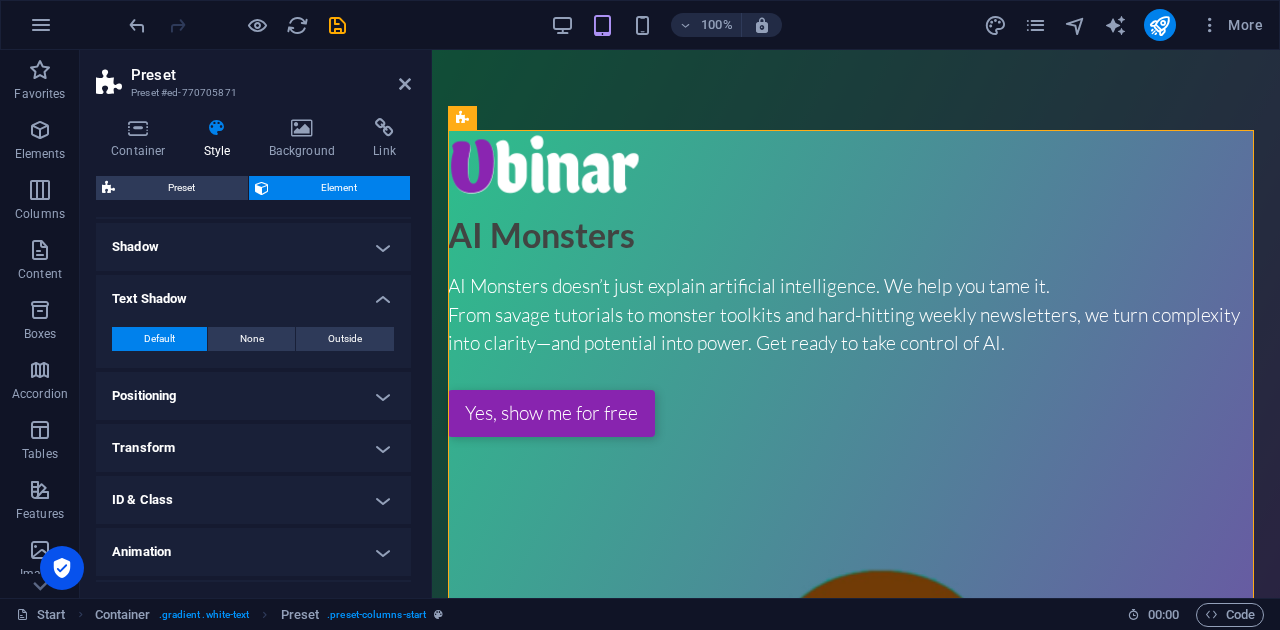 click on "Text Shadow" at bounding box center [253, 293] 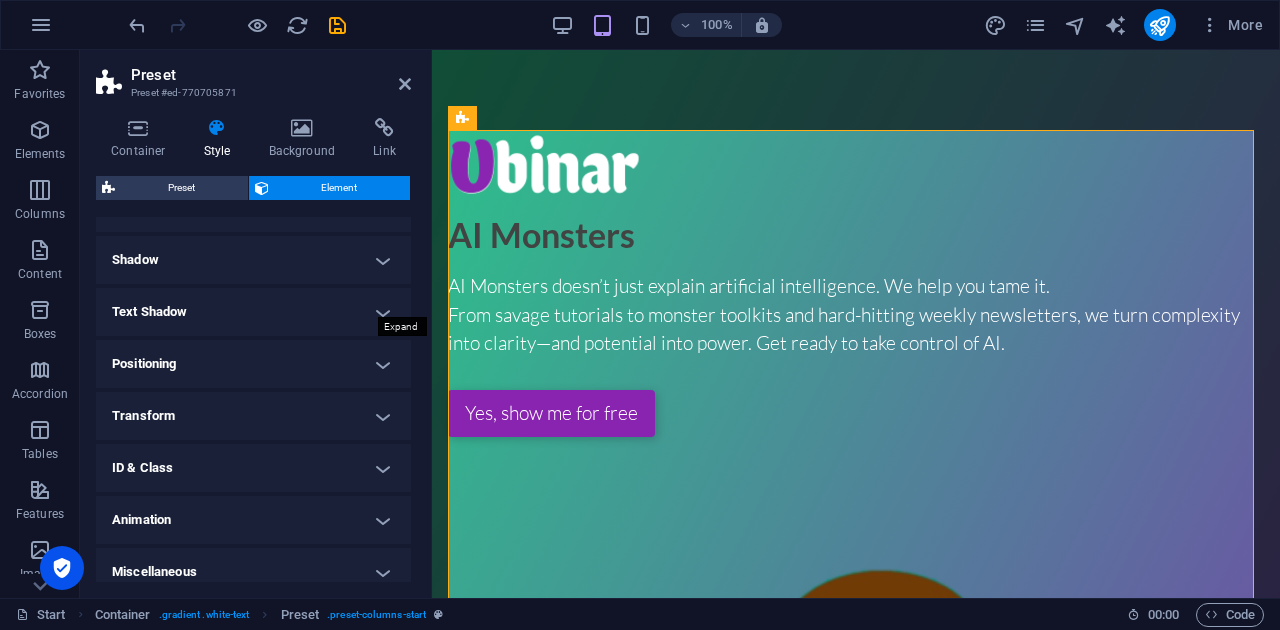 scroll, scrollTop: 479, scrollLeft: 0, axis: vertical 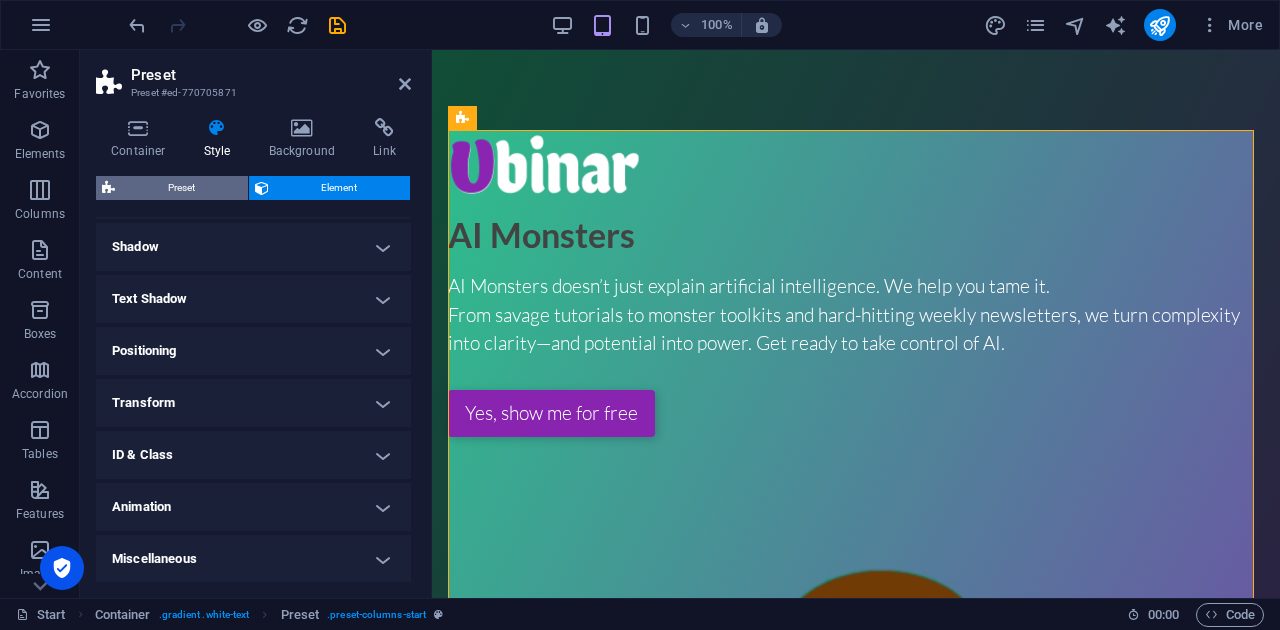 click on "Preset" at bounding box center [181, 188] 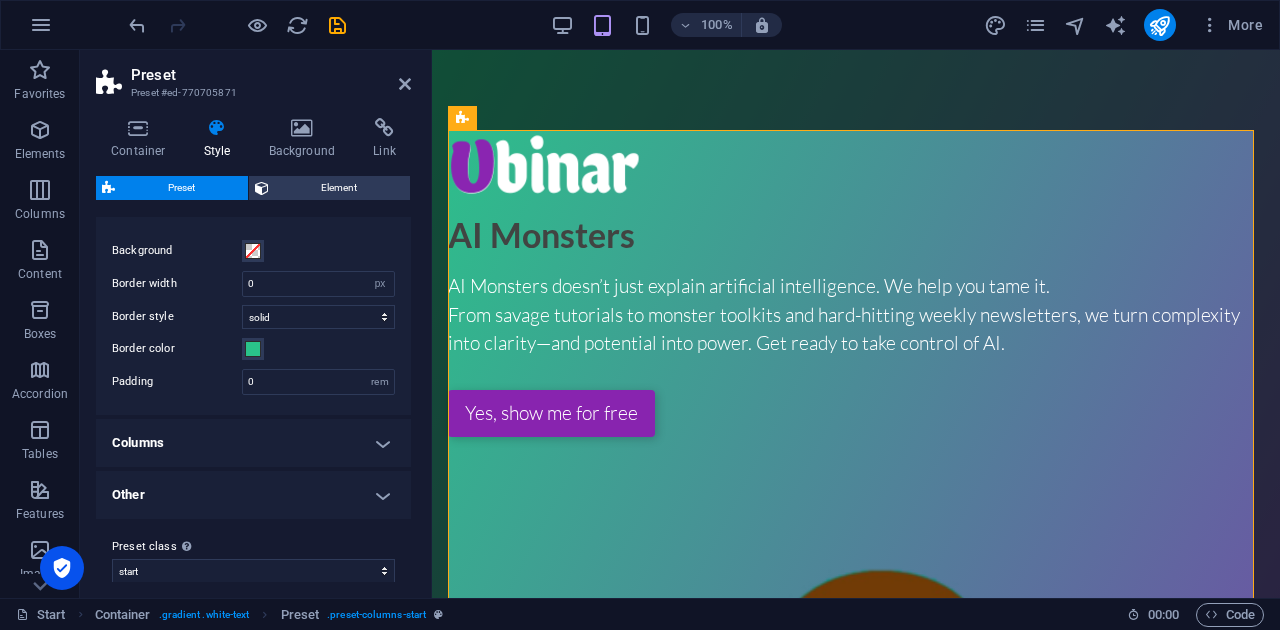 scroll, scrollTop: 49, scrollLeft: 0, axis: vertical 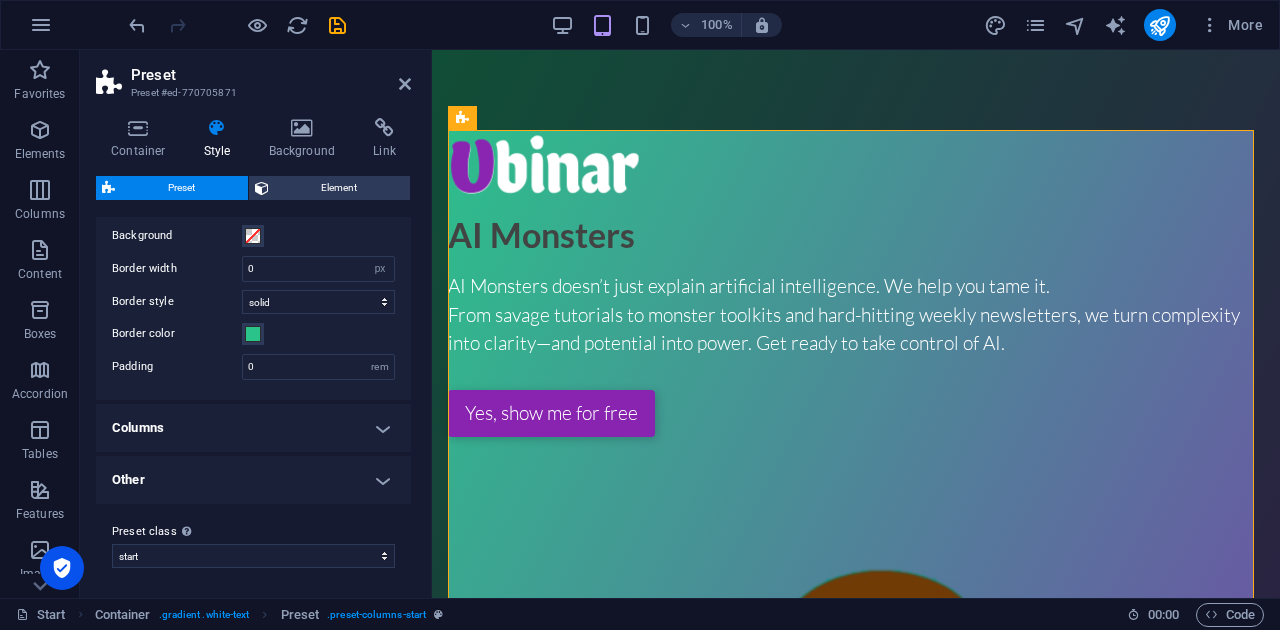 click on "Other" at bounding box center (253, 480) 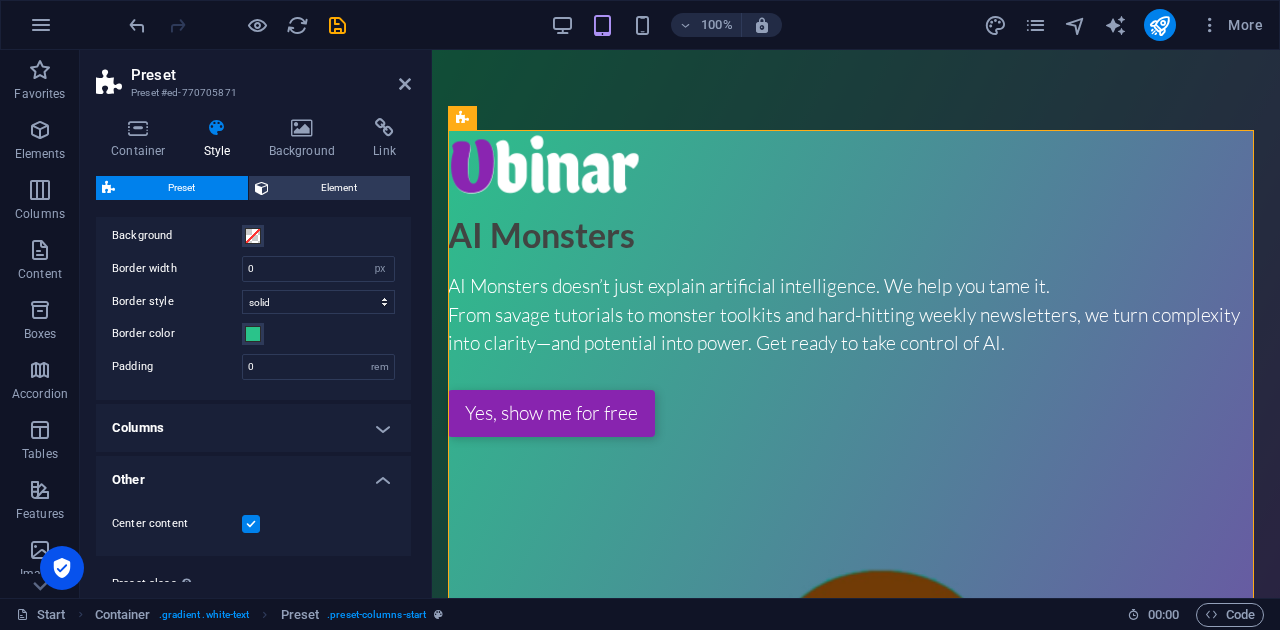 scroll, scrollTop: 101, scrollLeft: 0, axis: vertical 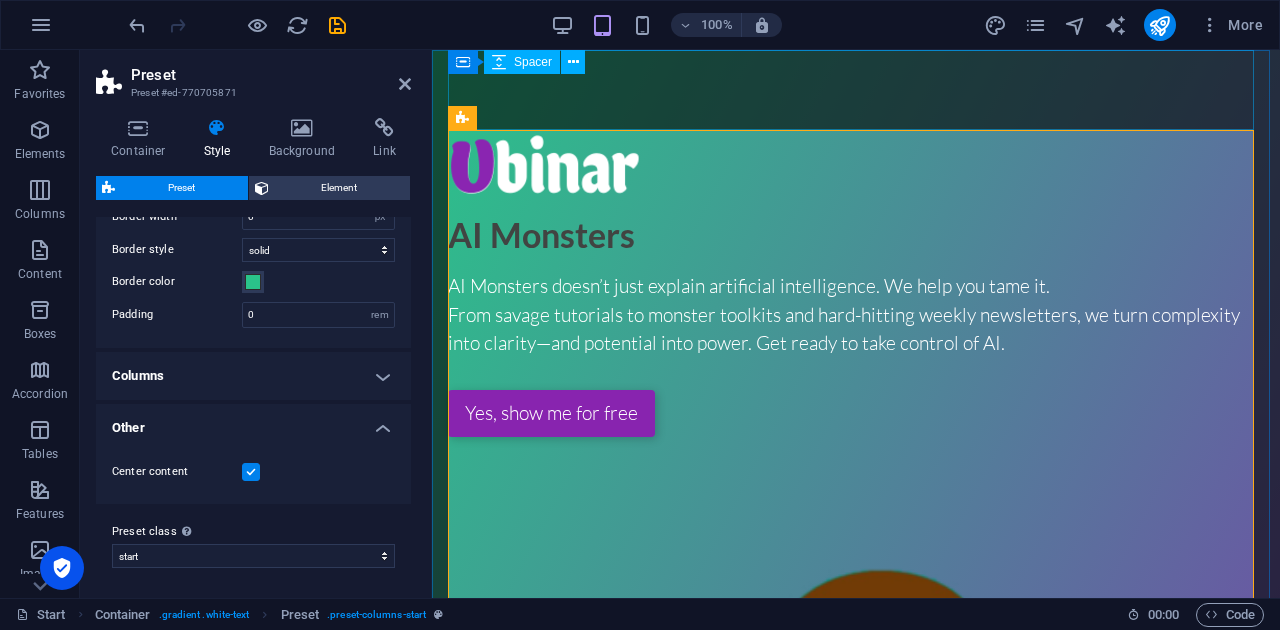 click at bounding box center [856, 90] 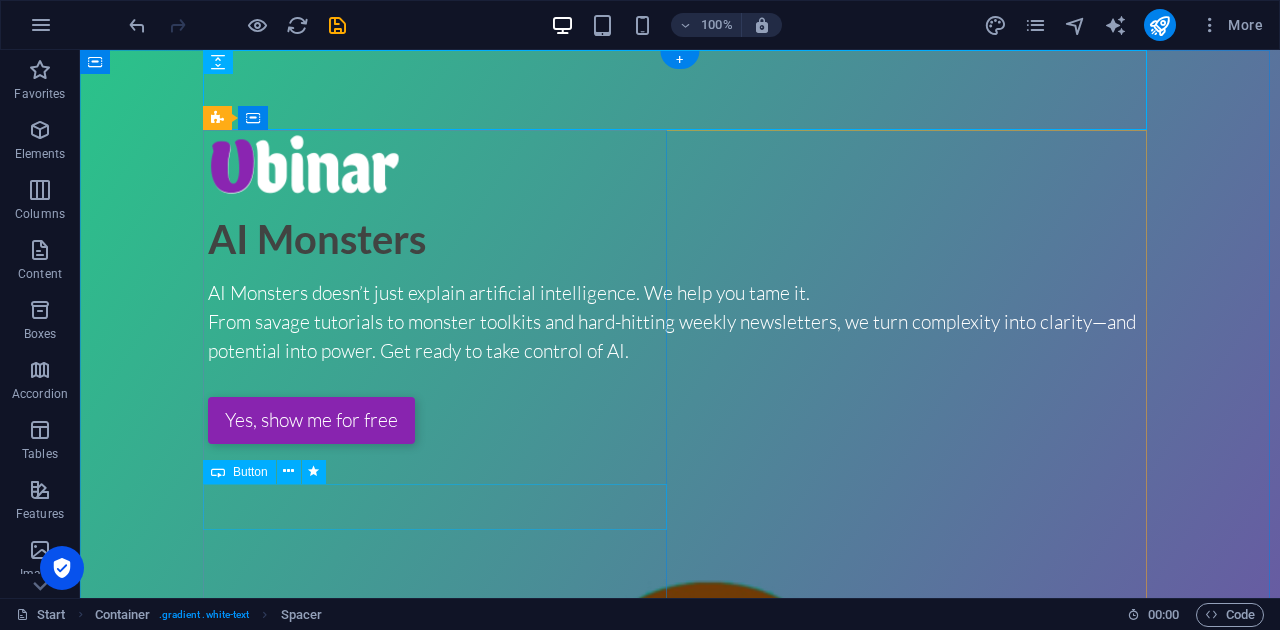 click on "Yes, show me for free" at bounding box center [680, 420] 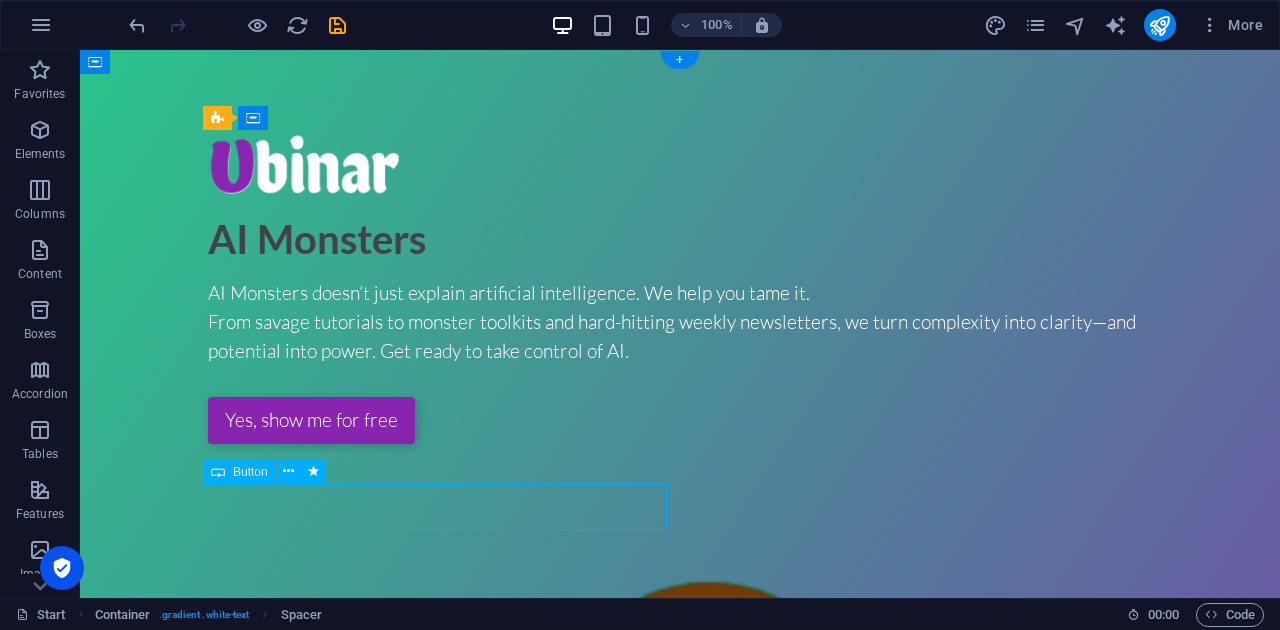 click on "Yes, show me for free" at bounding box center (680, 420) 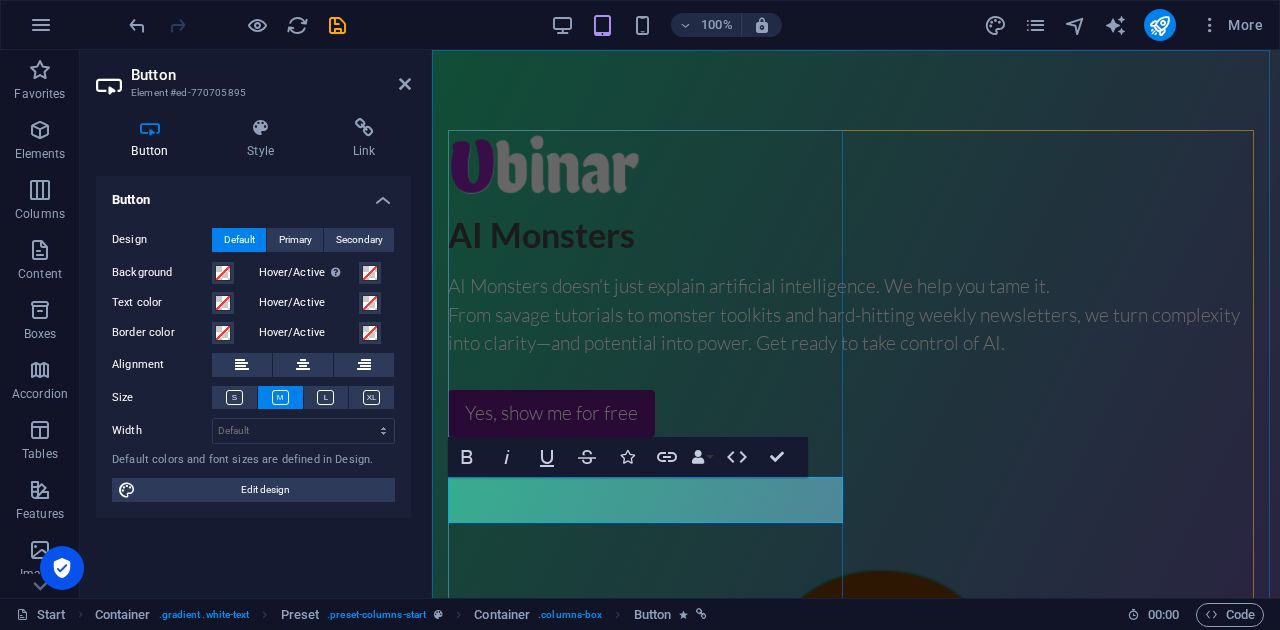 click on "Yes, show me for free" at bounding box center (551, 413) 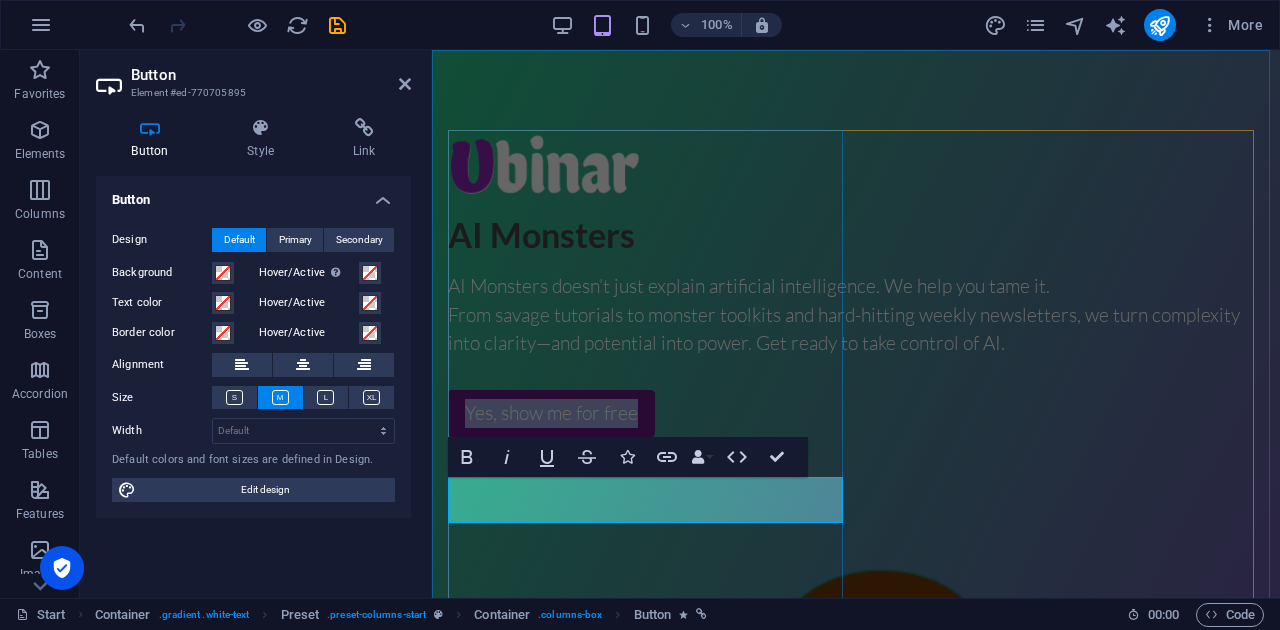 click on "Yes, show me for free" at bounding box center [551, 413] 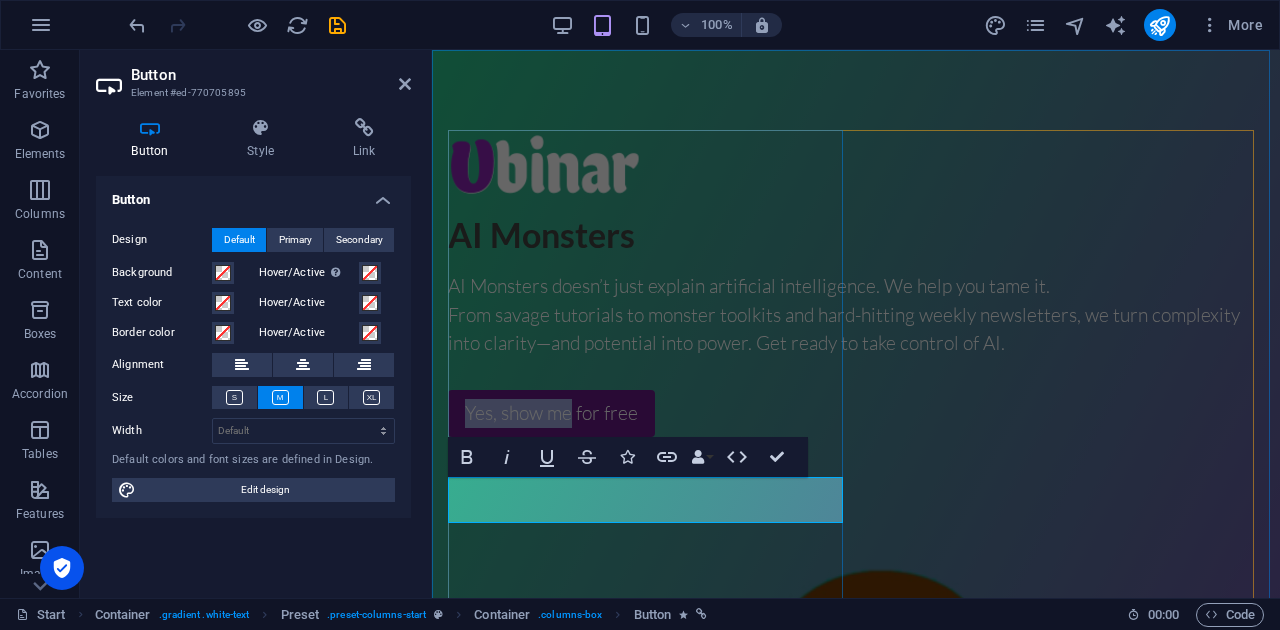 drag, startPoint x: 571, startPoint y: 500, endPoint x: 465, endPoint y: 500, distance: 106 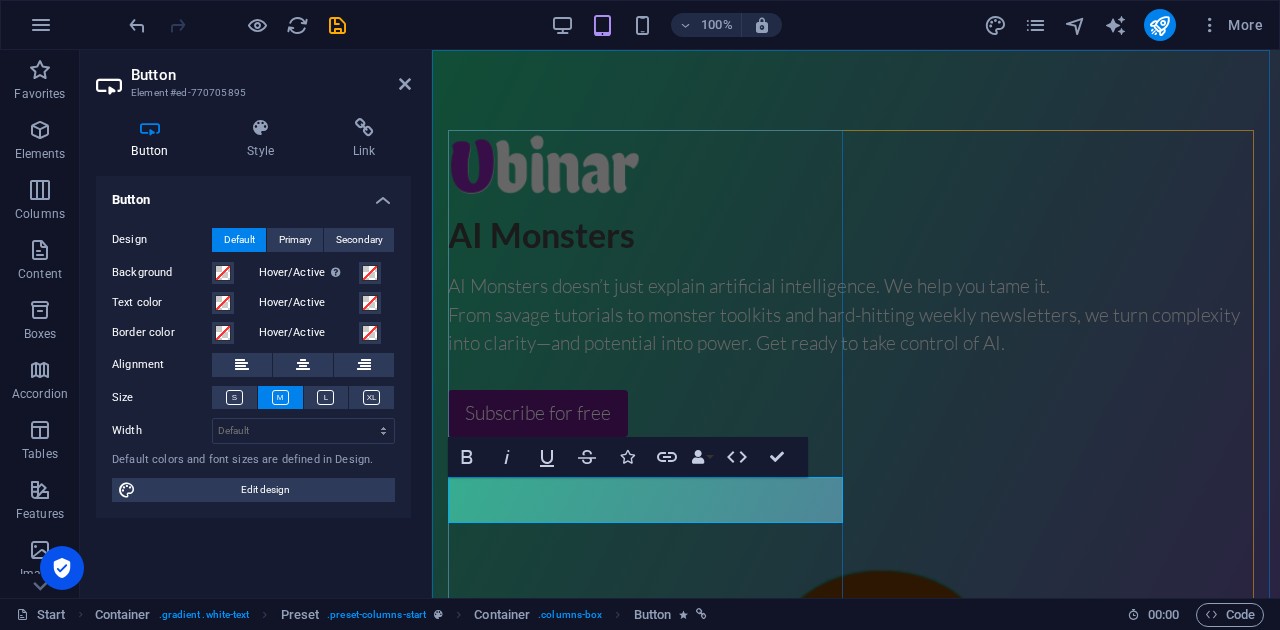 click on "Subscribe for free" at bounding box center [538, 413] 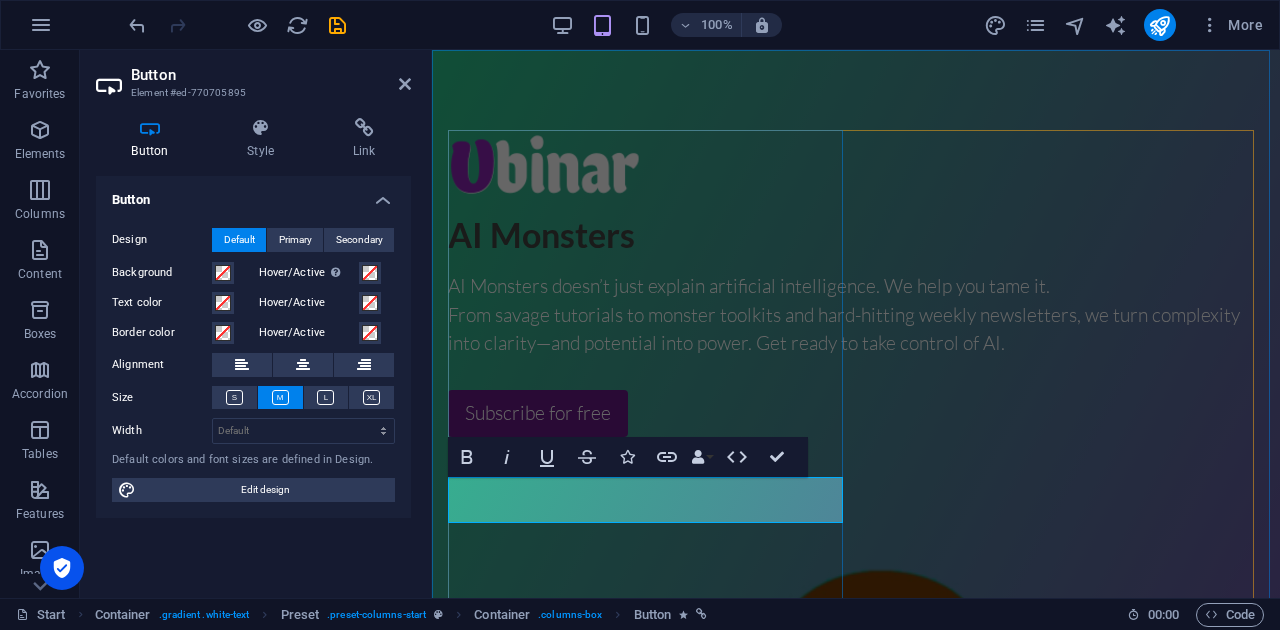 click on "Subscribe for free" at bounding box center [538, 413] 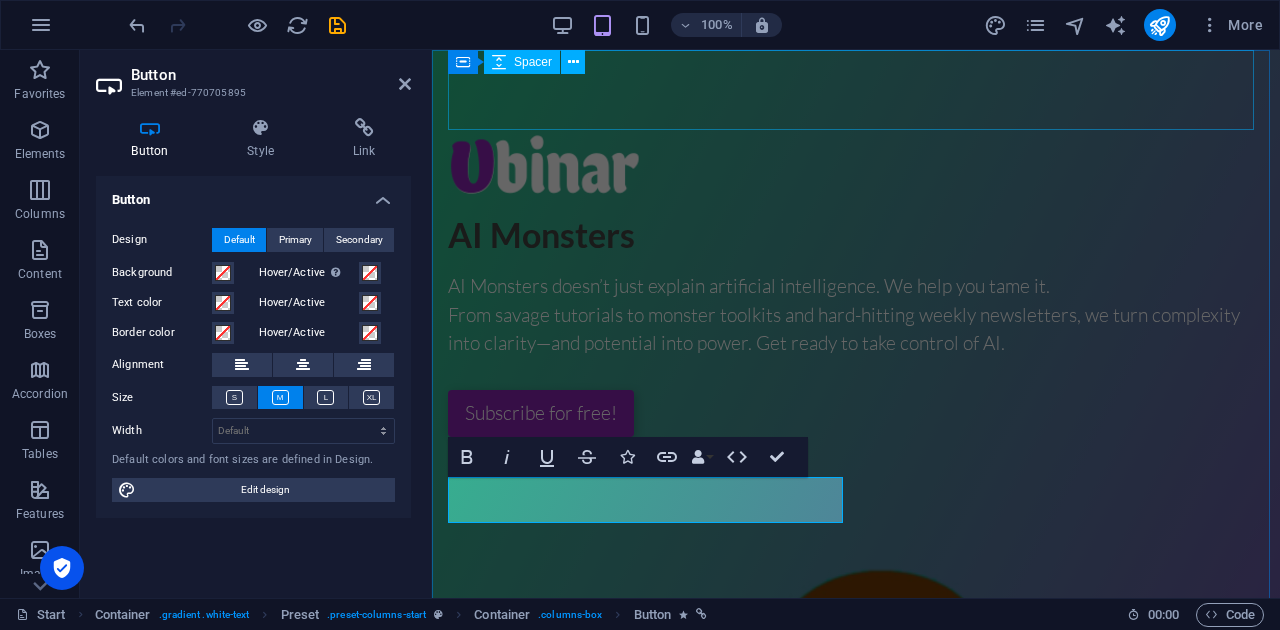 click at bounding box center (856, 90) 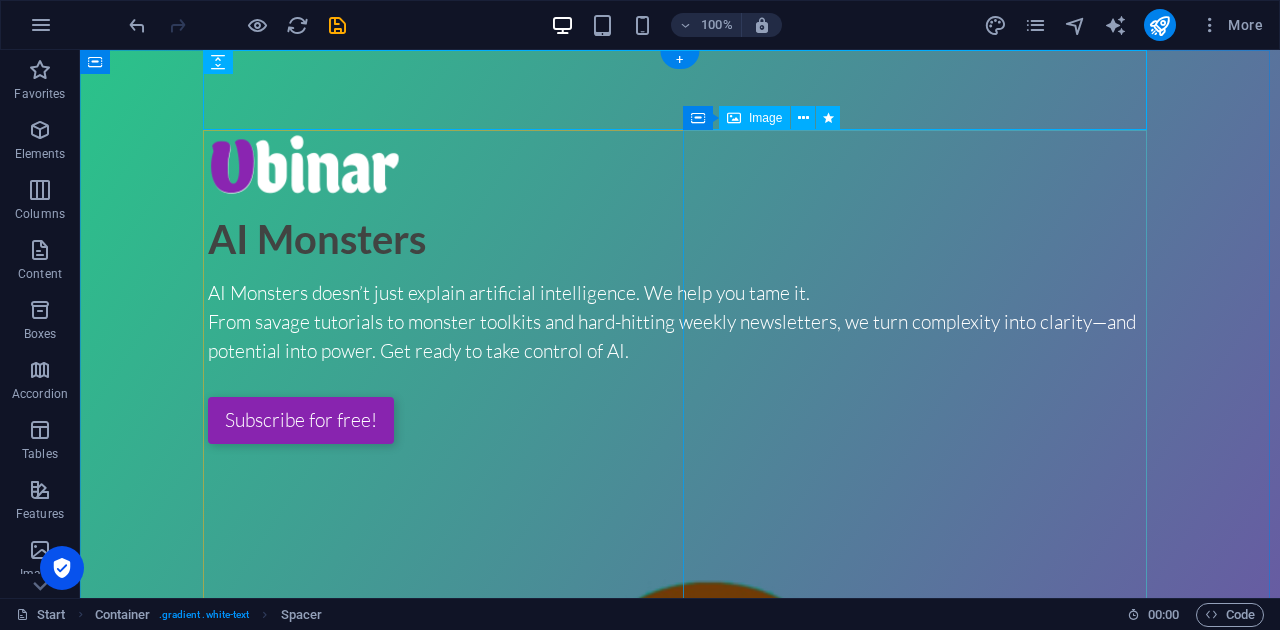 click at bounding box center [680, 1217] 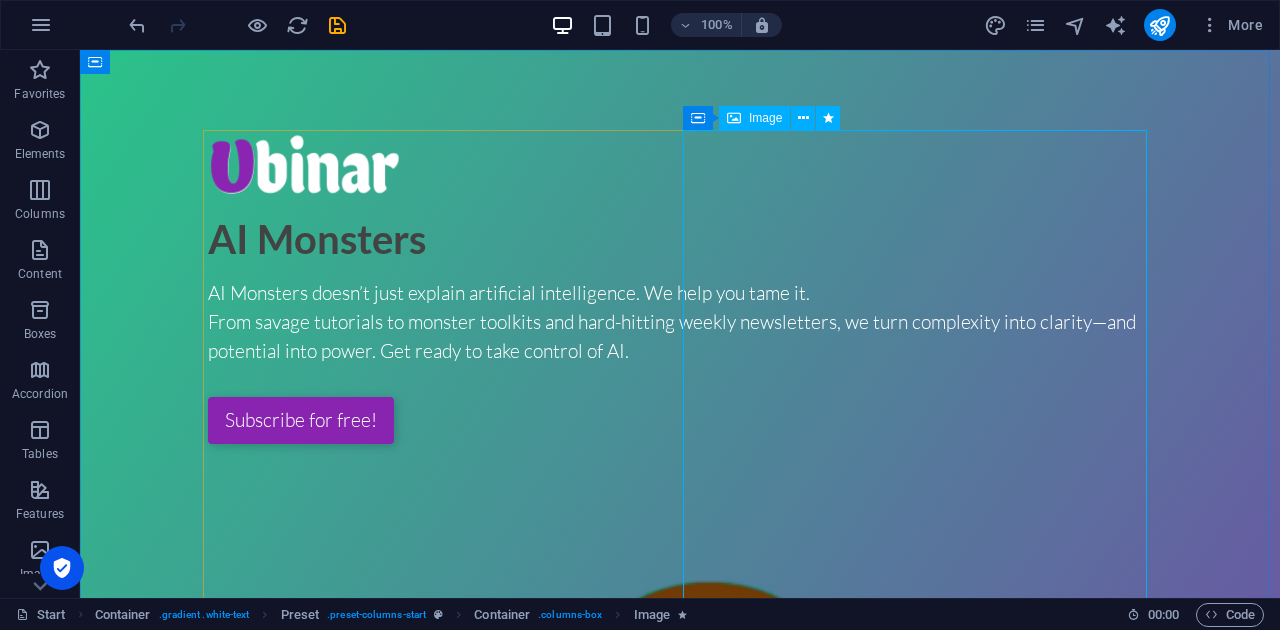 click on "Image" at bounding box center [765, 118] 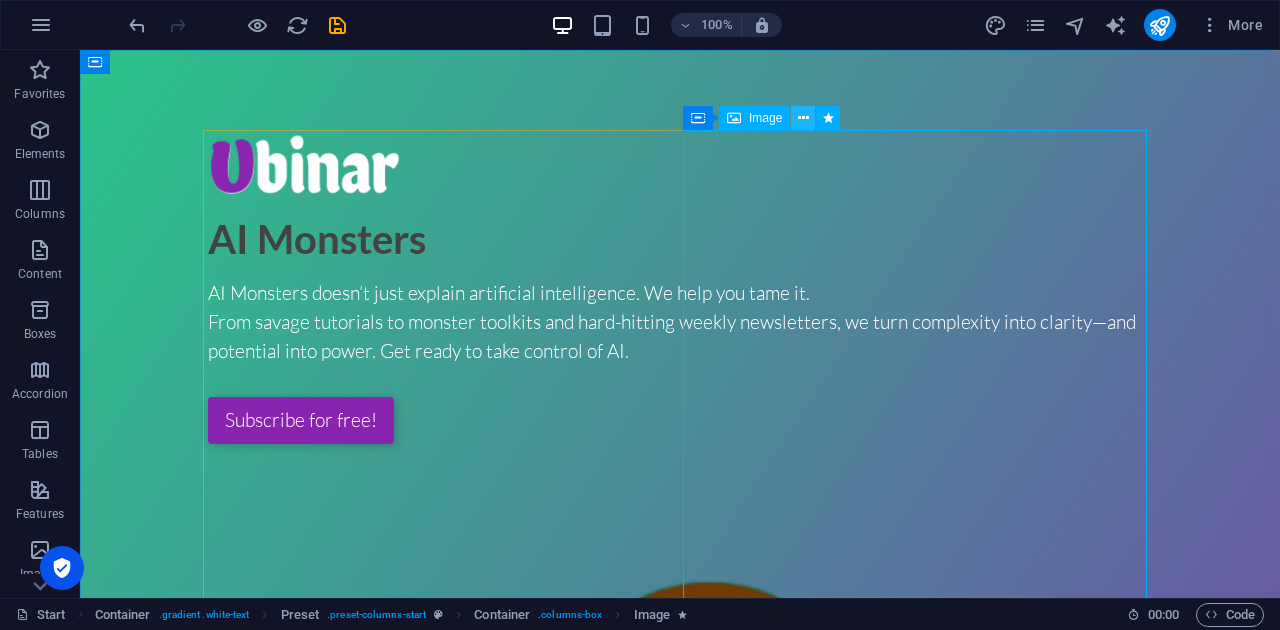 click at bounding box center (803, 118) 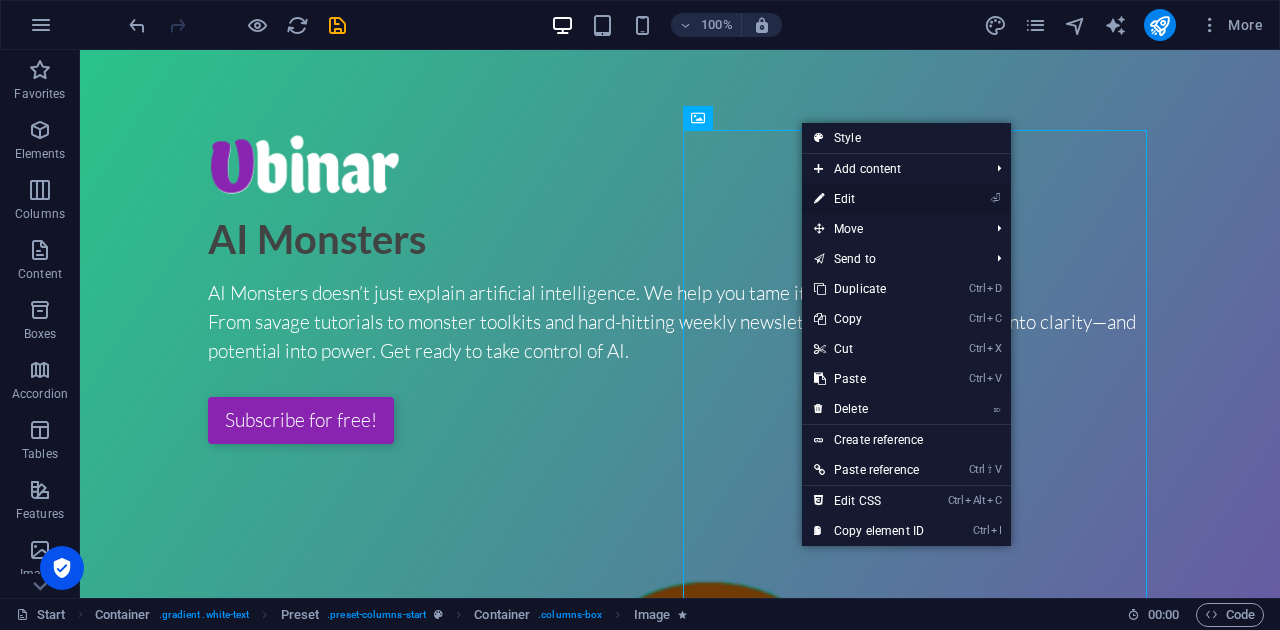 click on "⏎  Edit" at bounding box center (869, 199) 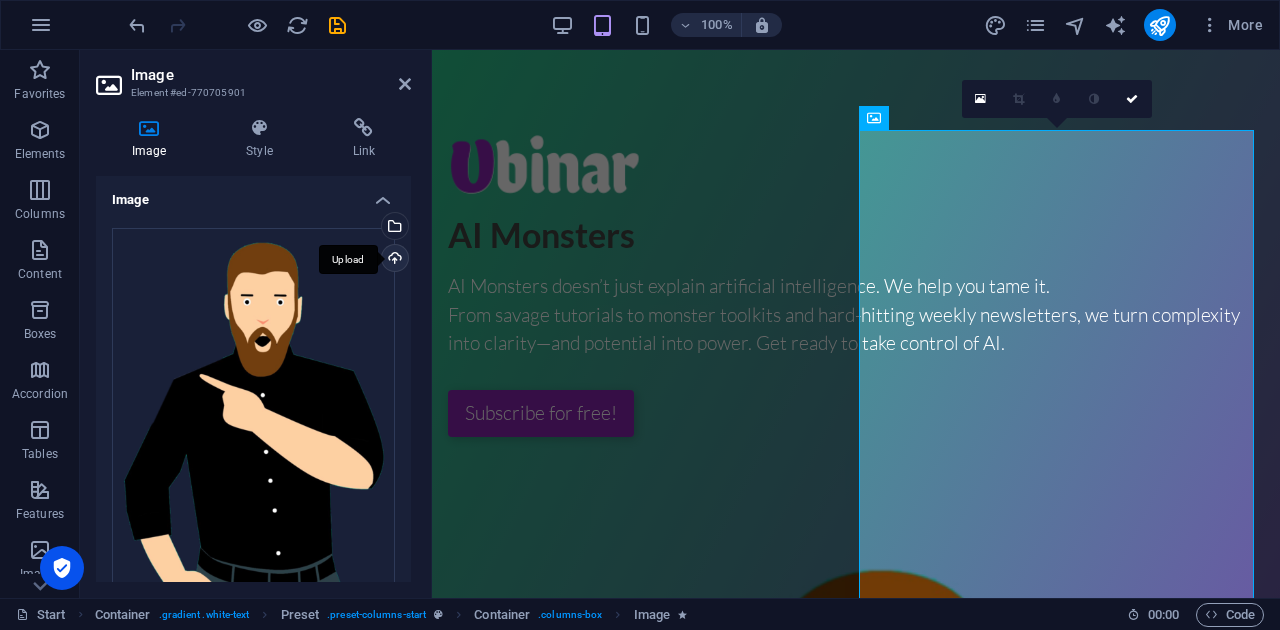 click on "Upload" at bounding box center (393, 260) 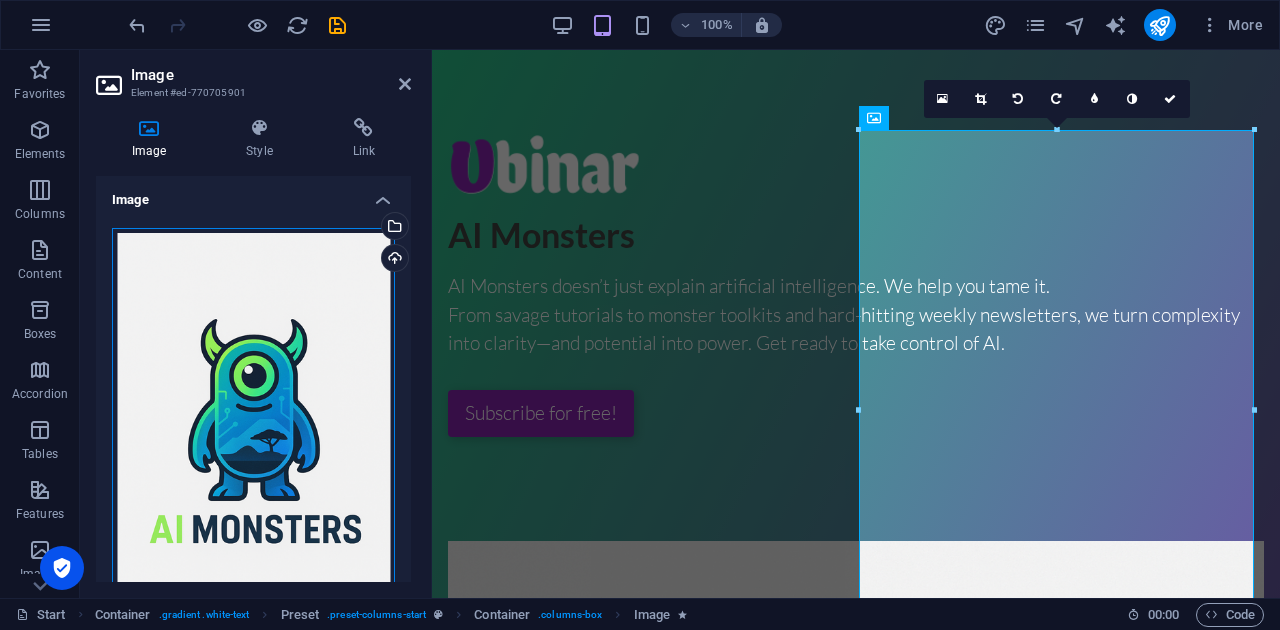 click on "Drag files here, click to choose files or select files from Files or our free stock photos & videos" at bounding box center [253, 438] 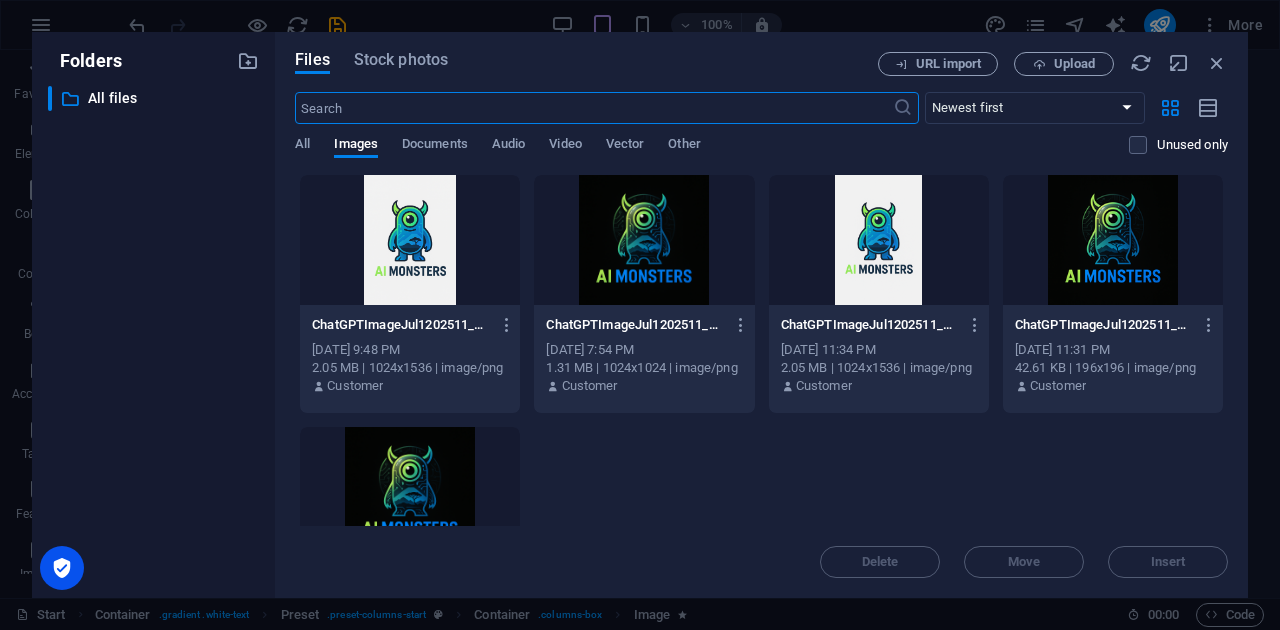 scroll, scrollTop: 521, scrollLeft: 0, axis: vertical 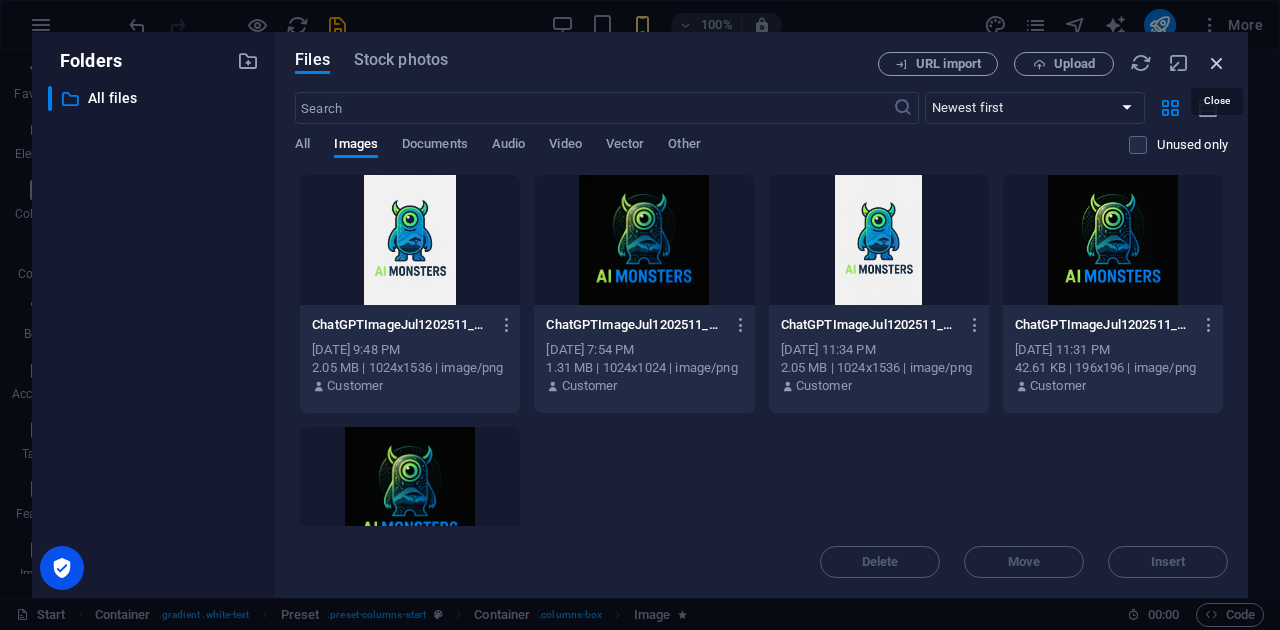 click at bounding box center (1217, 63) 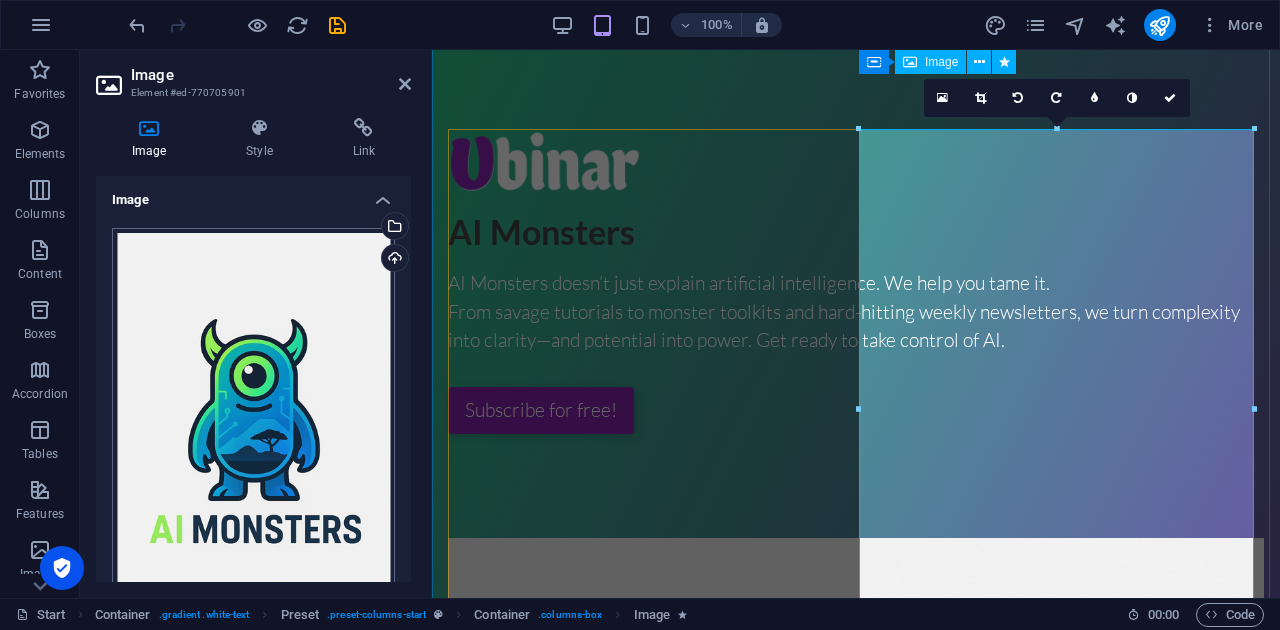 scroll, scrollTop: 0, scrollLeft: 0, axis: both 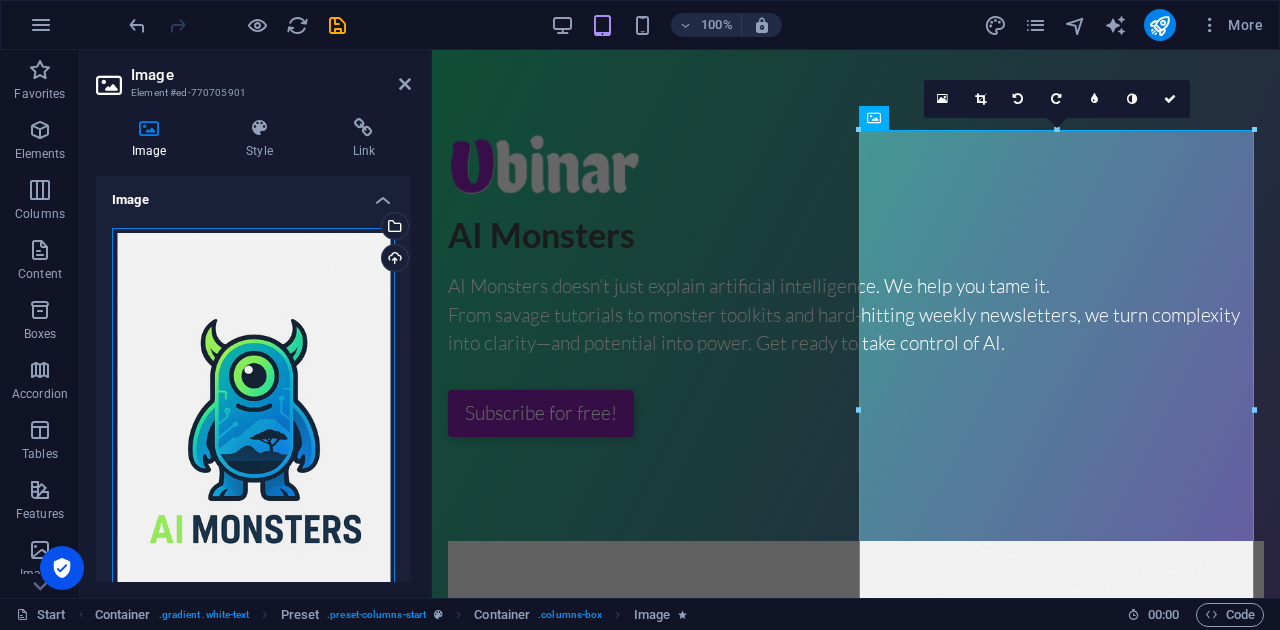 click on "Drag files here, click to choose files or select files from Files or our free stock photos & videos" at bounding box center (253, 438) 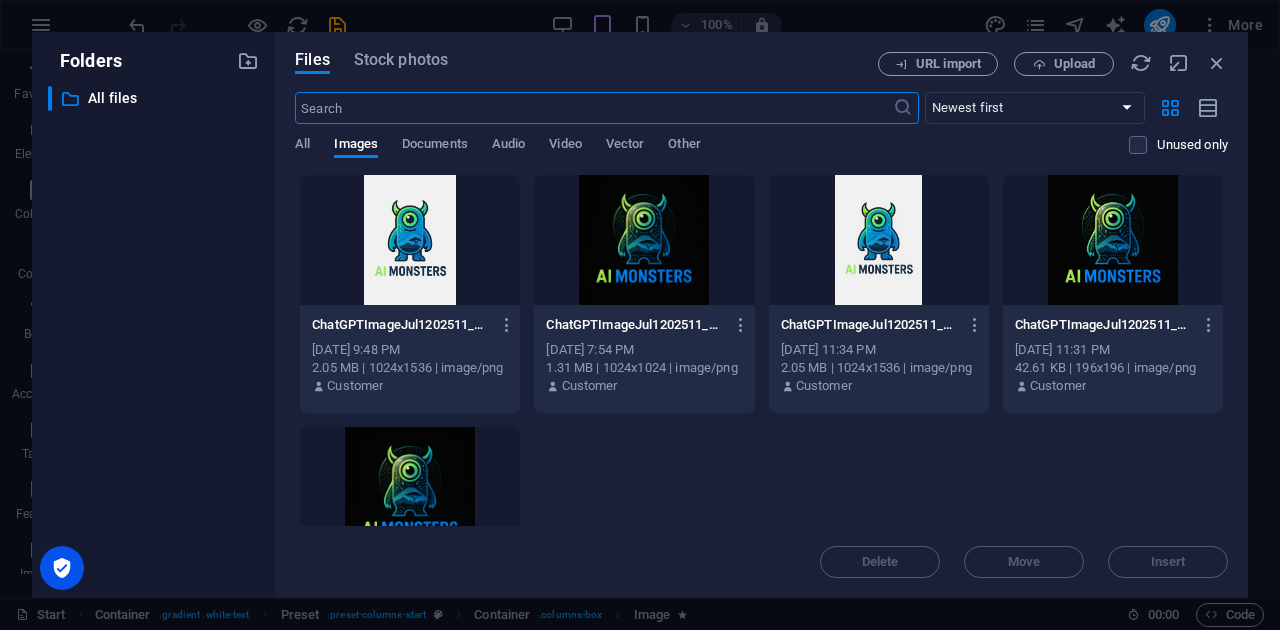 scroll, scrollTop: 521, scrollLeft: 0, axis: vertical 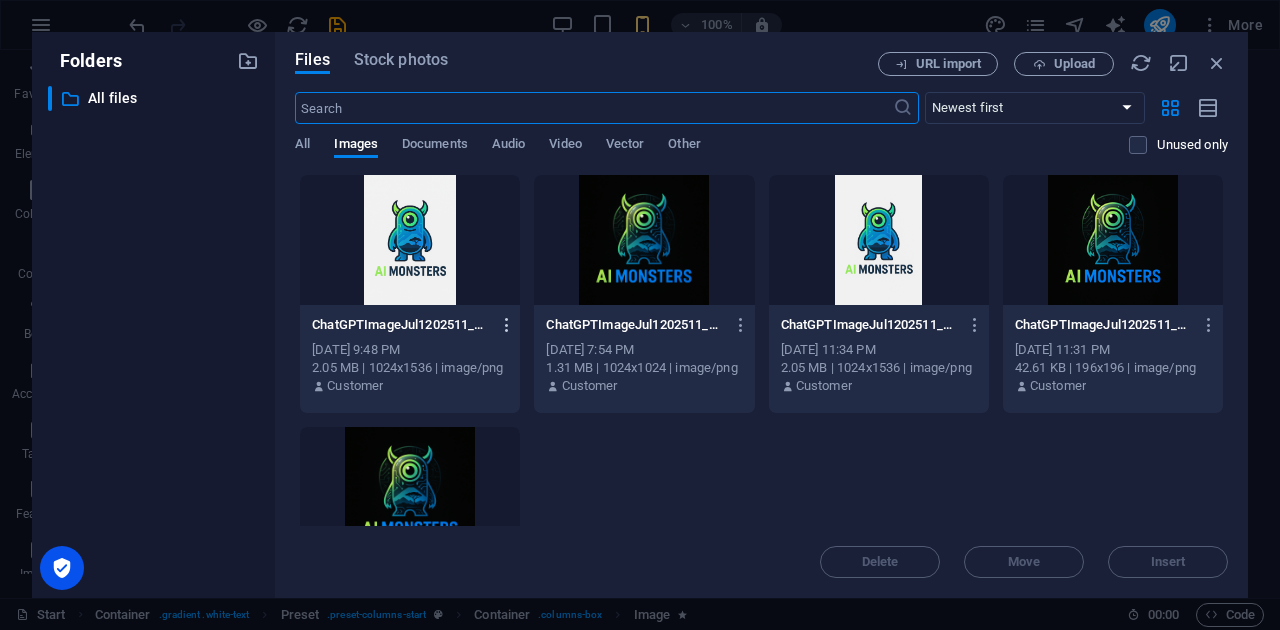 click at bounding box center (507, 325) 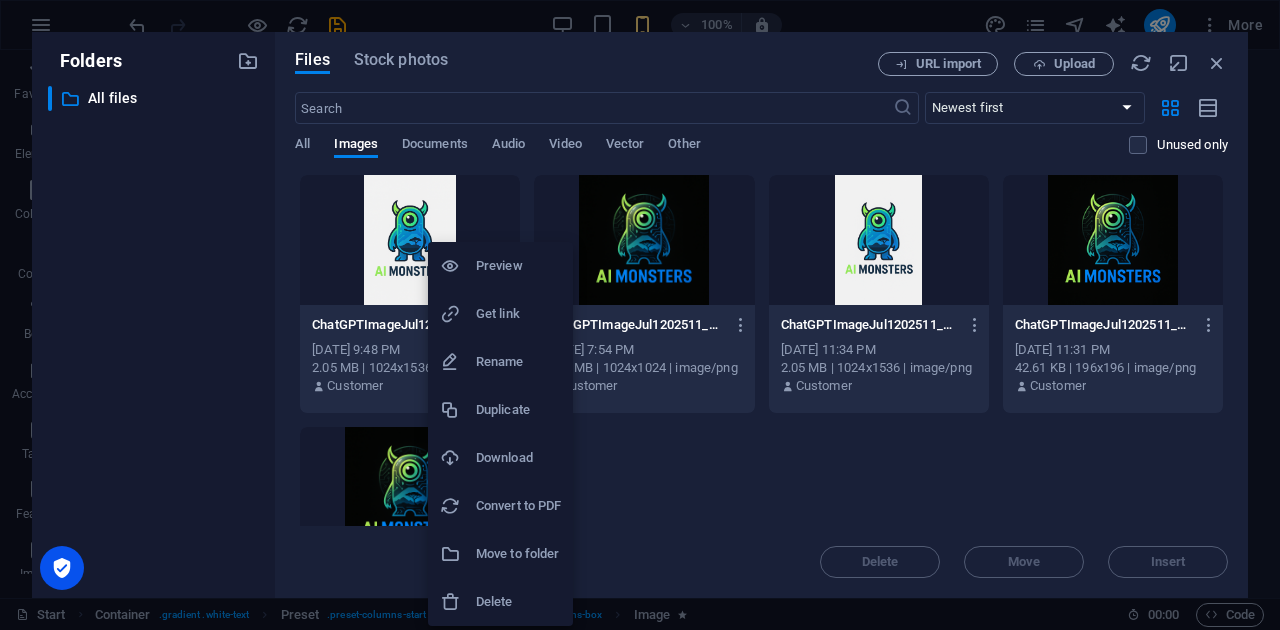 click at bounding box center [640, 315] 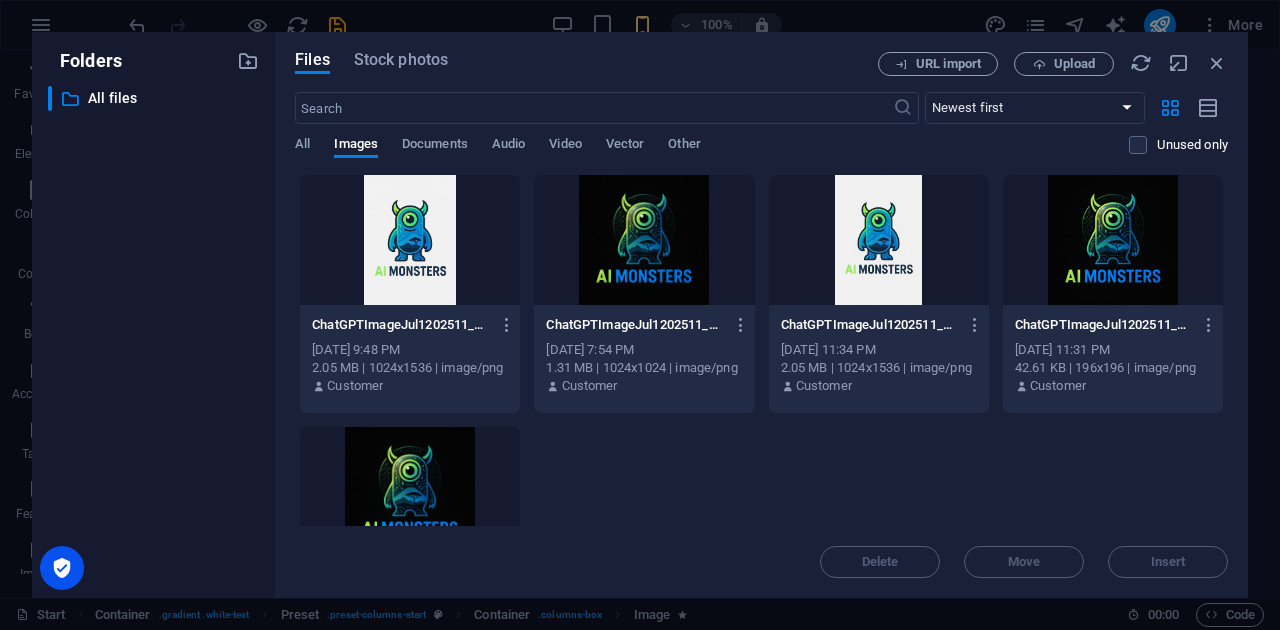 click at bounding box center (879, 240) 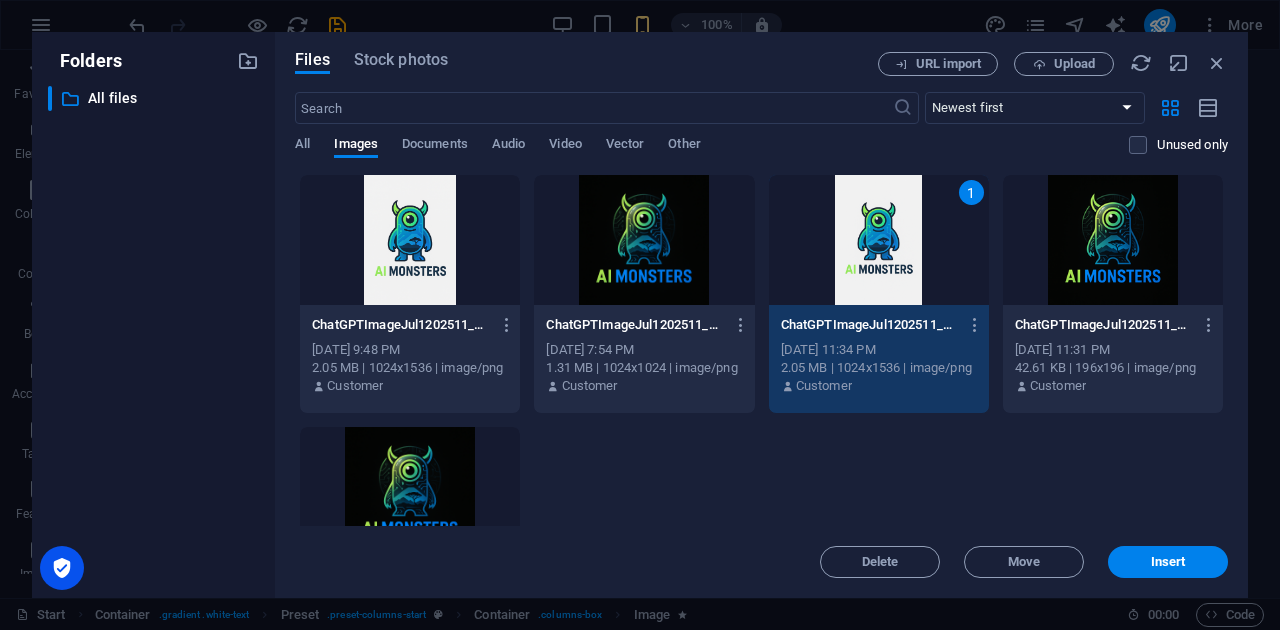 click on "1" at bounding box center (879, 240) 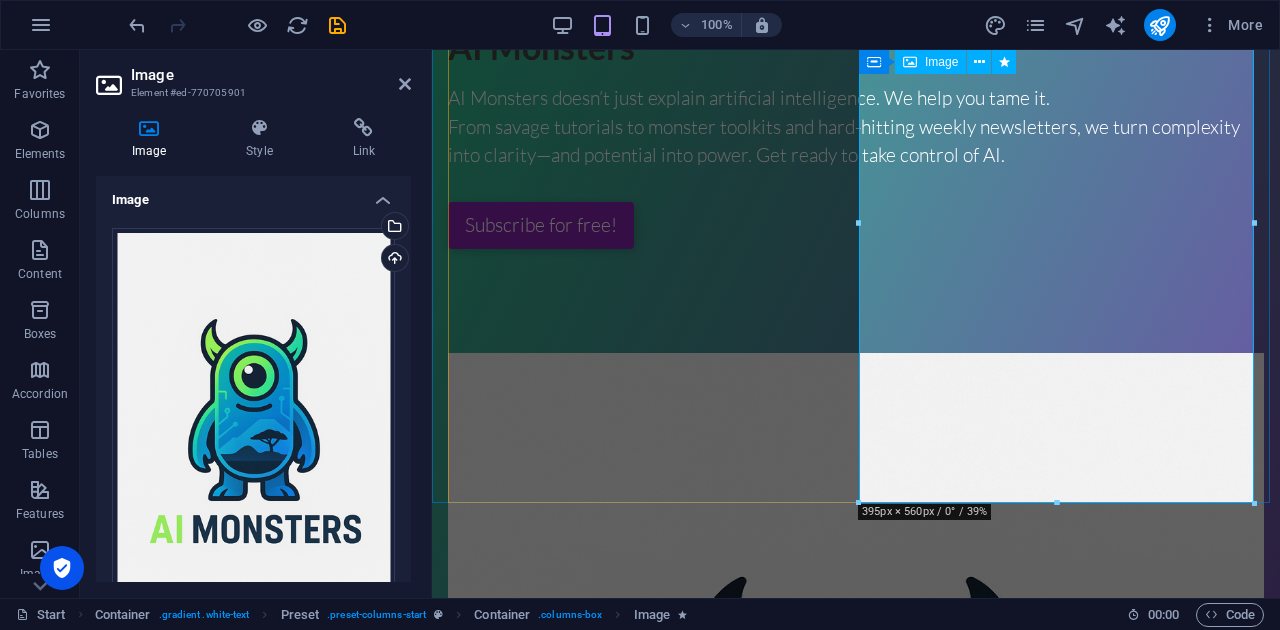 scroll, scrollTop: 0, scrollLeft: 0, axis: both 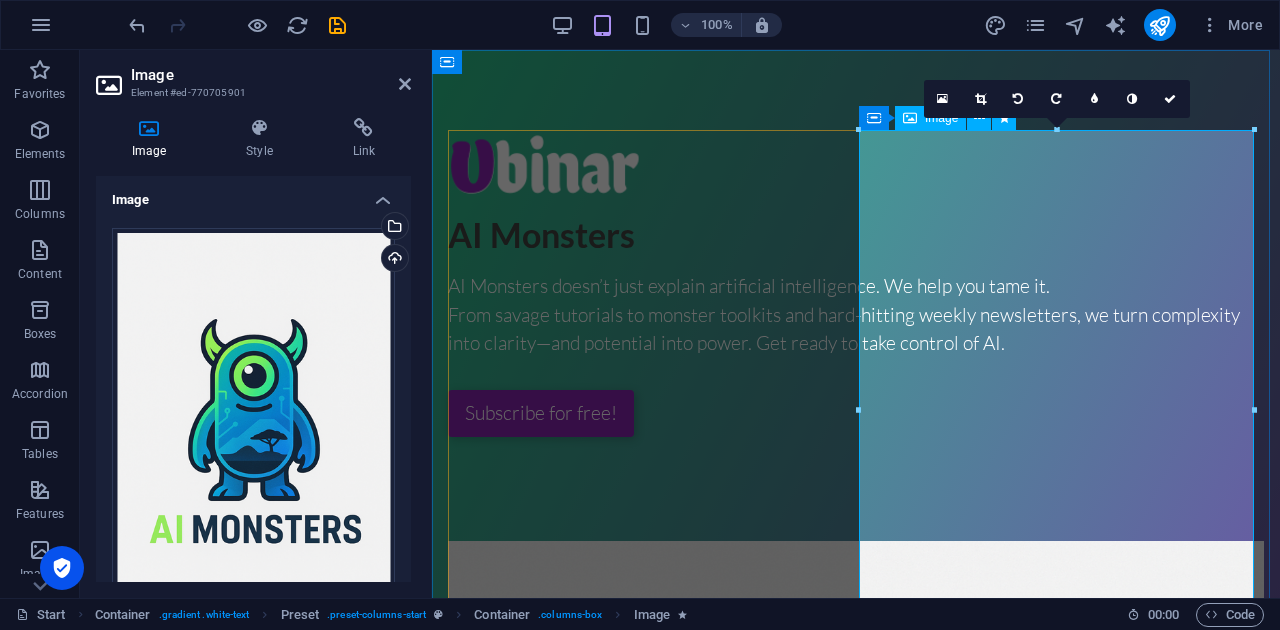 click at bounding box center (856, 1119) 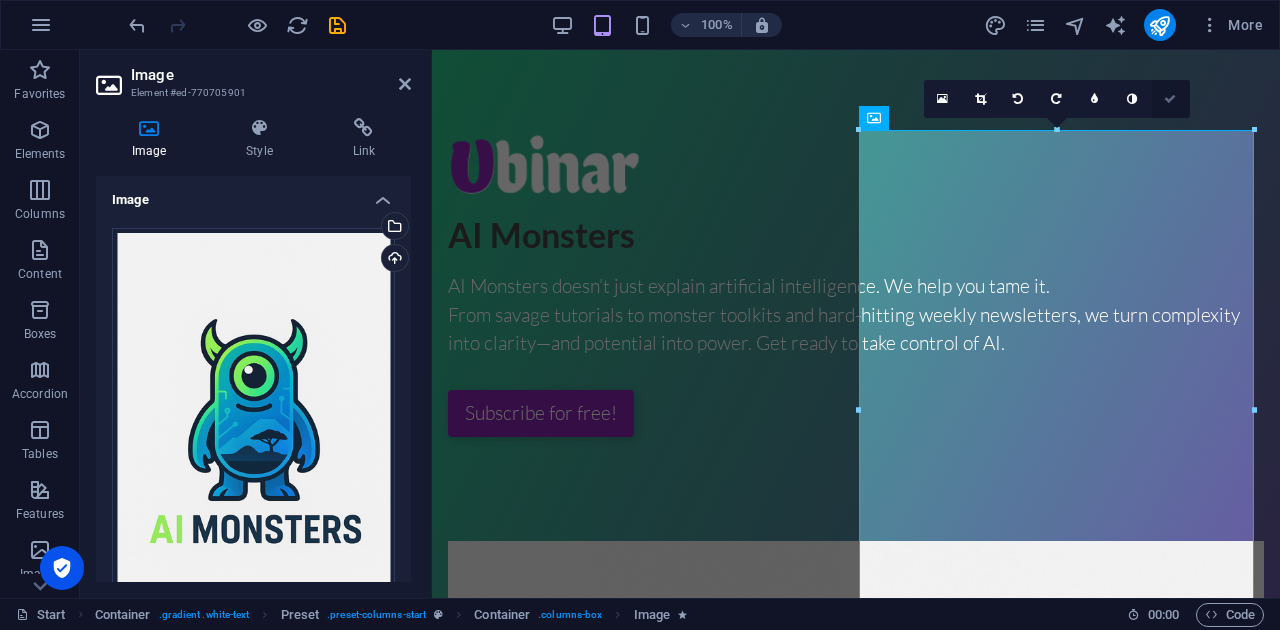 click at bounding box center (1170, 99) 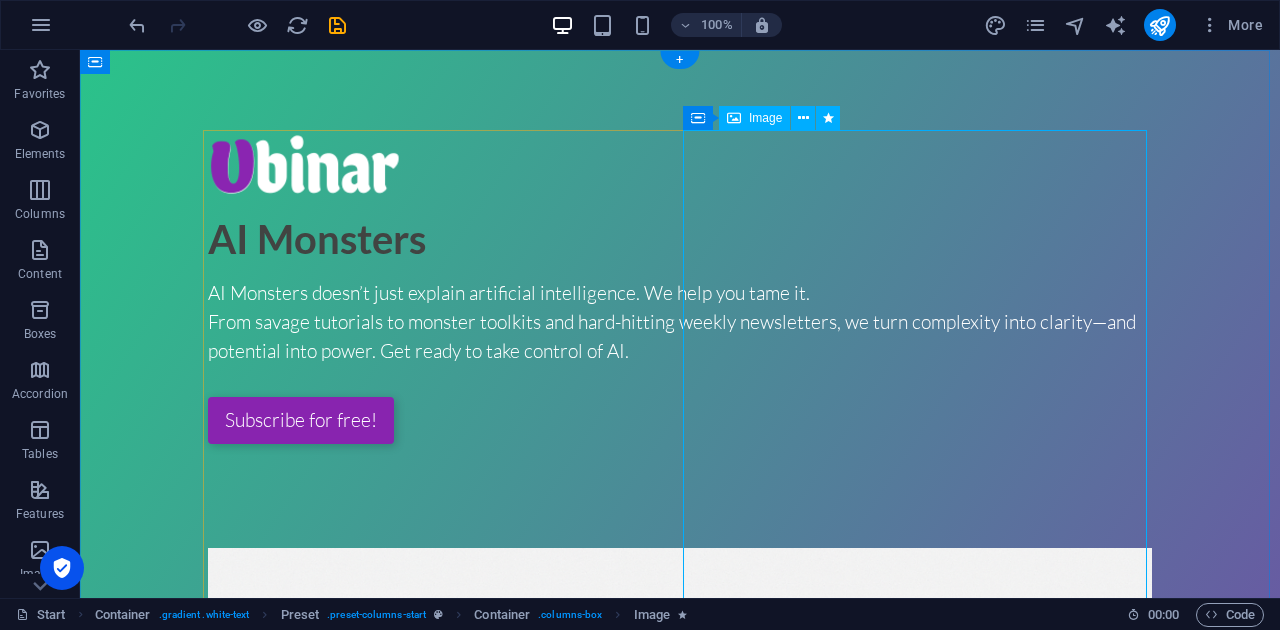 click at bounding box center [680, 1217] 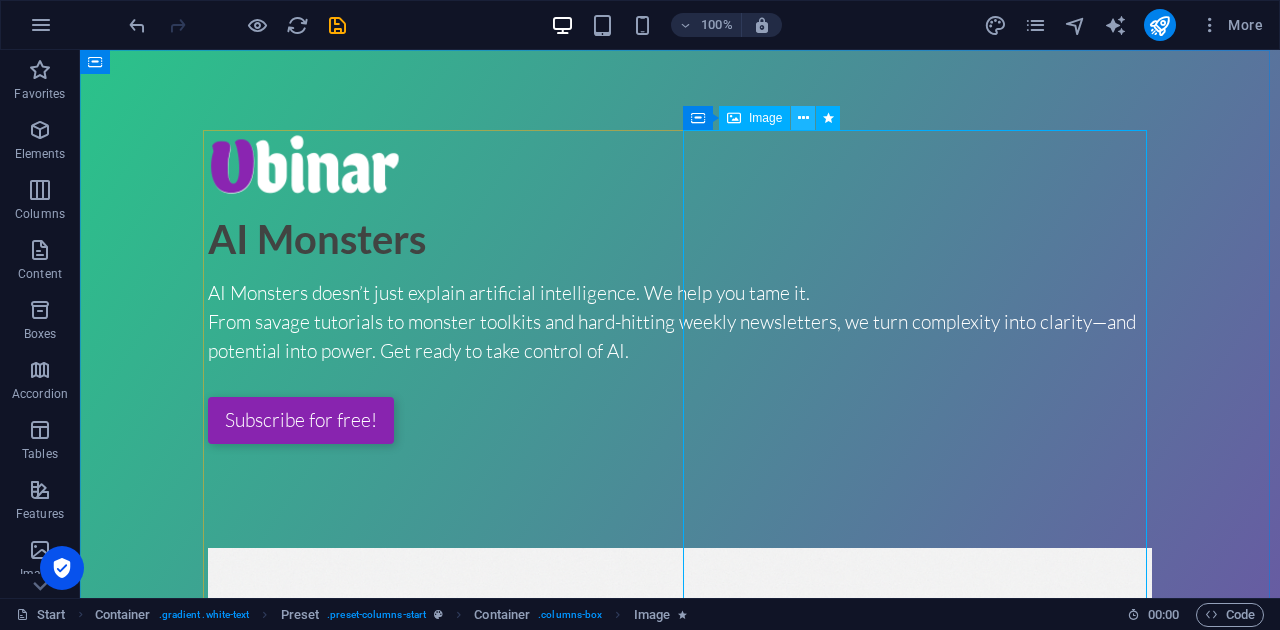 click at bounding box center (803, 118) 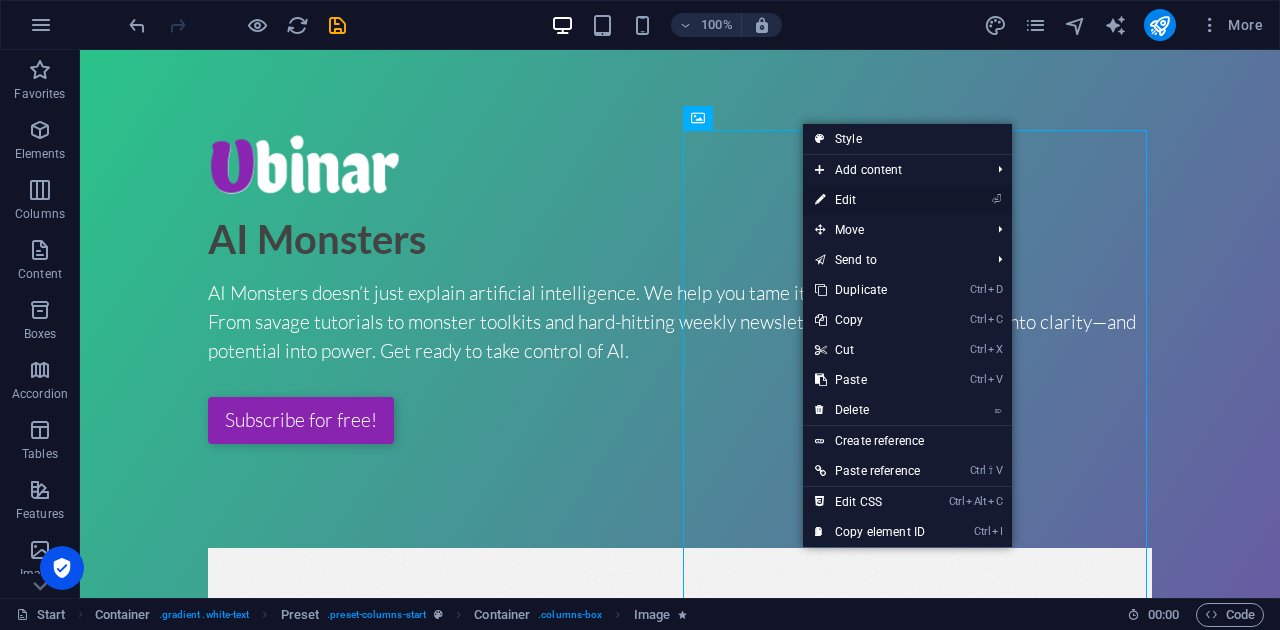 click on "⏎  Edit" at bounding box center [870, 200] 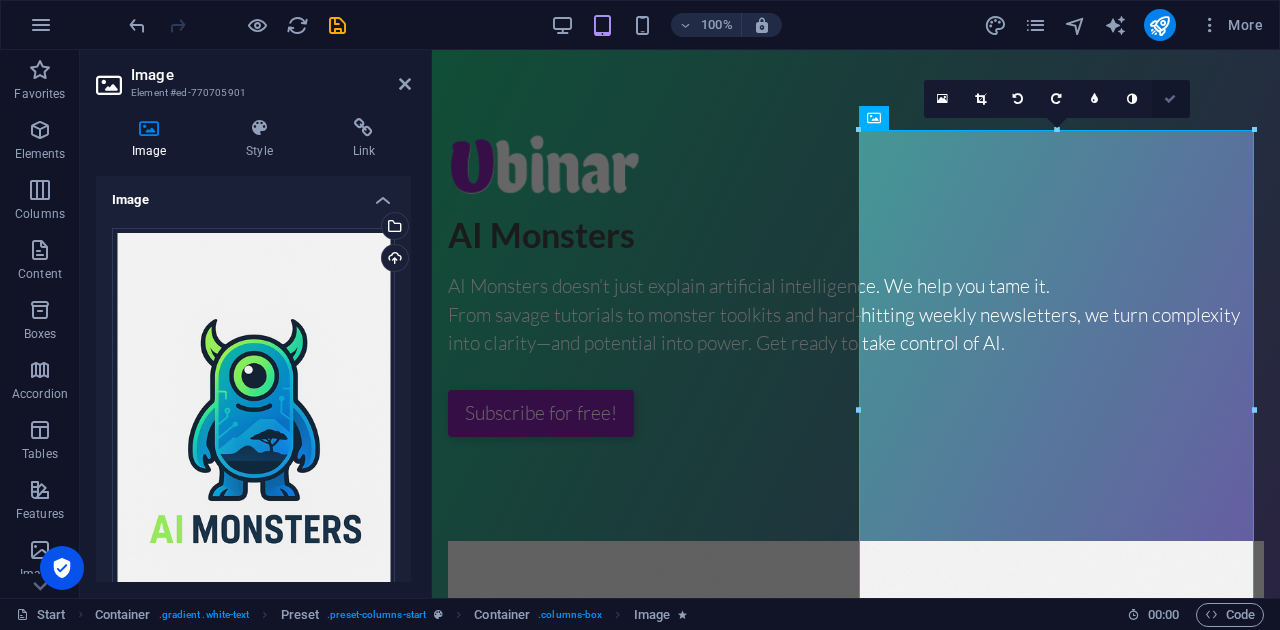 click at bounding box center (1170, 99) 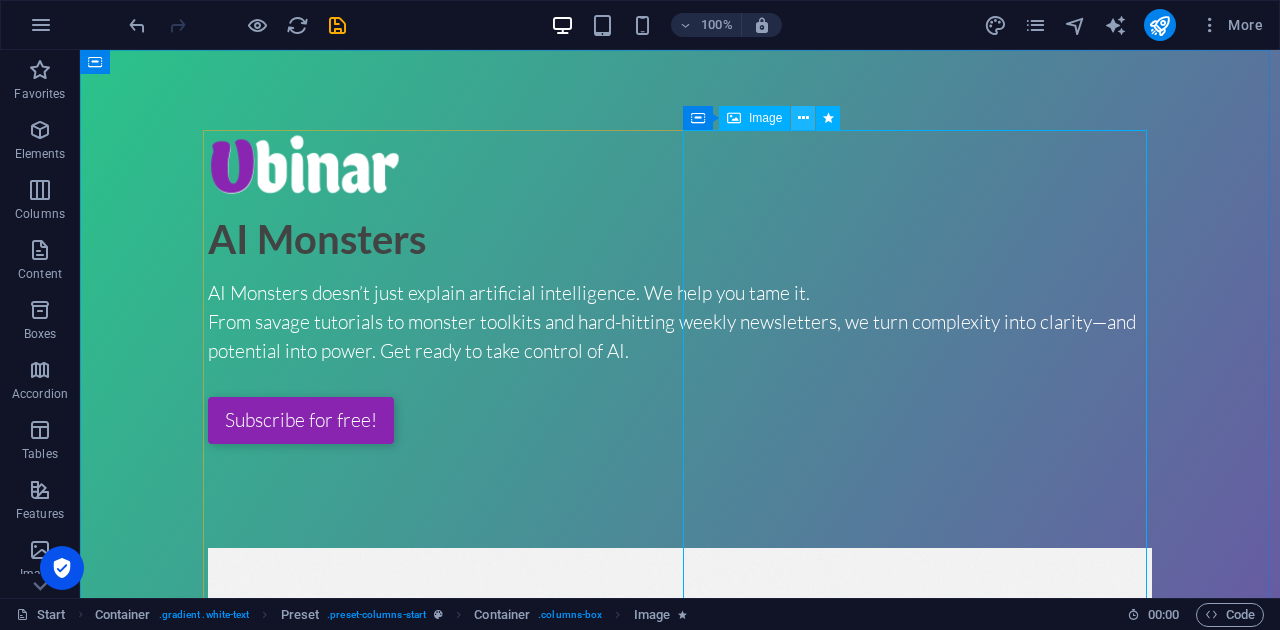 click at bounding box center [803, 118] 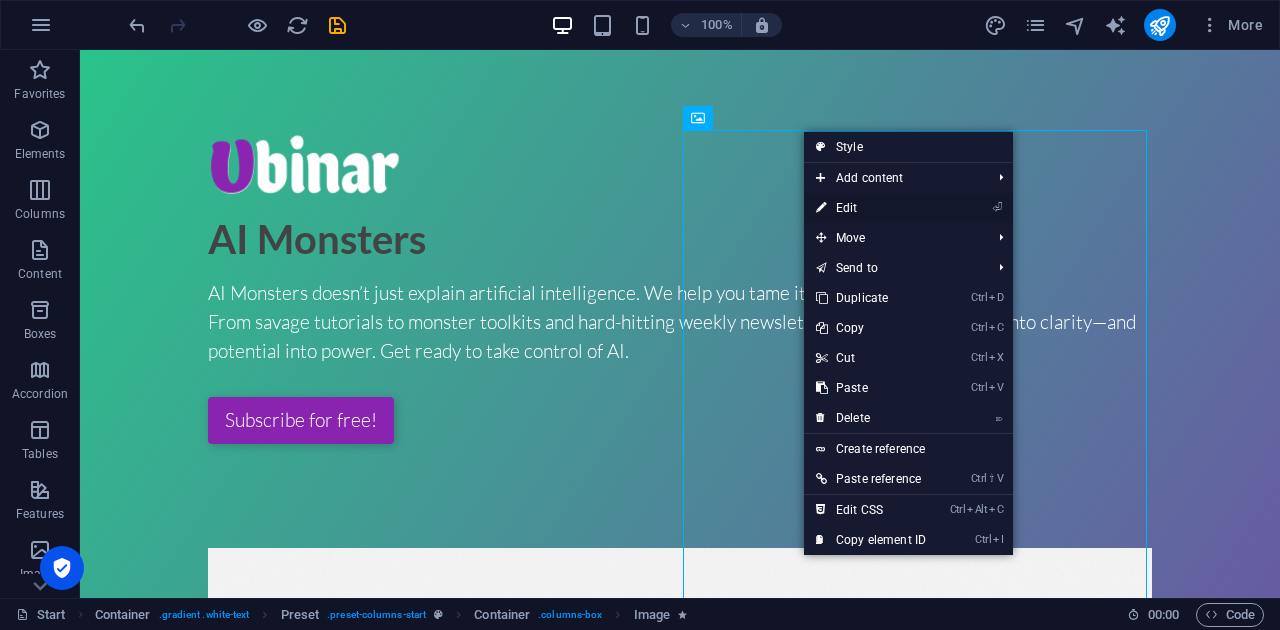 click on "⏎  Edit" at bounding box center [871, 208] 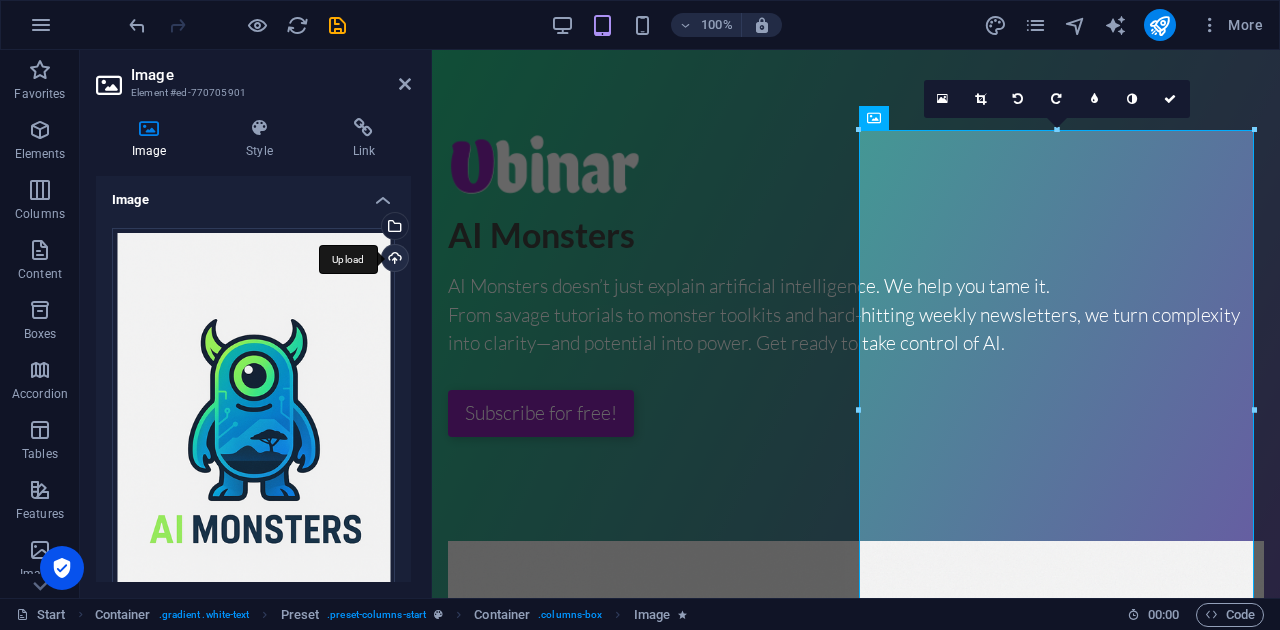 click on "Upload" at bounding box center (393, 260) 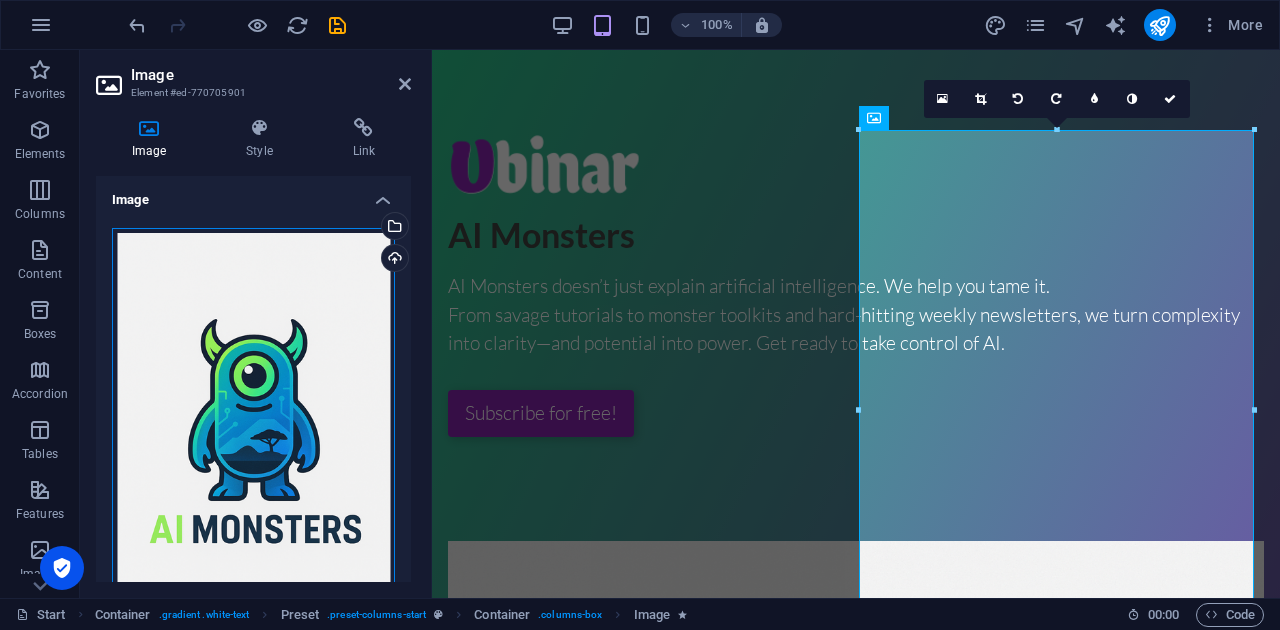 click on "Drag files here, click to choose files or select files from Files or our free stock photos & videos" at bounding box center [253, 438] 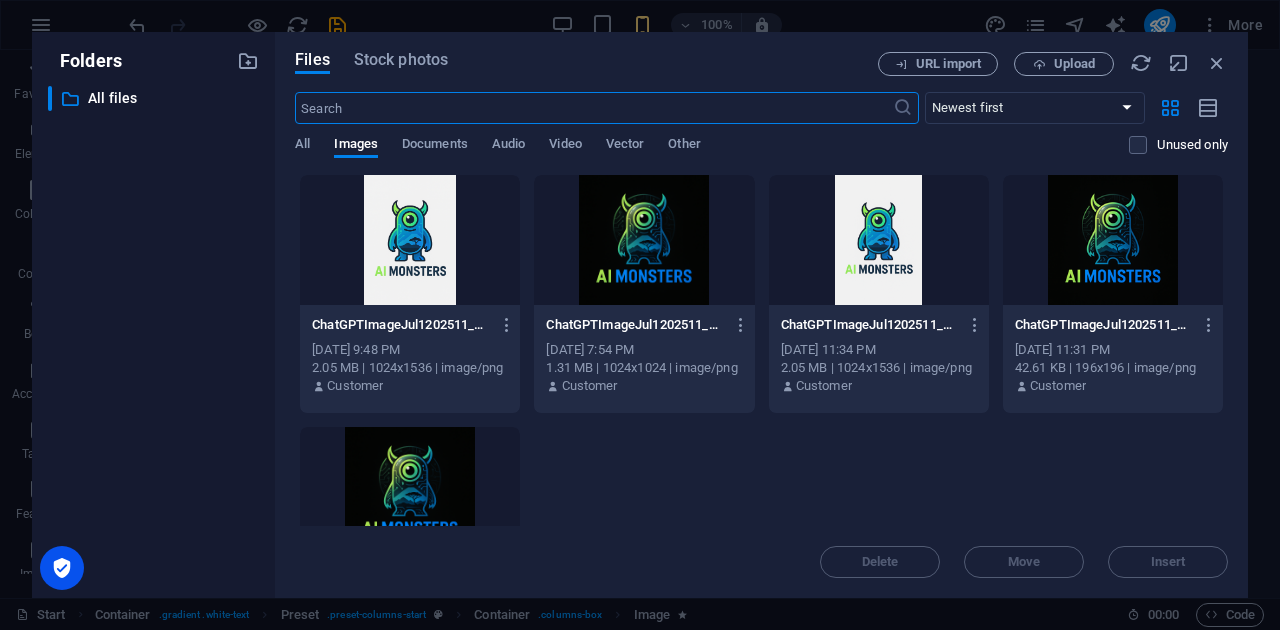 scroll, scrollTop: 521, scrollLeft: 0, axis: vertical 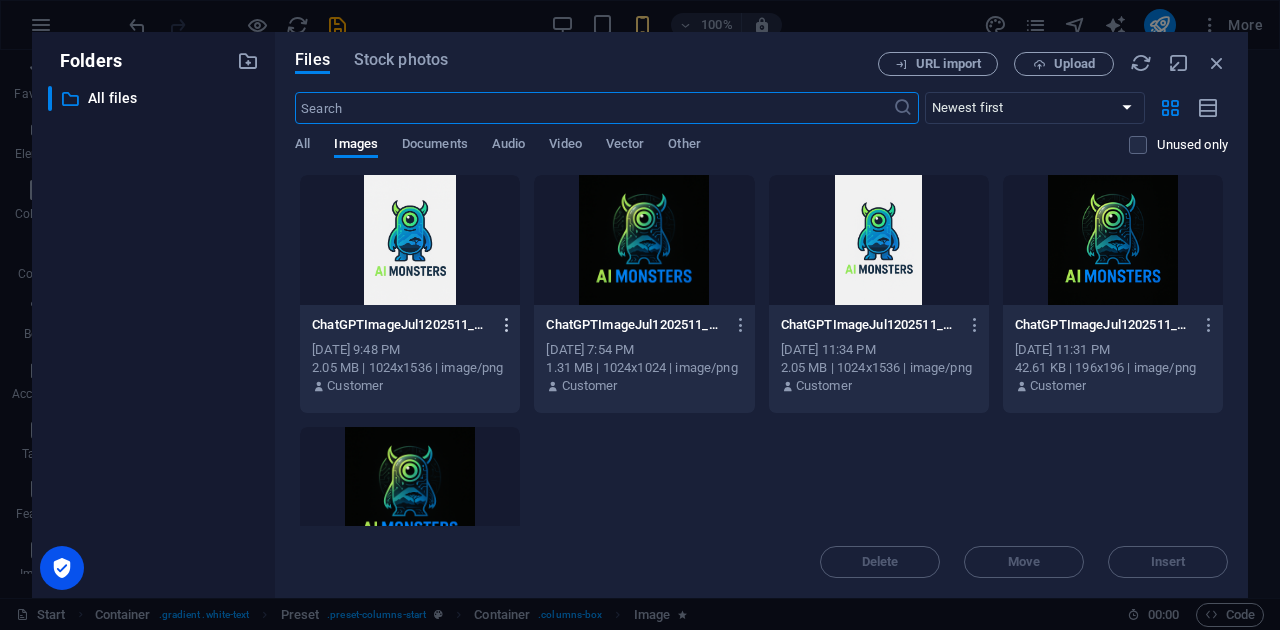 click at bounding box center [507, 325] 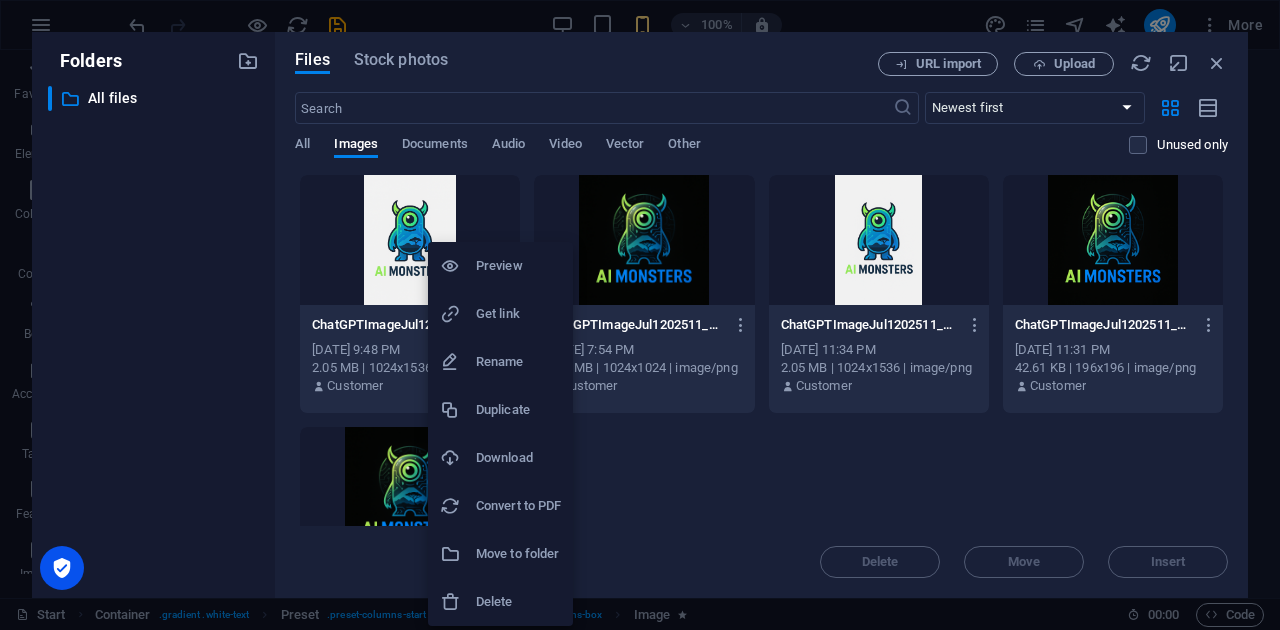 click at bounding box center (640, 315) 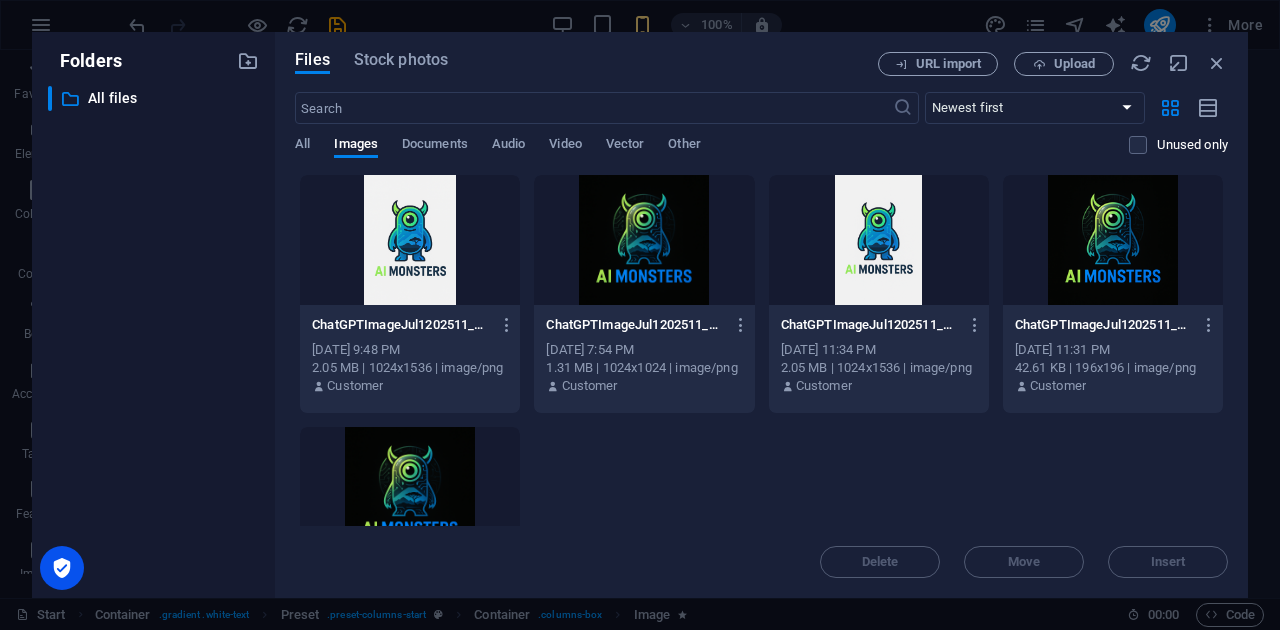 click on "Preview Get link Rename Duplicate Download Convert to PDF Move to folder Delete" at bounding box center (640, 321) 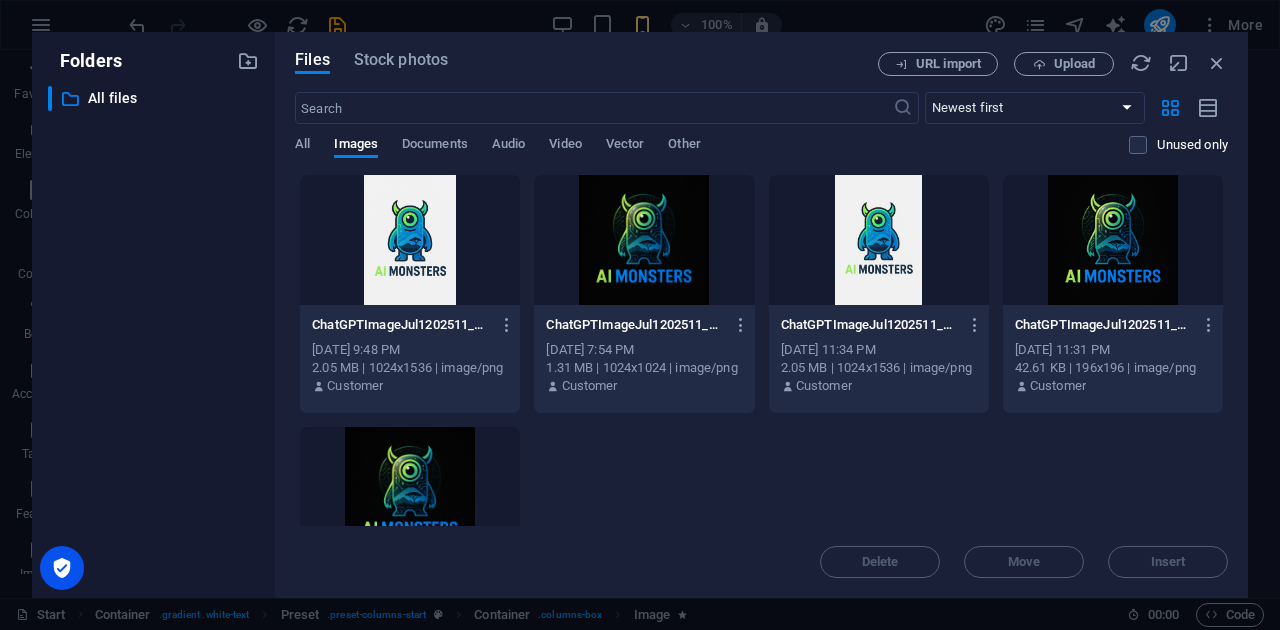click at bounding box center [410, 240] 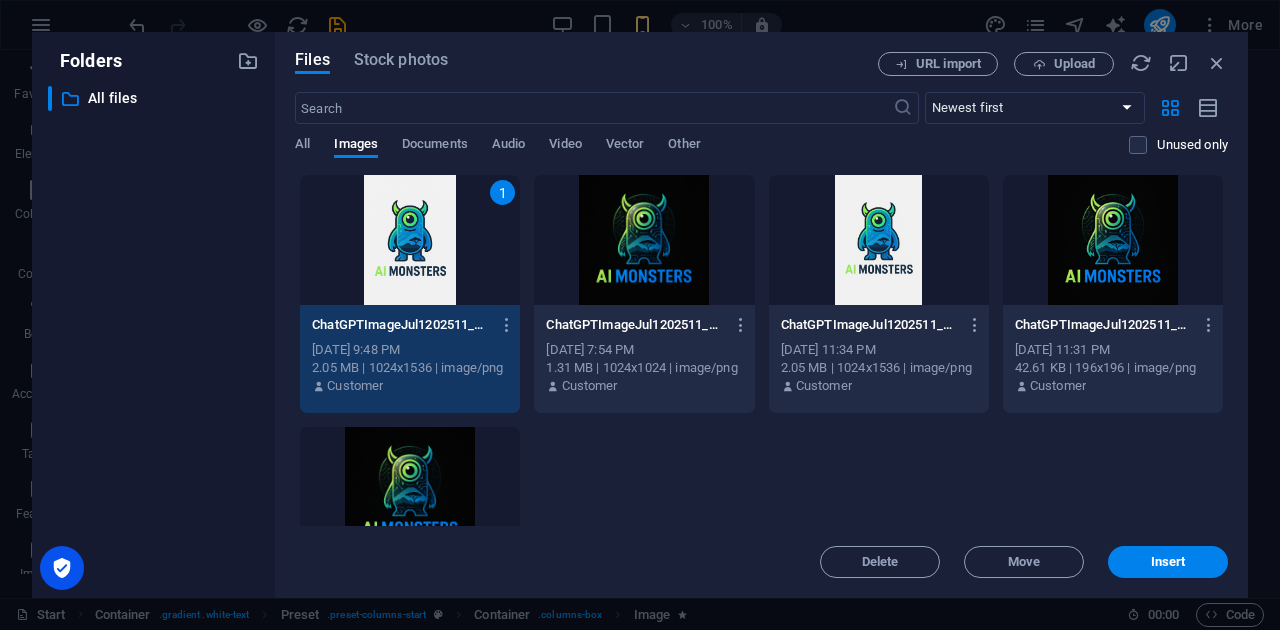 click on "1" at bounding box center [410, 240] 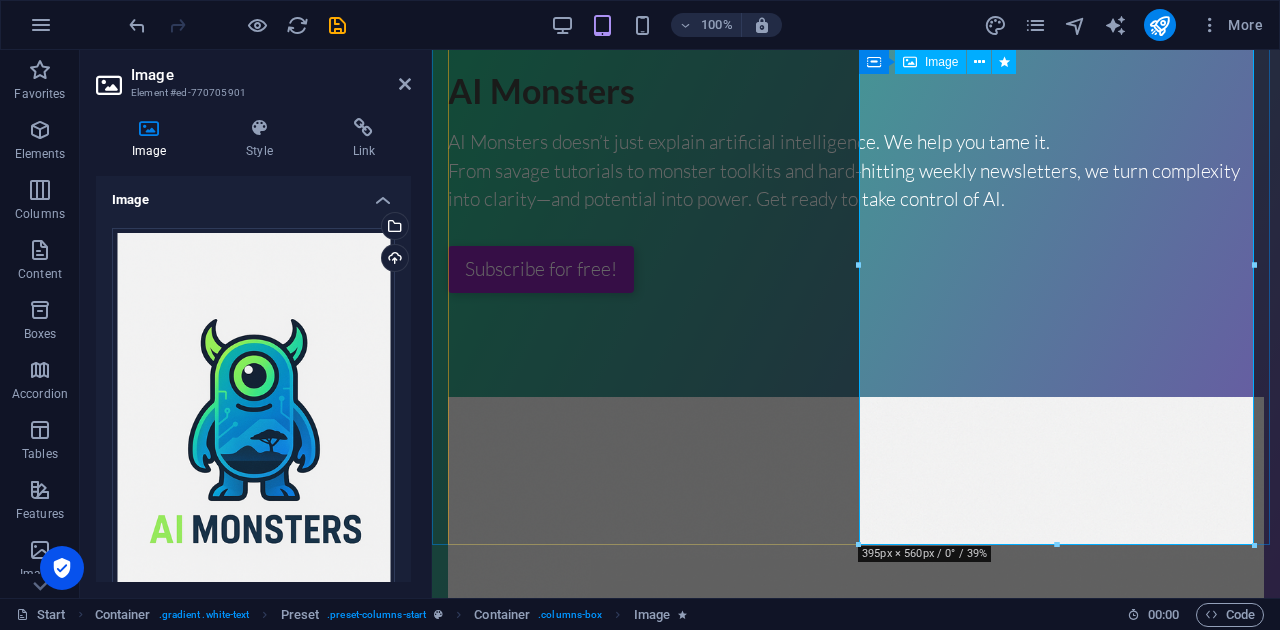 scroll, scrollTop: 0, scrollLeft: 0, axis: both 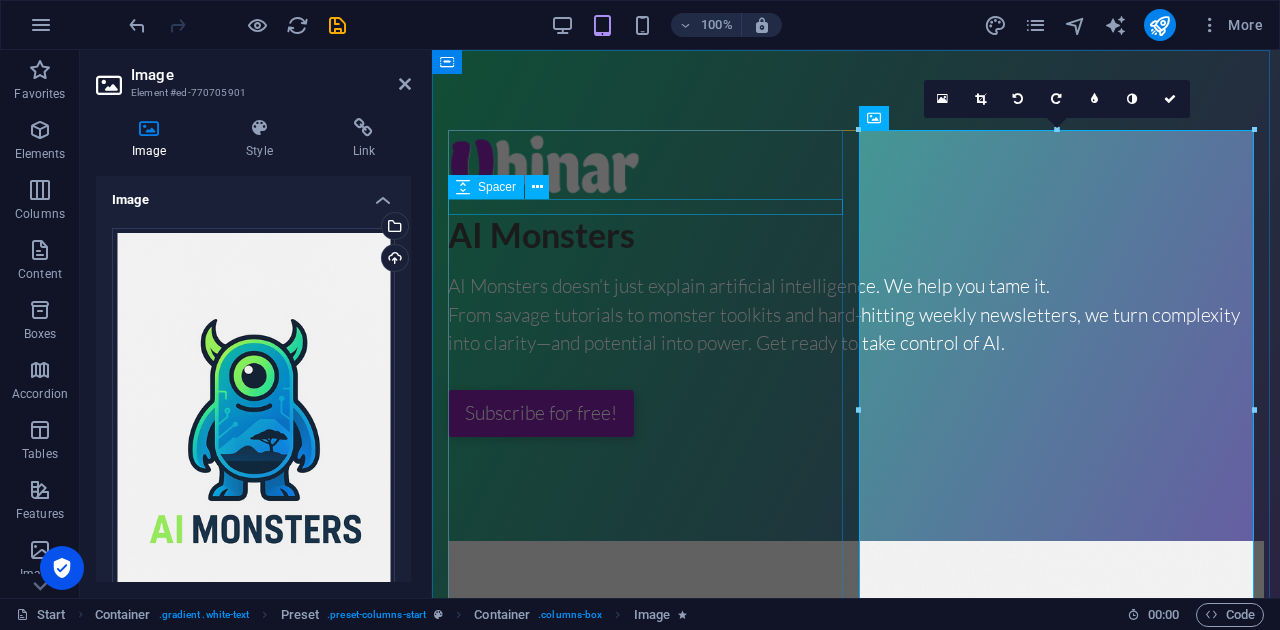 click at bounding box center (856, 207) 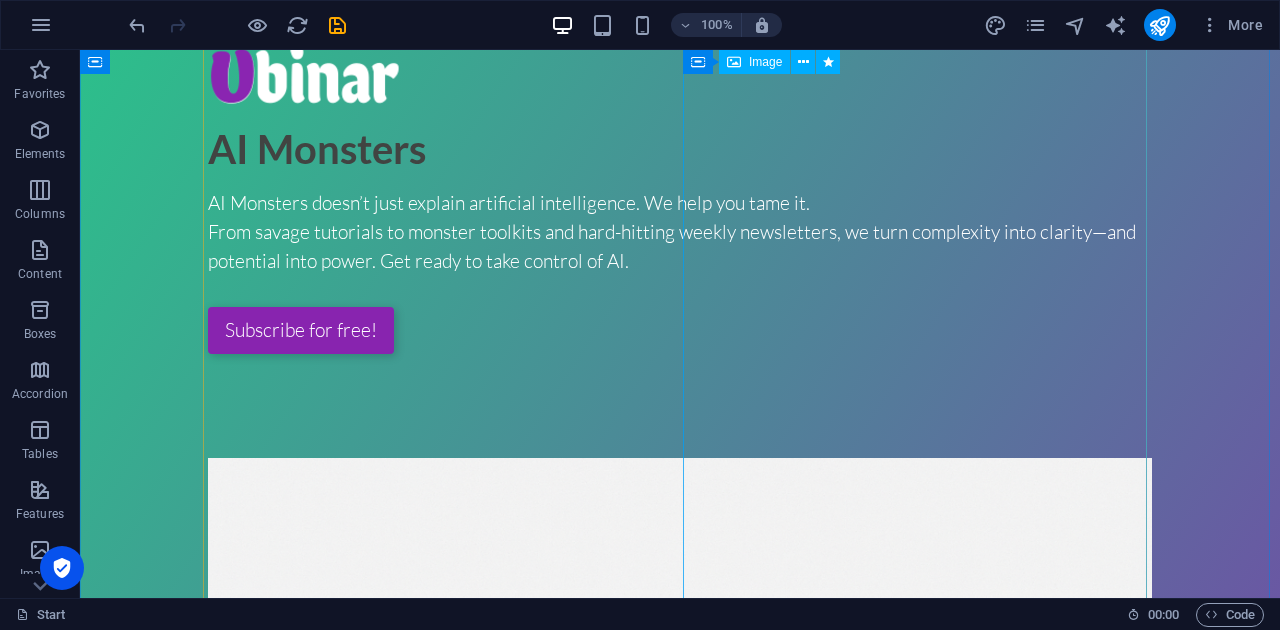 scroll, scrollTop: 0, scrollLeft: 0, axis: both 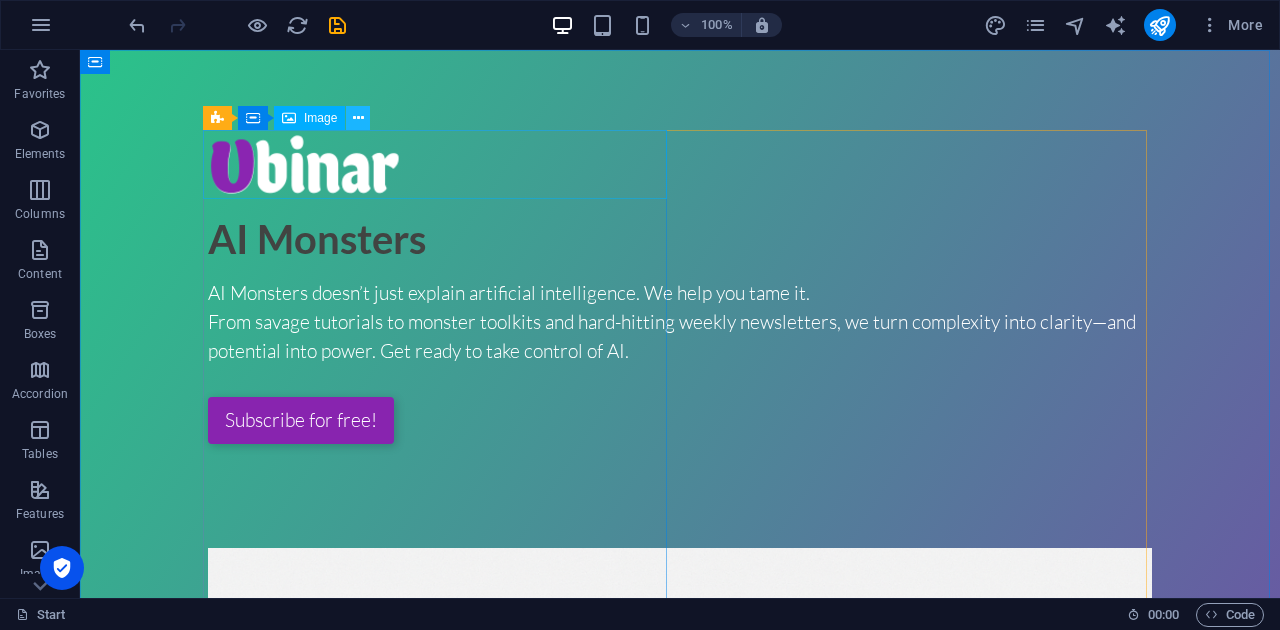 click at bounding box center (358, 118) 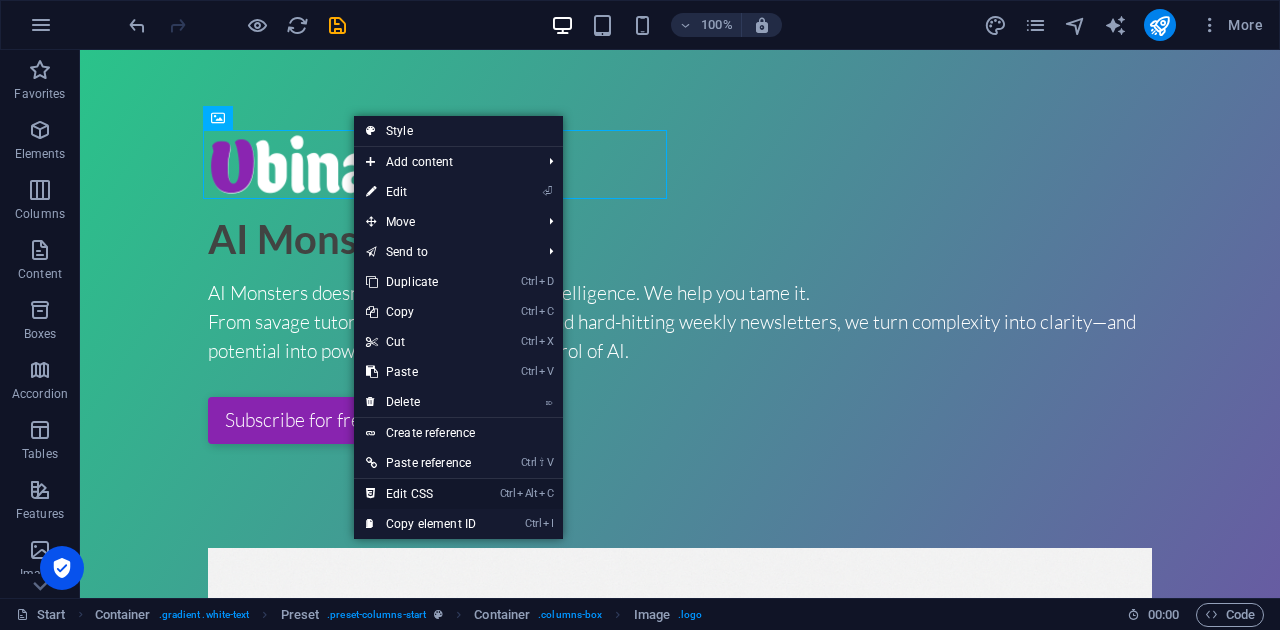click on "Ctrl Alt C  Edit CSS" at bounding box center (421, 494) 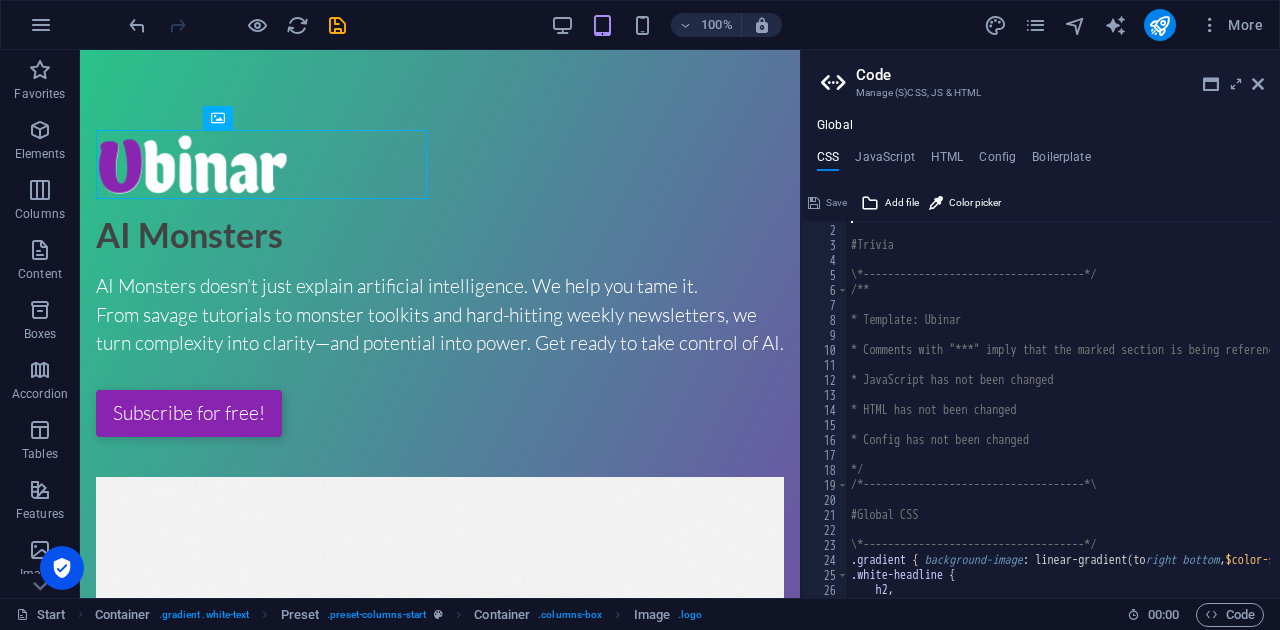scroll, scrollTop: 0, scrollLeft: 0, axis: both 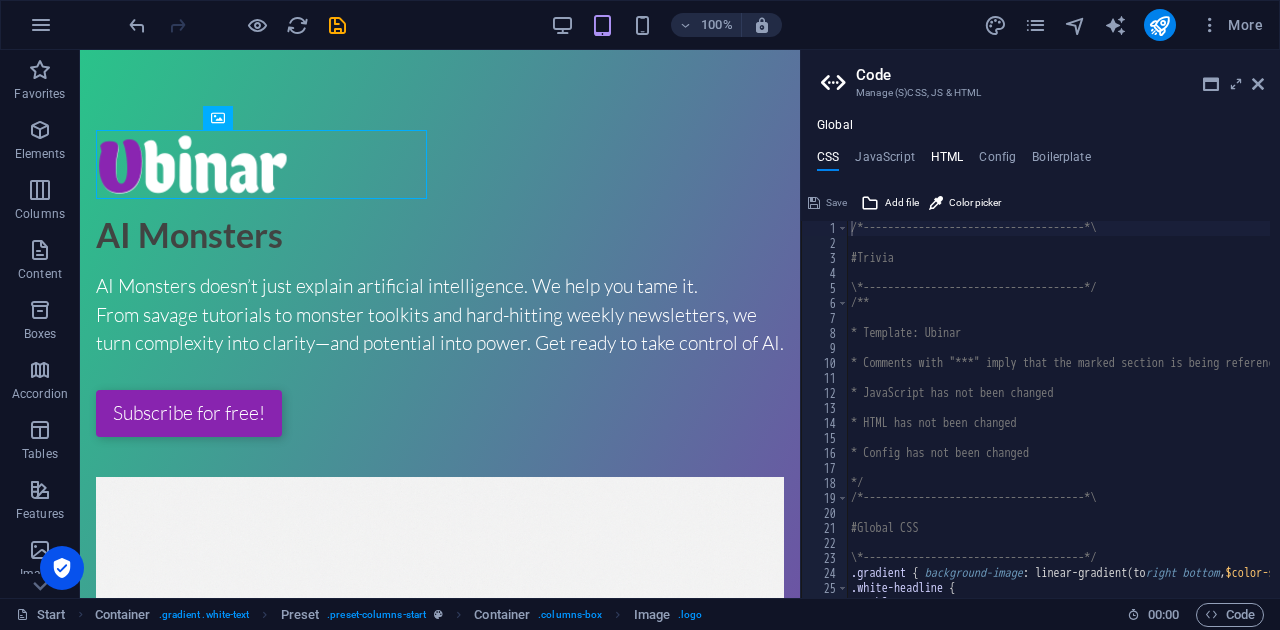 click on "HTML" at bounding box center (947, 161) 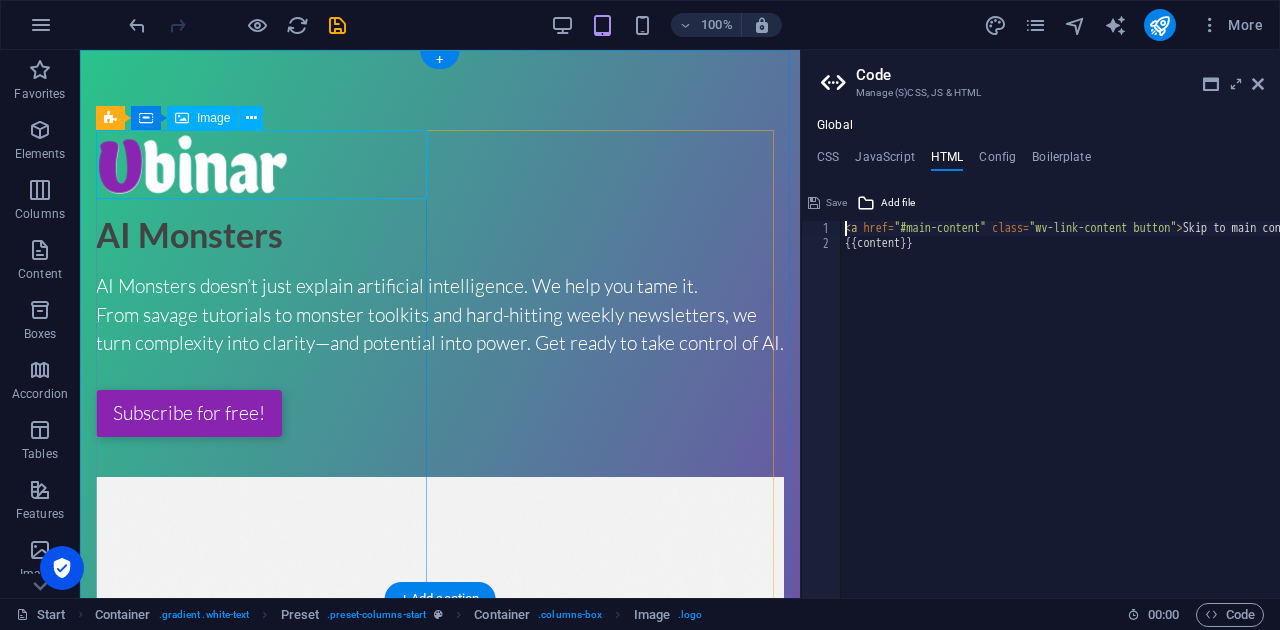 click at bounding box center [440, 164] 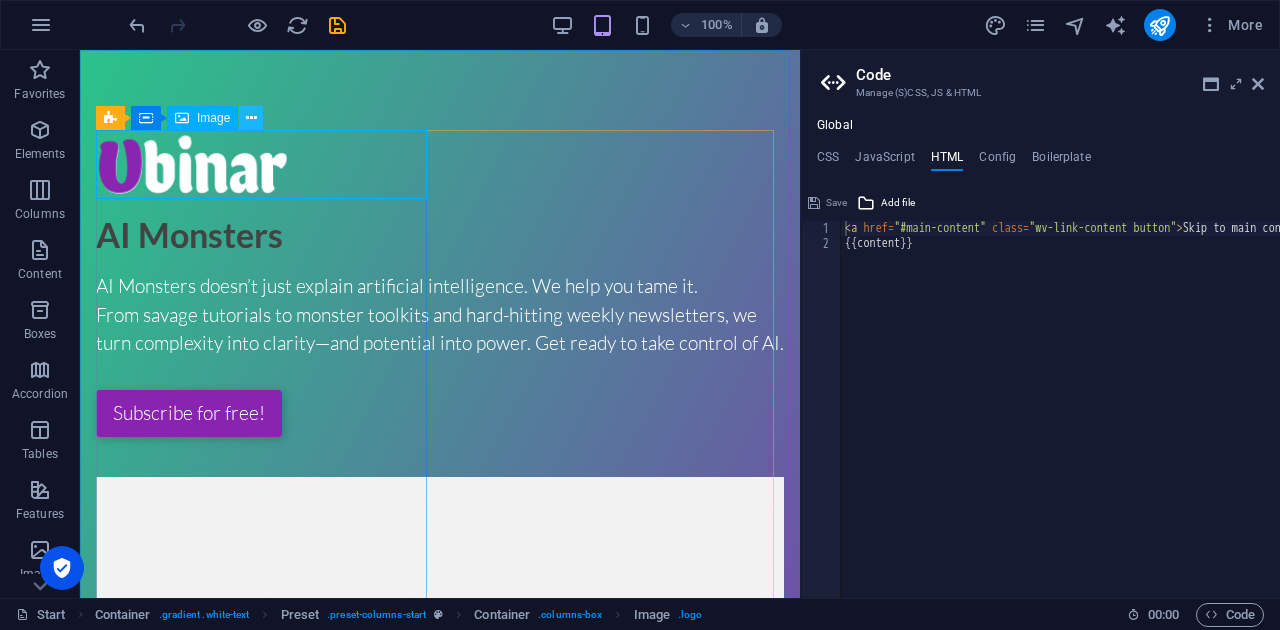 click at bounding box center [251, 118] 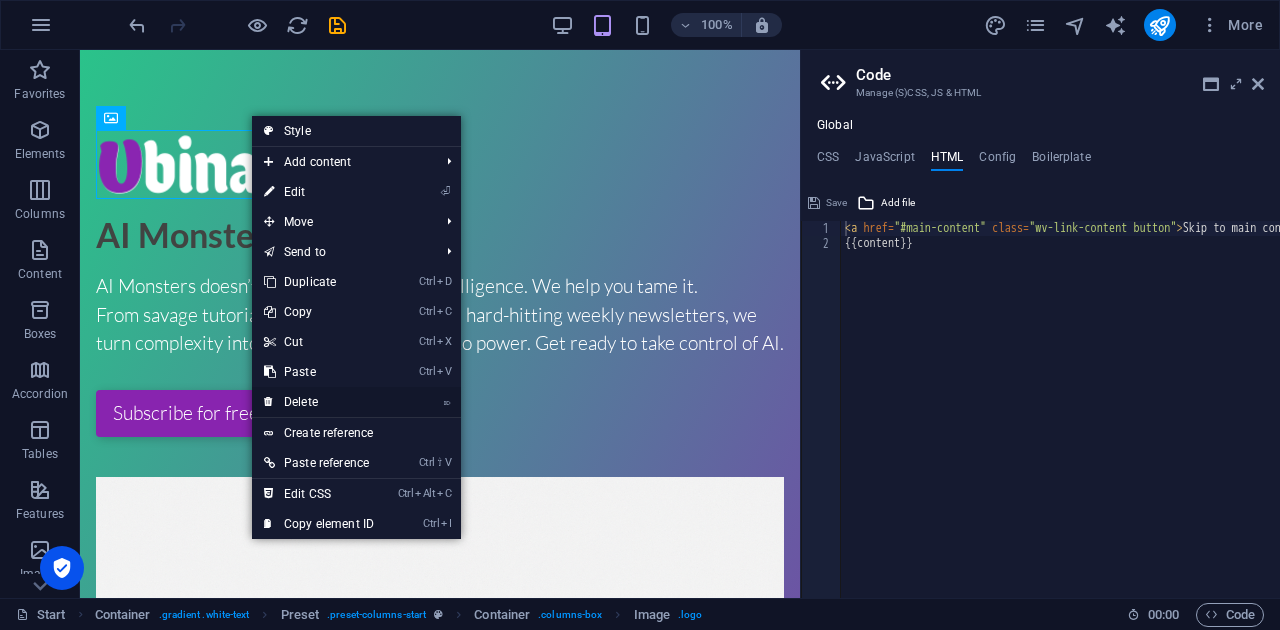 click on "⌦  Delete" at bounding box center [319, 402] 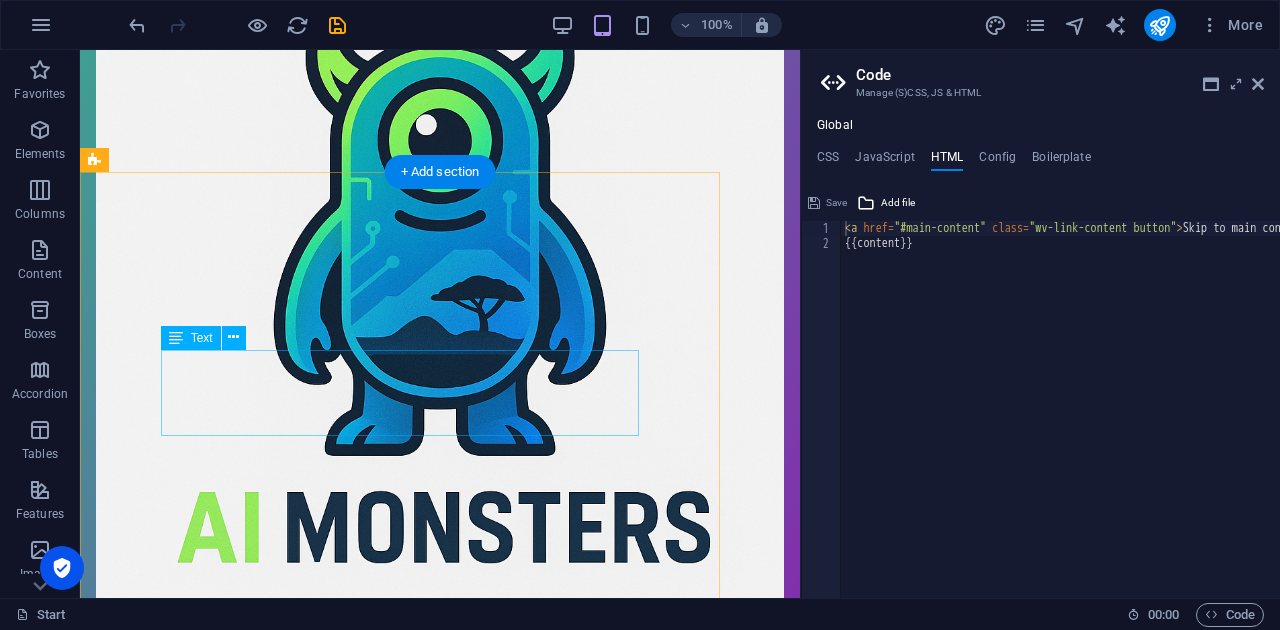 scroll, scrollTop: 333, scrollLeft: 0, axis: vertical 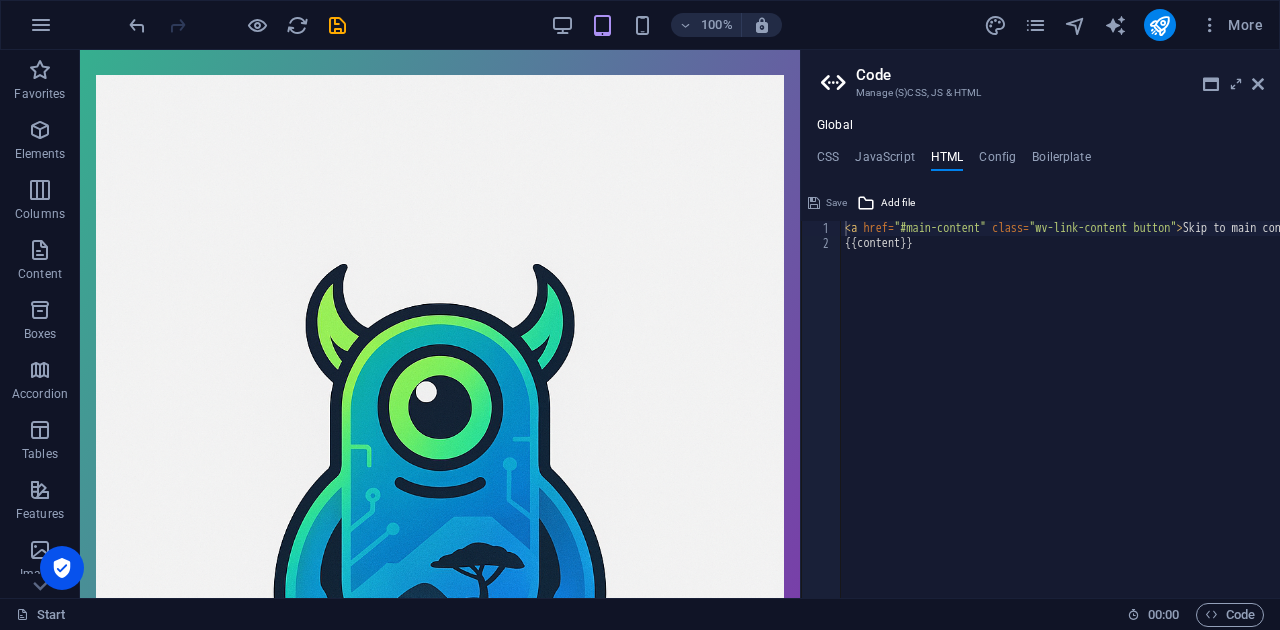 click on "AI Monsters AI Monsters doesn’t just explain artificial intelligence. We help you tame it. From savage tutorials to monster toolkits and hard-hitting weekly newsletters, we turn complexity into clarity—and potential into power. Get ready to take control of AI.   Subscribe for free! Complete the form and get your access for free Lorem ipsum dolor sit amet, consectetur adipisicing elit. Explicabo, cupiditate necessitatibus sapiente nisi soluta placeat esse velit dolorem eius aliquam!   I have read and understand the privacy policy. Unreadable? Regenerate Yes, show me the webinar You wonder if it's for you? Look at that... Some details Lorem ipsum dolor sit amet, consetetur sadipscing elitr, sed diam nonumy eirmod tempor invidunt ut labore et dolore magna aliquyam erat, sed diam voluptua. At vero eos et accusam et [PERSON_NAME] duo [PERSON_NAME] et ea rebum.  The Webinar starts in: 0 Days 0 Hours 0 Minutes 0 Seconds This webinar is for YOU... if lorem ipsum dolor sit amet, consetetur sadipscing. Take your chance now" at bounding box center (440, 3919) 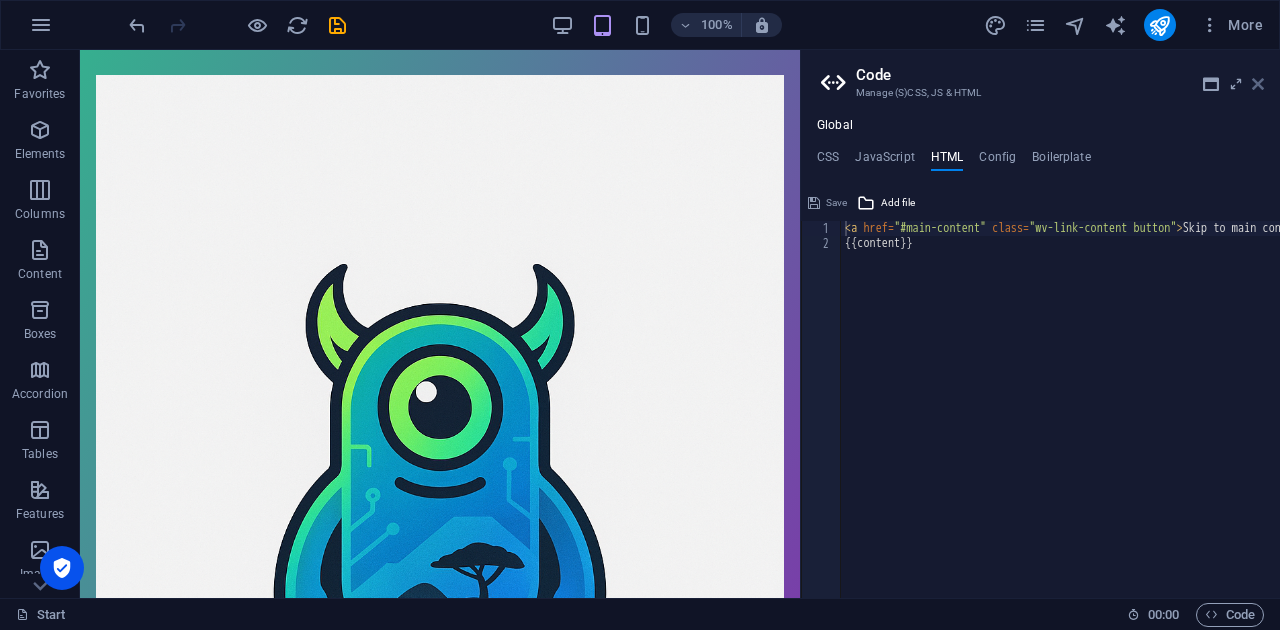 click at bounding box center [1258, 84] 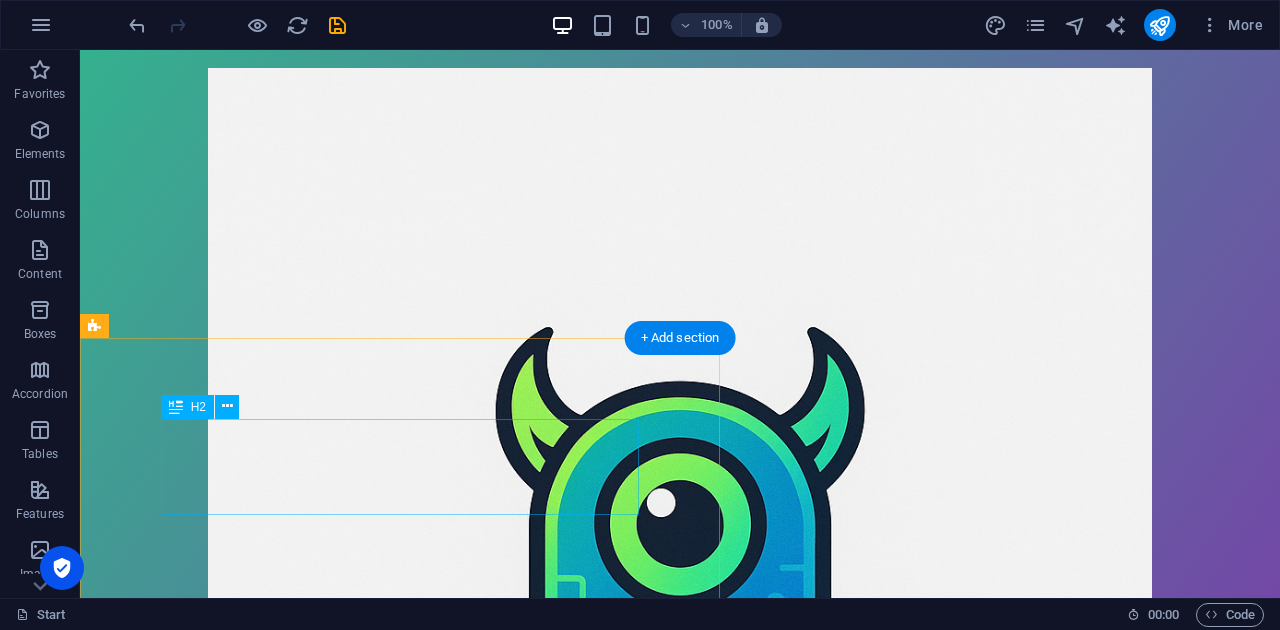 scroll, scrollTop: 533, scrollLeft: 0, axis: vertical 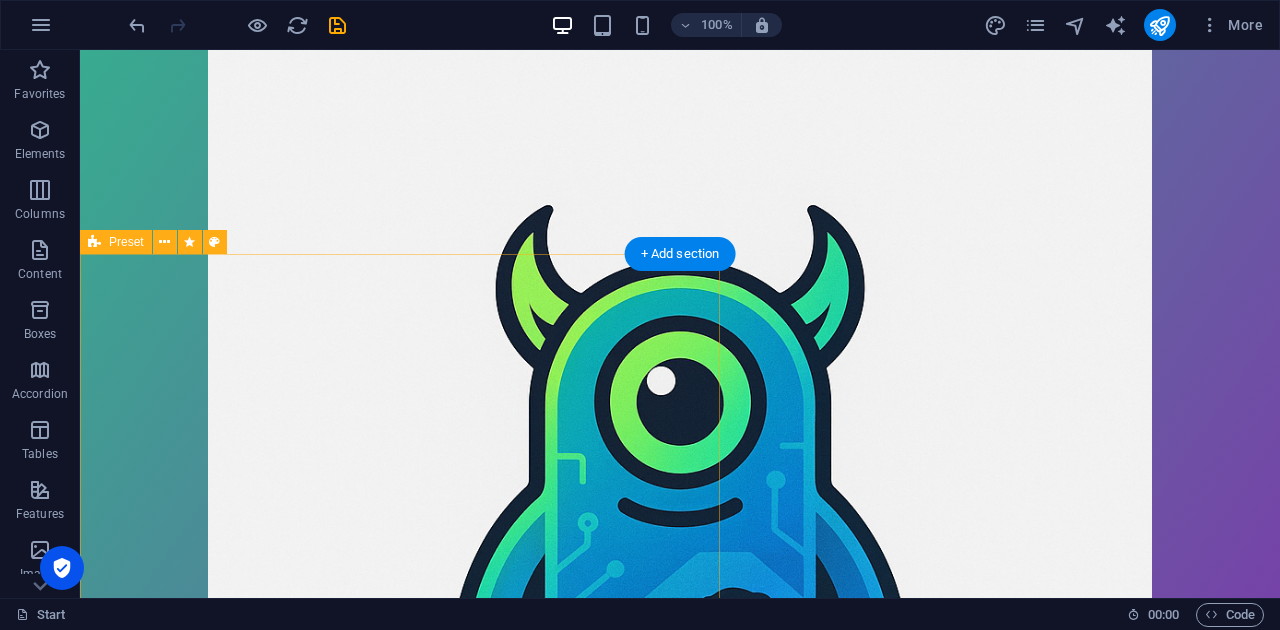 click on "Complete the form and get your access for free Lorem ipsum dolor sit amet, consectetur adipisicing elit. Explicabo, cupiditate necessitatibus sapiente nisi soluta placeat esse velit dolorem eius aliquam!   I have read and understand the privacy policy. Unreadable? Regenerate Yes, show me the webinar" at bounding box center [400, 1621] 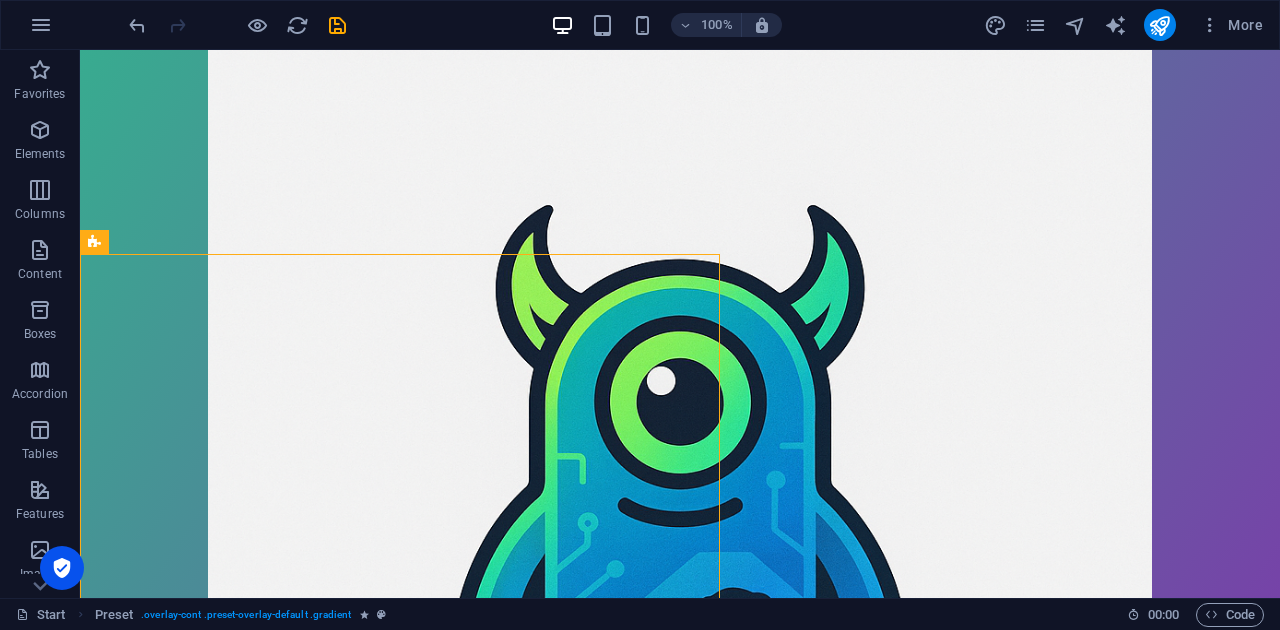 click on "AI Monsters AI Monsters doesn’t just explain artificial intelligence. We help you tame it. From savage tutorials to monster toolkits and hard-hitting weekly newsletters, we turn complexity into clarity—and potential into power. Get ready to take control of AI.   Subscribe for free! Complete the form and get your access for free Lorem ipsum dolor sit amet, consectetur adipisicing elit. Explicabo, cupiditate necessitatibus sapiente nisi soluta placeat esse velit dolorem eius aliquam!   I have read and understand the privacy policy. Unreadable? Regenerate Yes, show me the webinar You wonder if it's for you? Look at that... Some details Lorem ipsum dolor sit amet, consetetur sadipscing elitr, sed diam nonumy eirmod tempor invidunt ut labore et dolore magna aliquyam erat, sed diam voluptua. At vero eos et accusam et [PERSON_NAME] duo [PERSON_NAME] et ea rebum.  The Webinar starts in: 0 Days 0 Hours 0 Minutes 0 Seconds This webinar is for YOU... if lorem ipsum dolor sit amet, consetetur sadipscing. Take your chance now" at bounding box center [680, 4017] 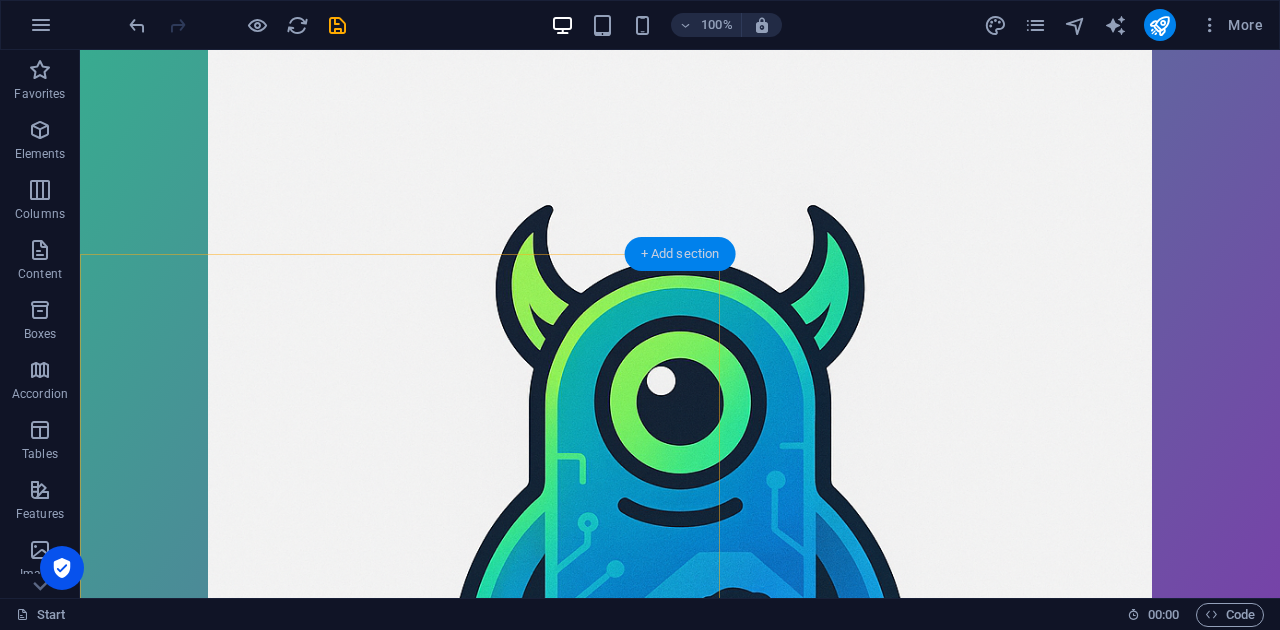 click on "+ Add section" at bounding box center (680, 254) 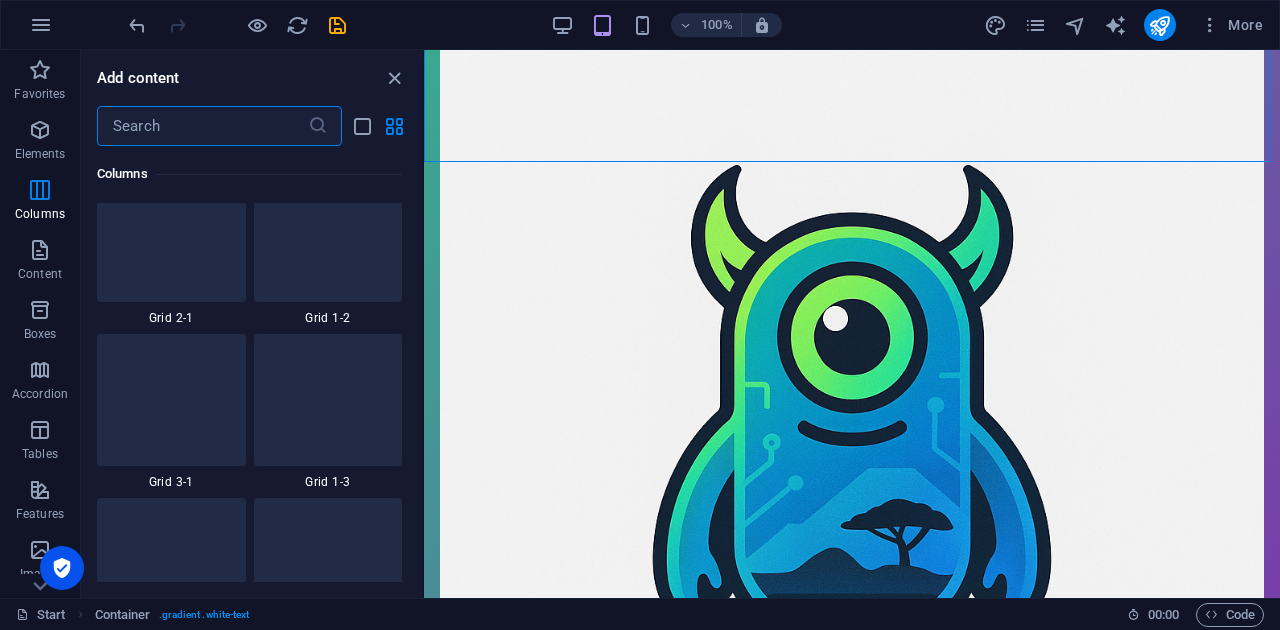 scroll, scrollTop: 2632, scrollLeft: 0, axis: vertical 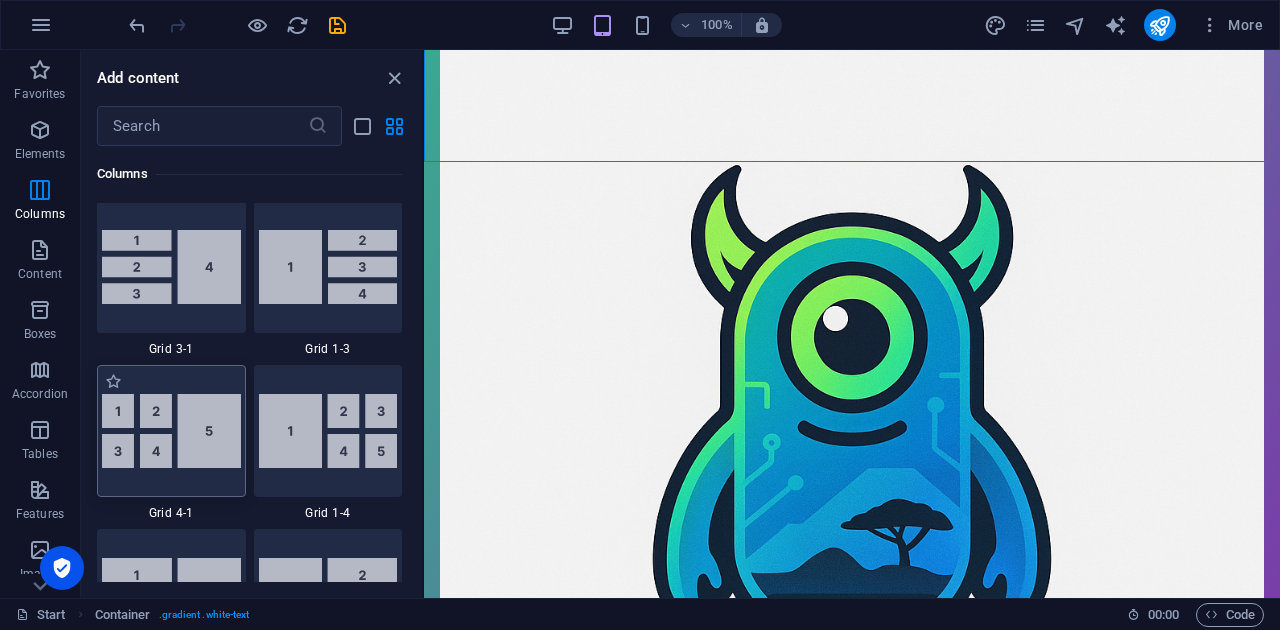 click at bounding box center [171, 431] 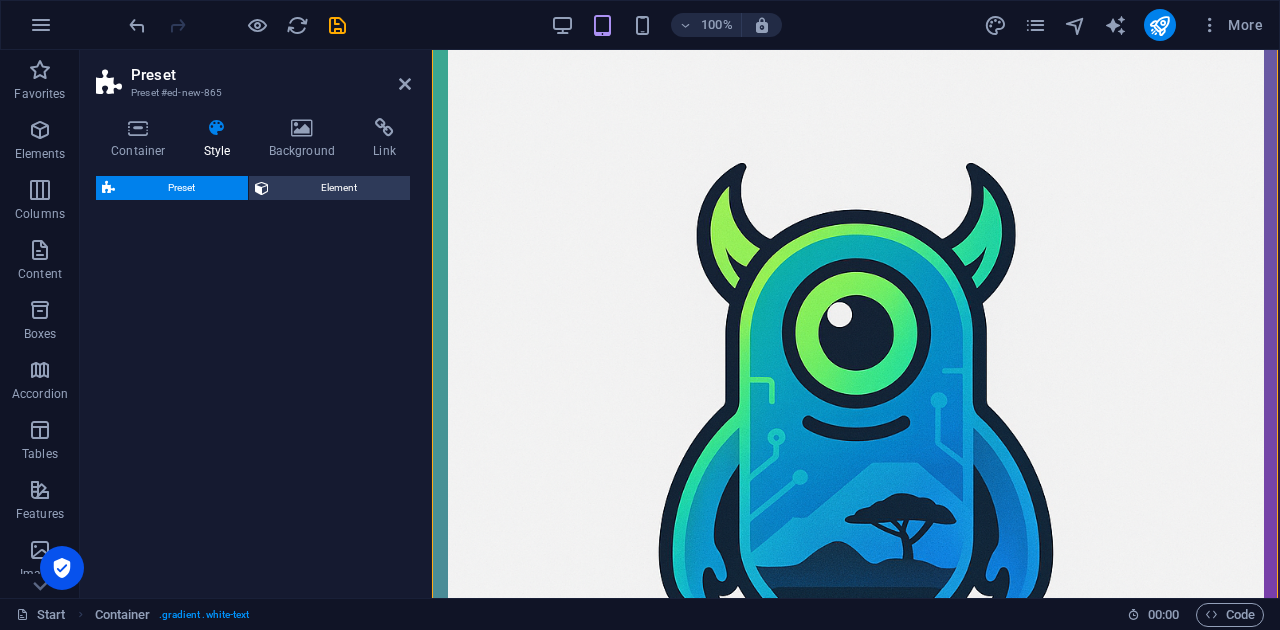select on "rem" 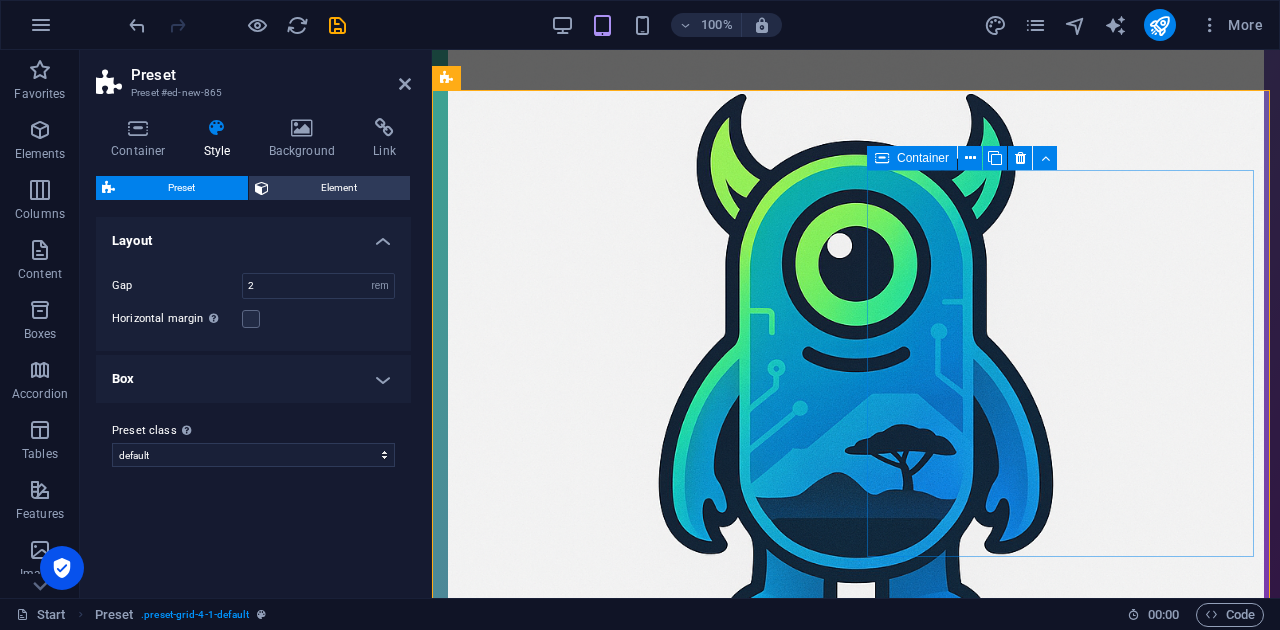 scroll, scrollTop: 599, scrollLeft: 0, axis: vertical 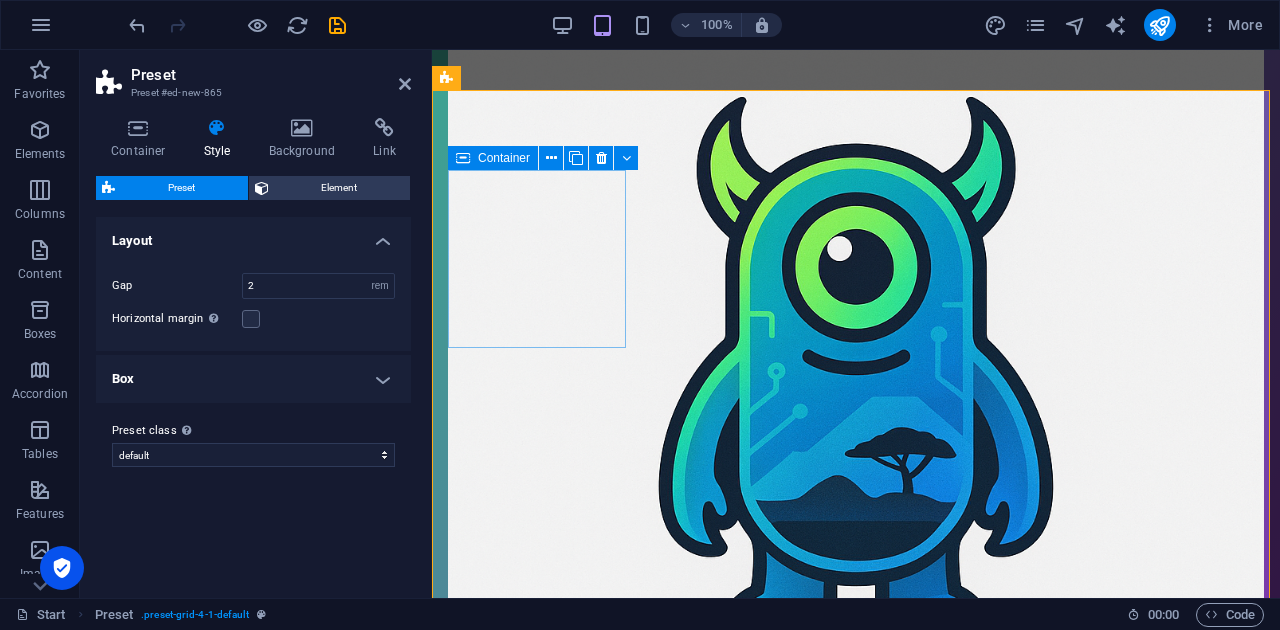 click on "Add elements" at bounding box center [537, 1210] 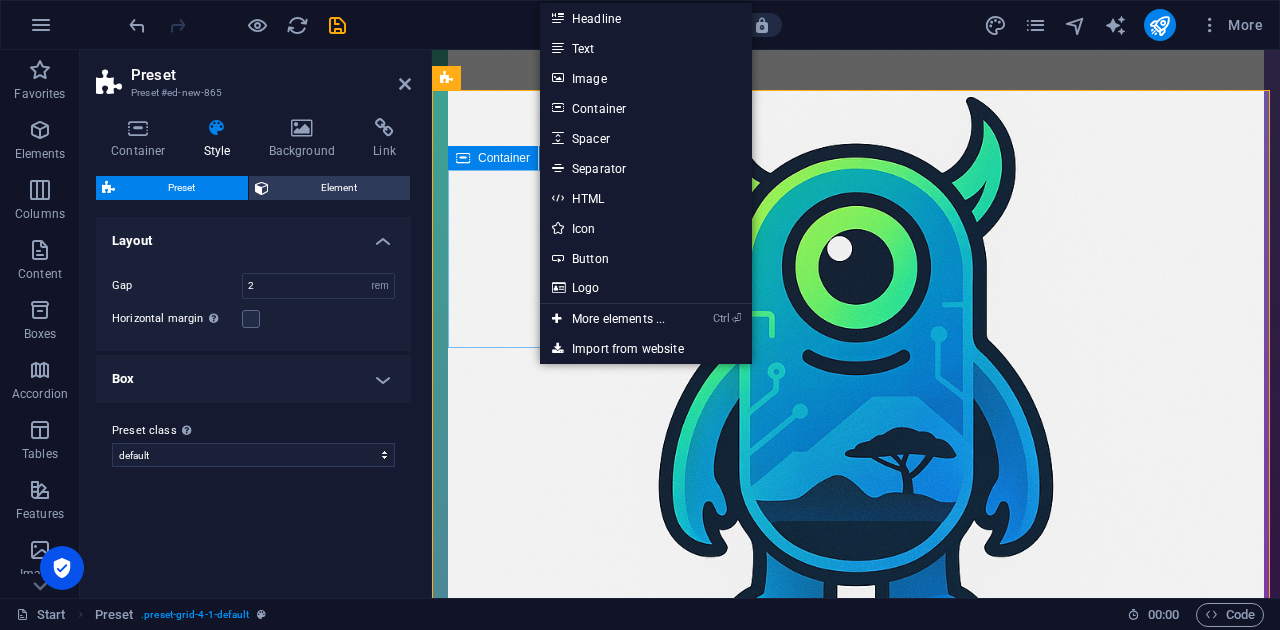 click on "Drop content here or  Add elements  Paste clipboard" at bounding box center [538, 1198] 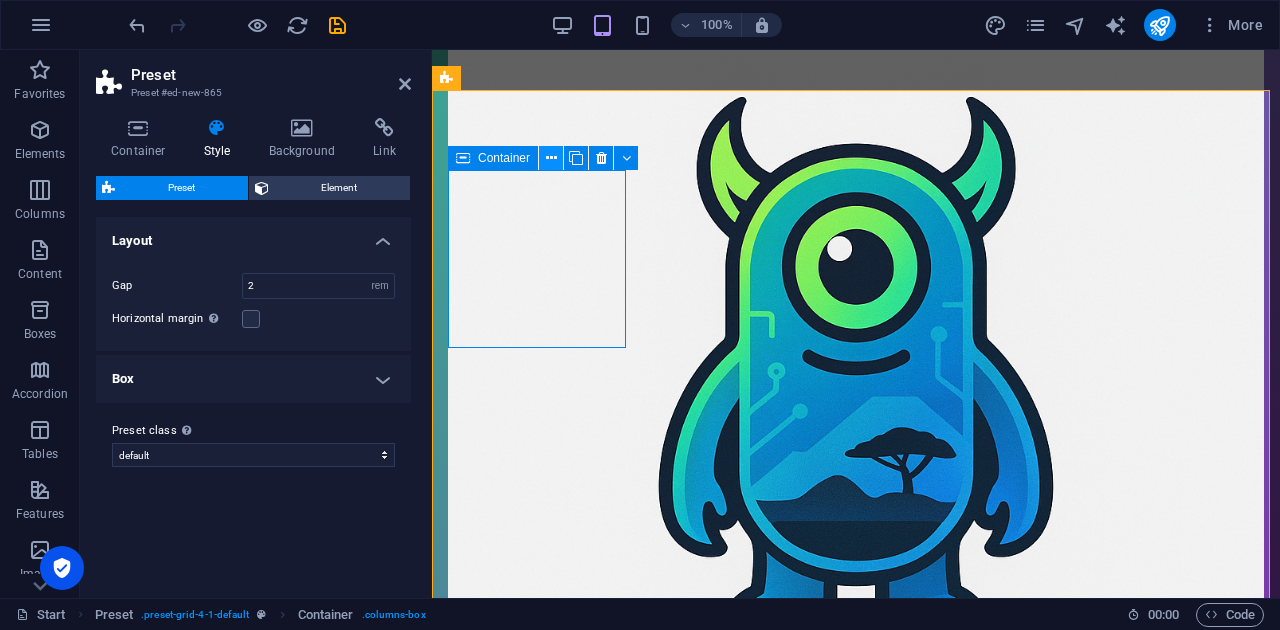 click at bounding box center (551, 158) 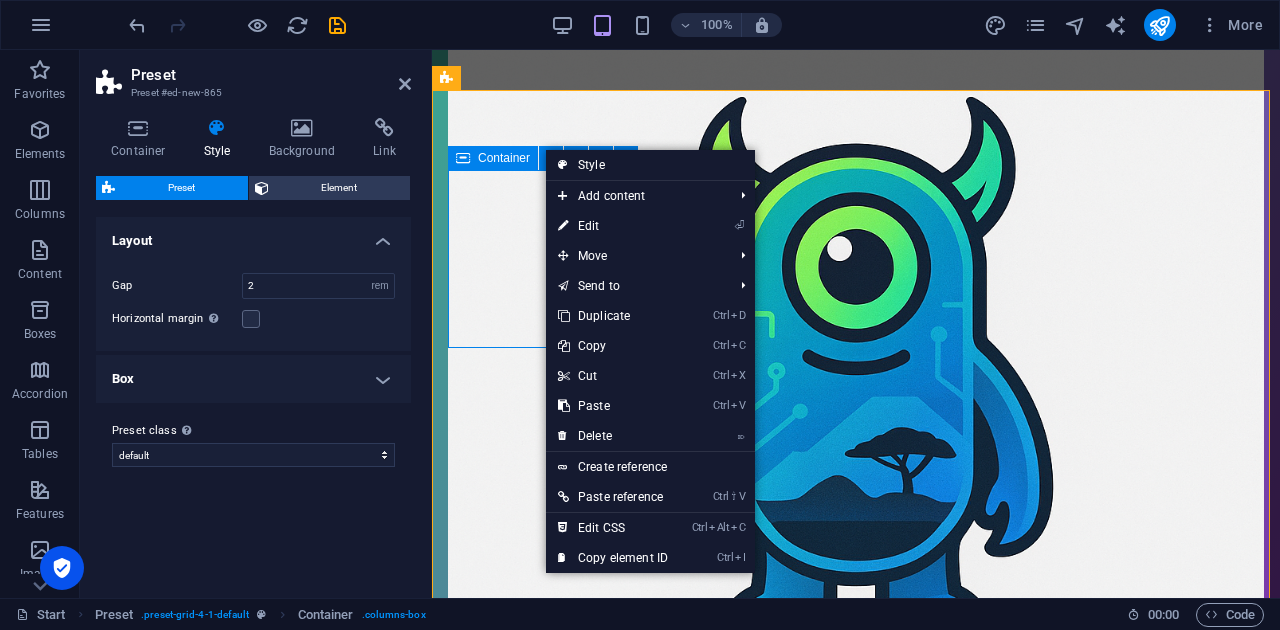 click on "Drop content here or  Add elements  Paste clipboard" at bounding box center [538, 1198] 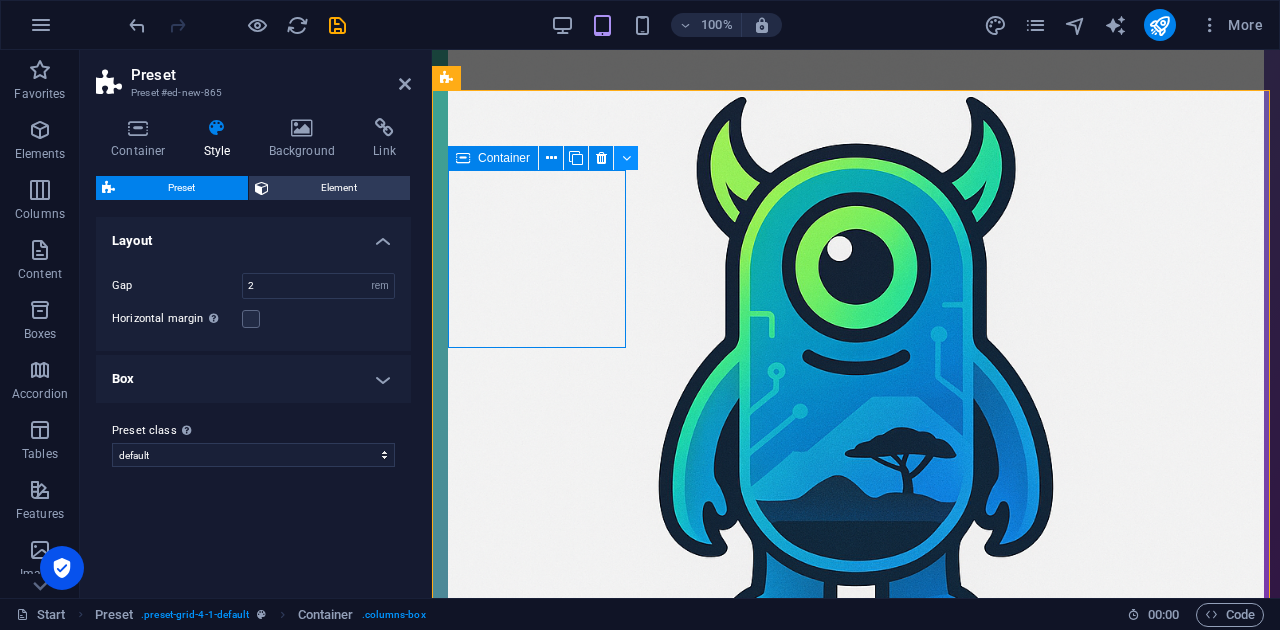 click at bounding box center [626, 158] 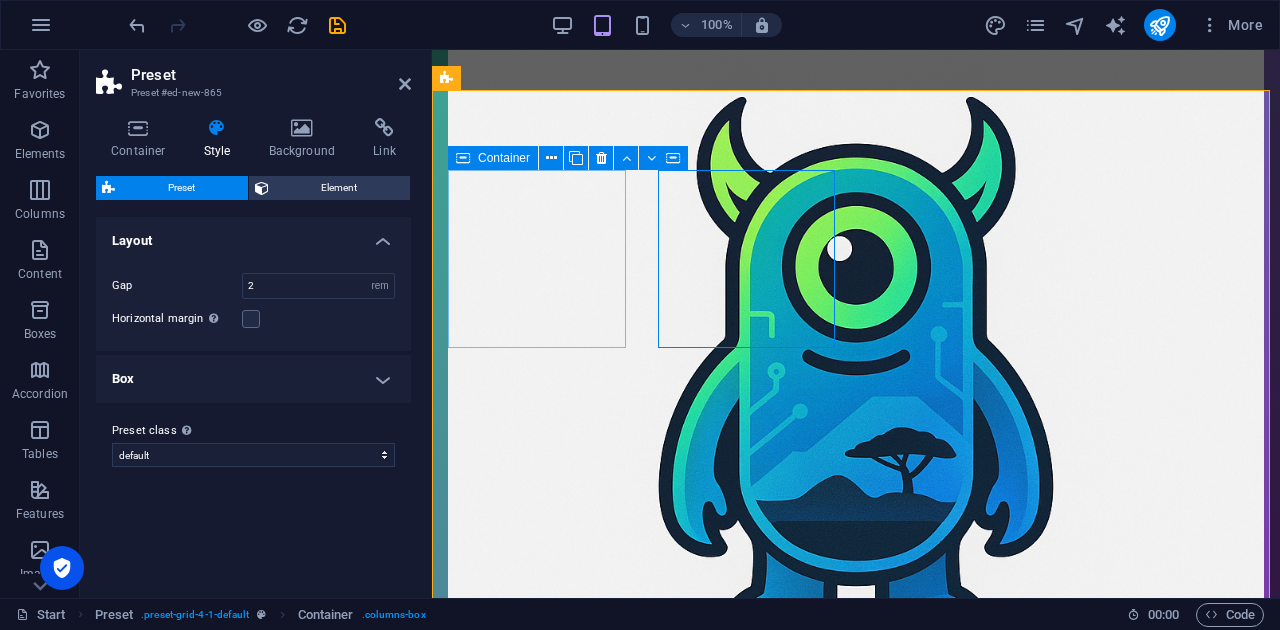 click on "Drop content here or  Add elements  Paste clipboard" at bounding box center (538, 1198) 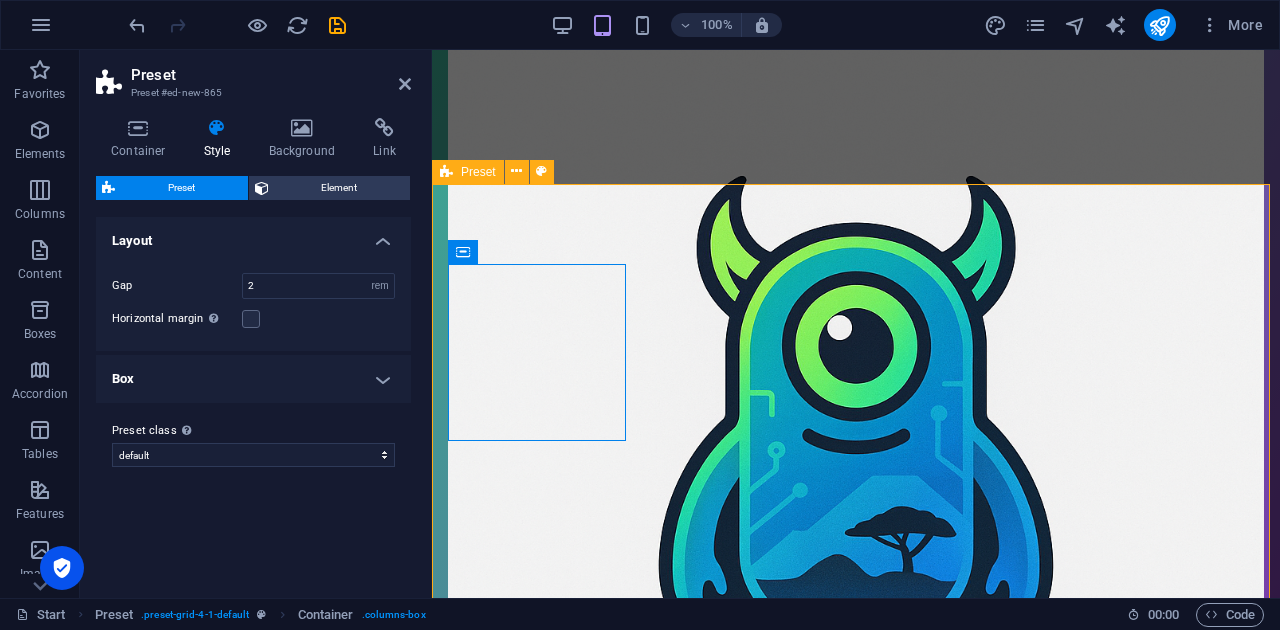 scroll, scrollTop: 532, scrollLeft: 0, axis: vertical 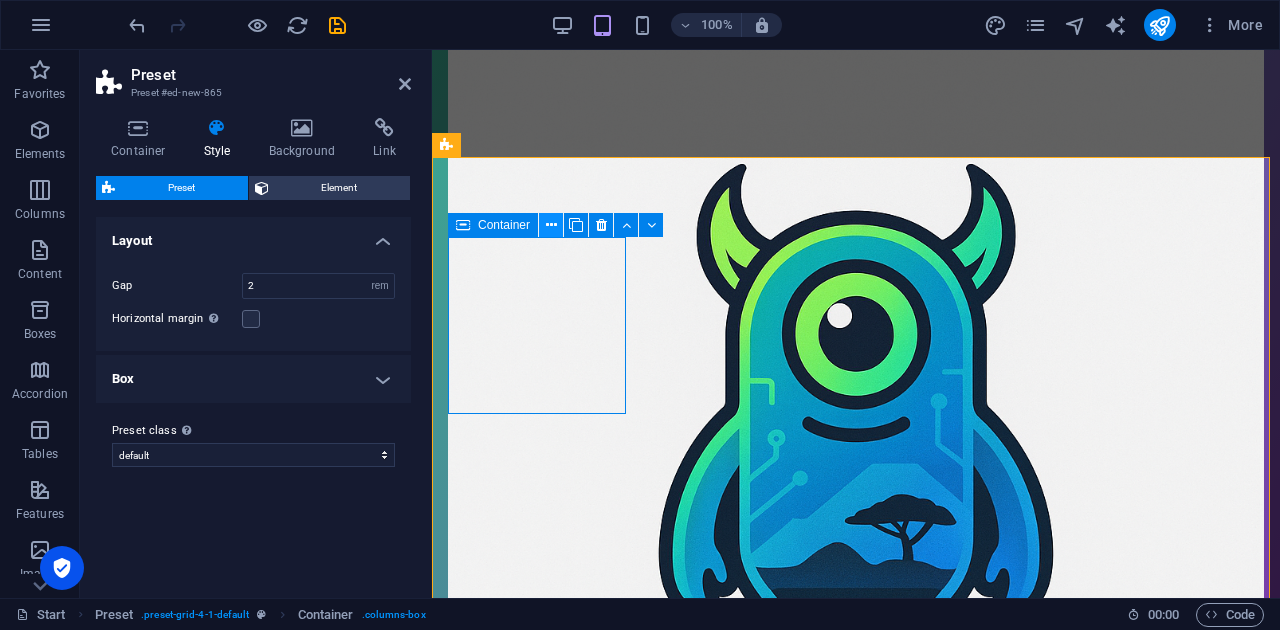 click at bounding box center (551, 225) 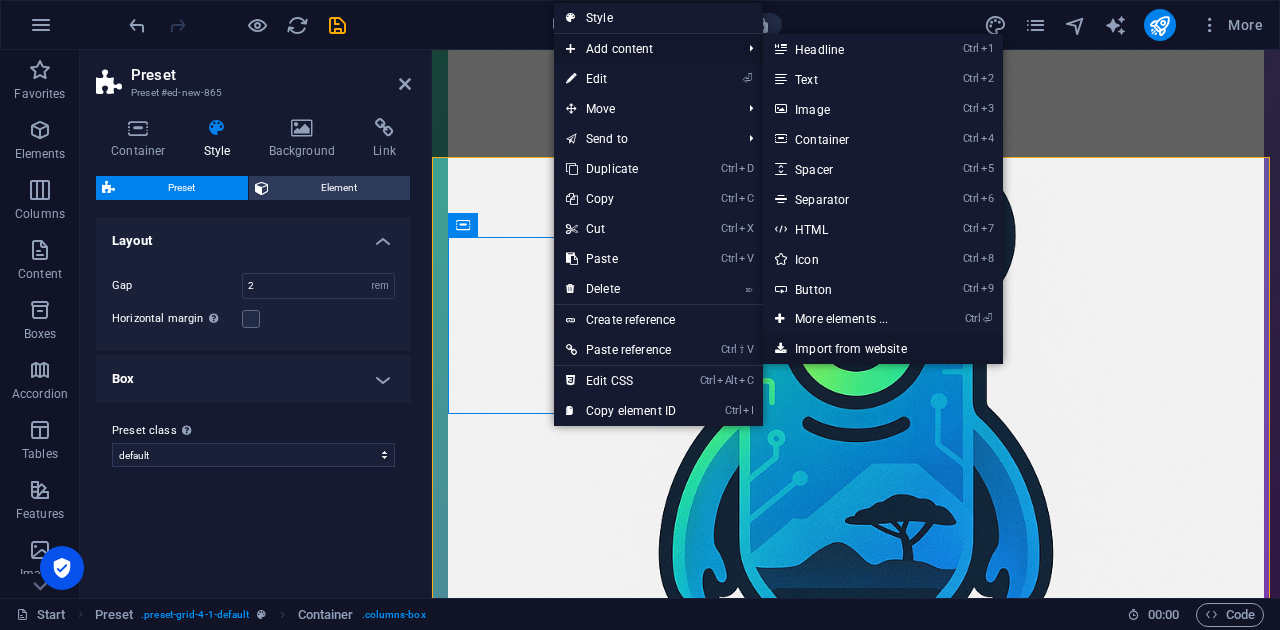 click on "Import from website" at bounding box center (883, 349) 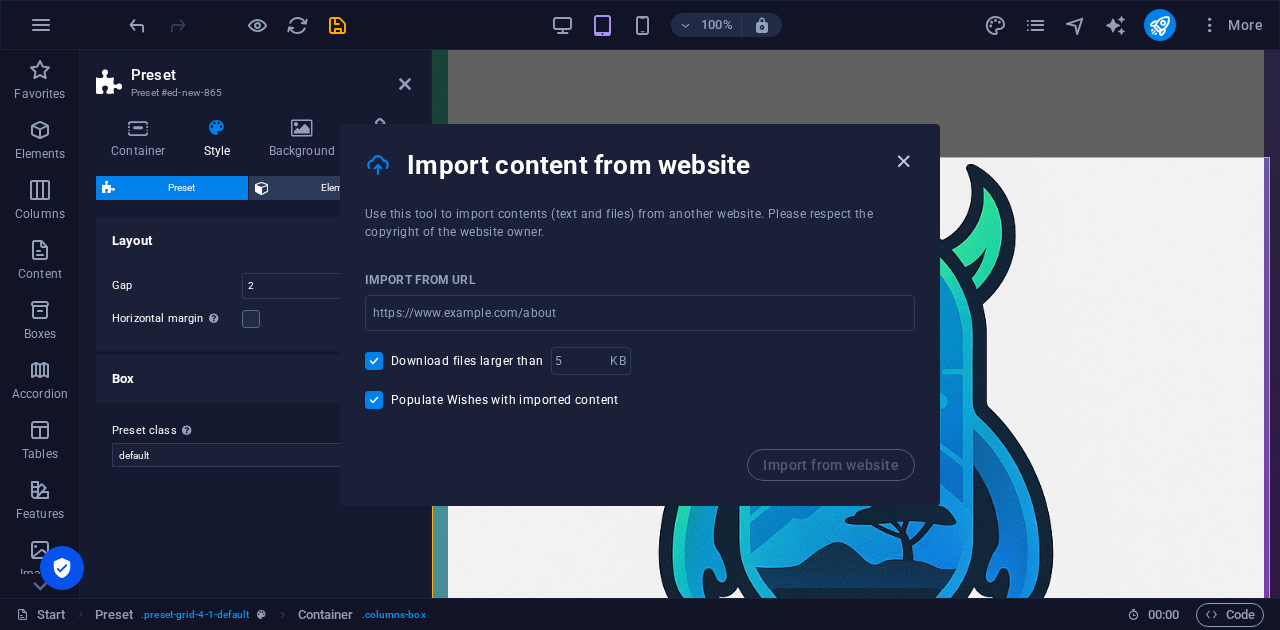 click at bounding box center (903, 161) 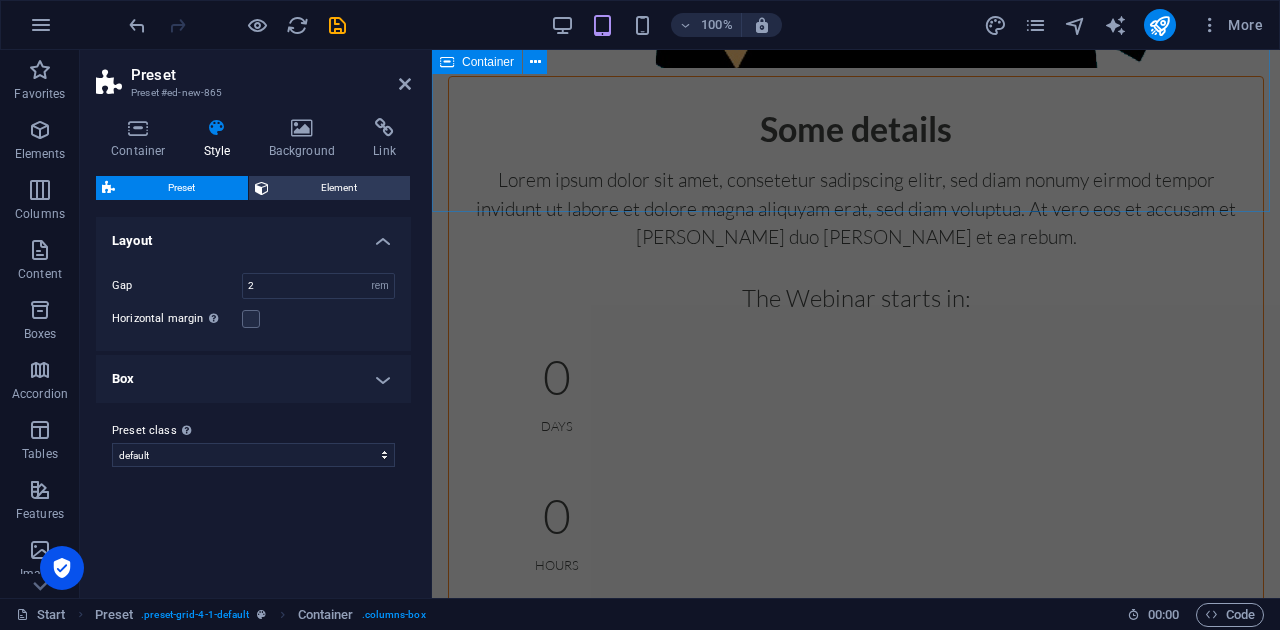 scroll, scrollTop: 4400, scrollLeft: 0, axis: vertical 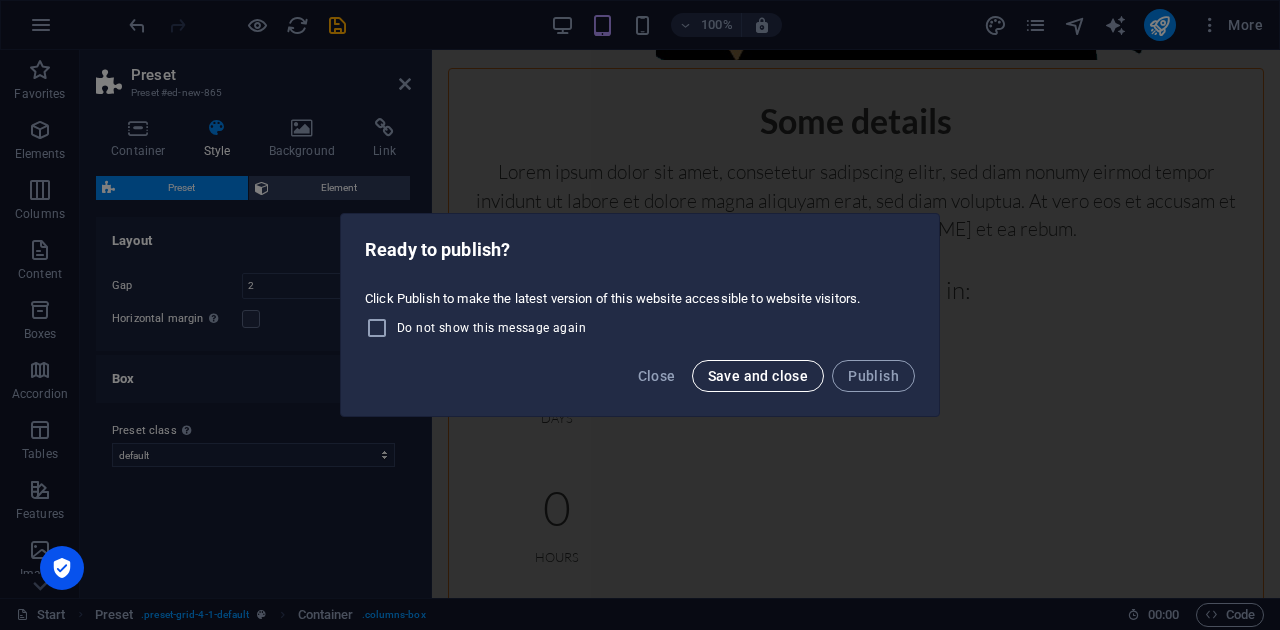 click on "Save and close" at bounding box center (758, 376) 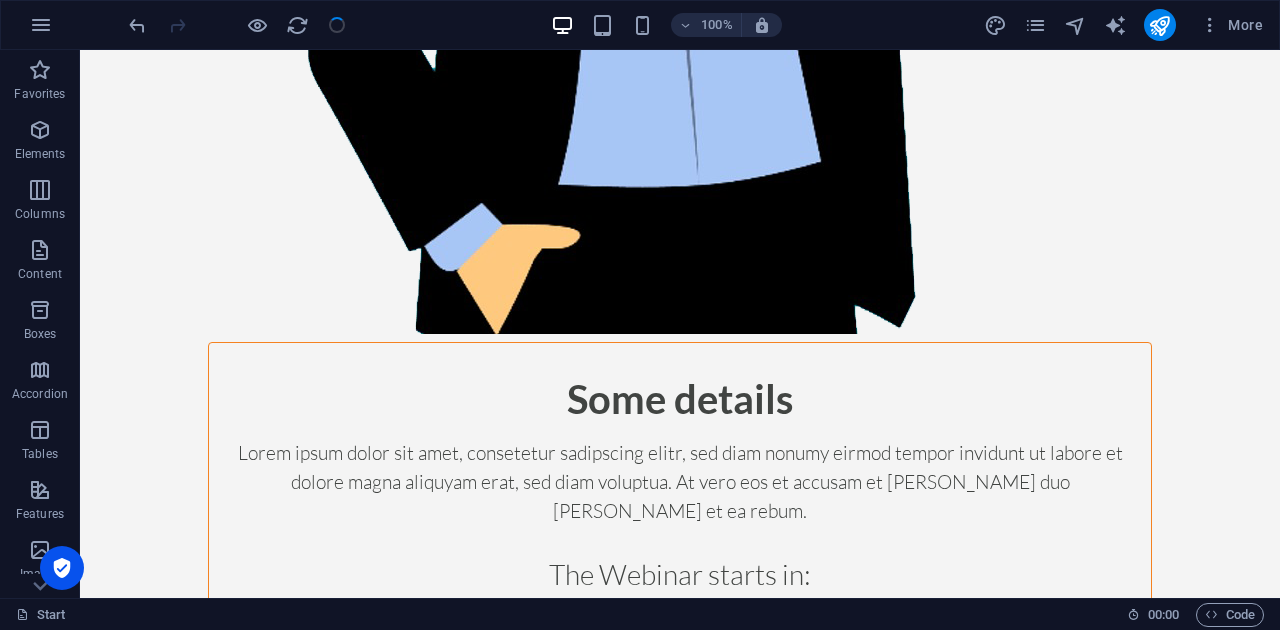 scroll, scrollTop: 632, scrollLeft: 0, axis: vertical 